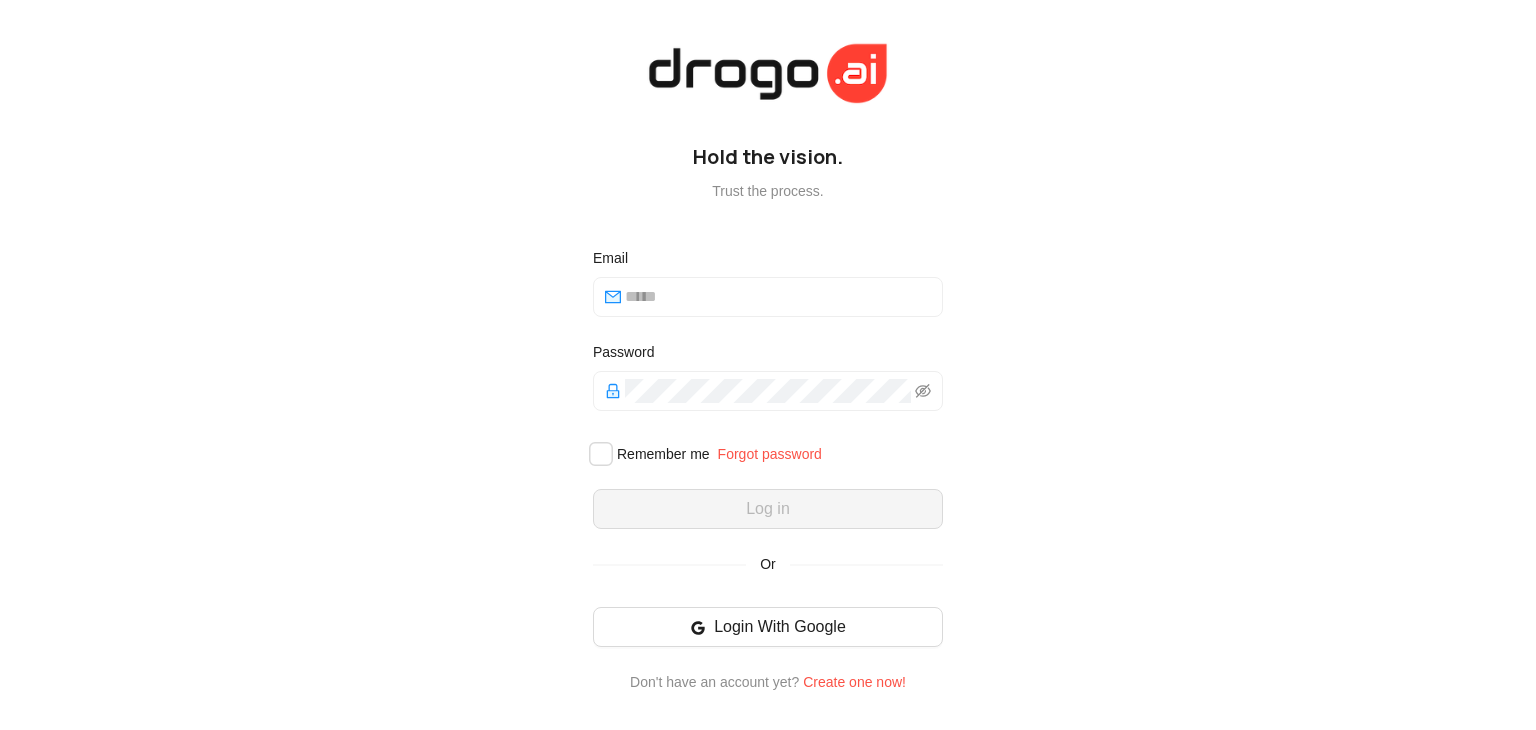 scroll, scrollTop: 0, scrollLeft: 0, axis: both 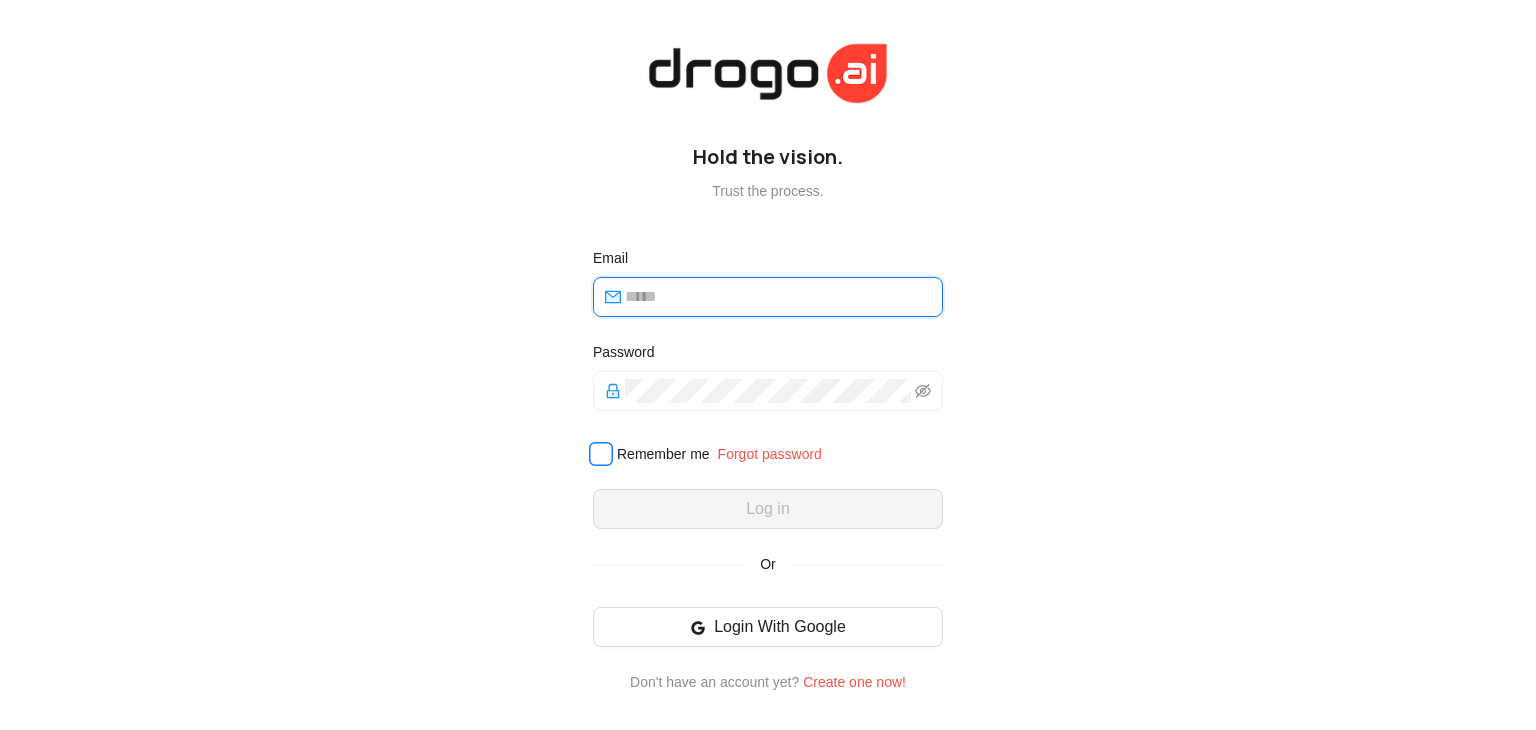type on "**********" 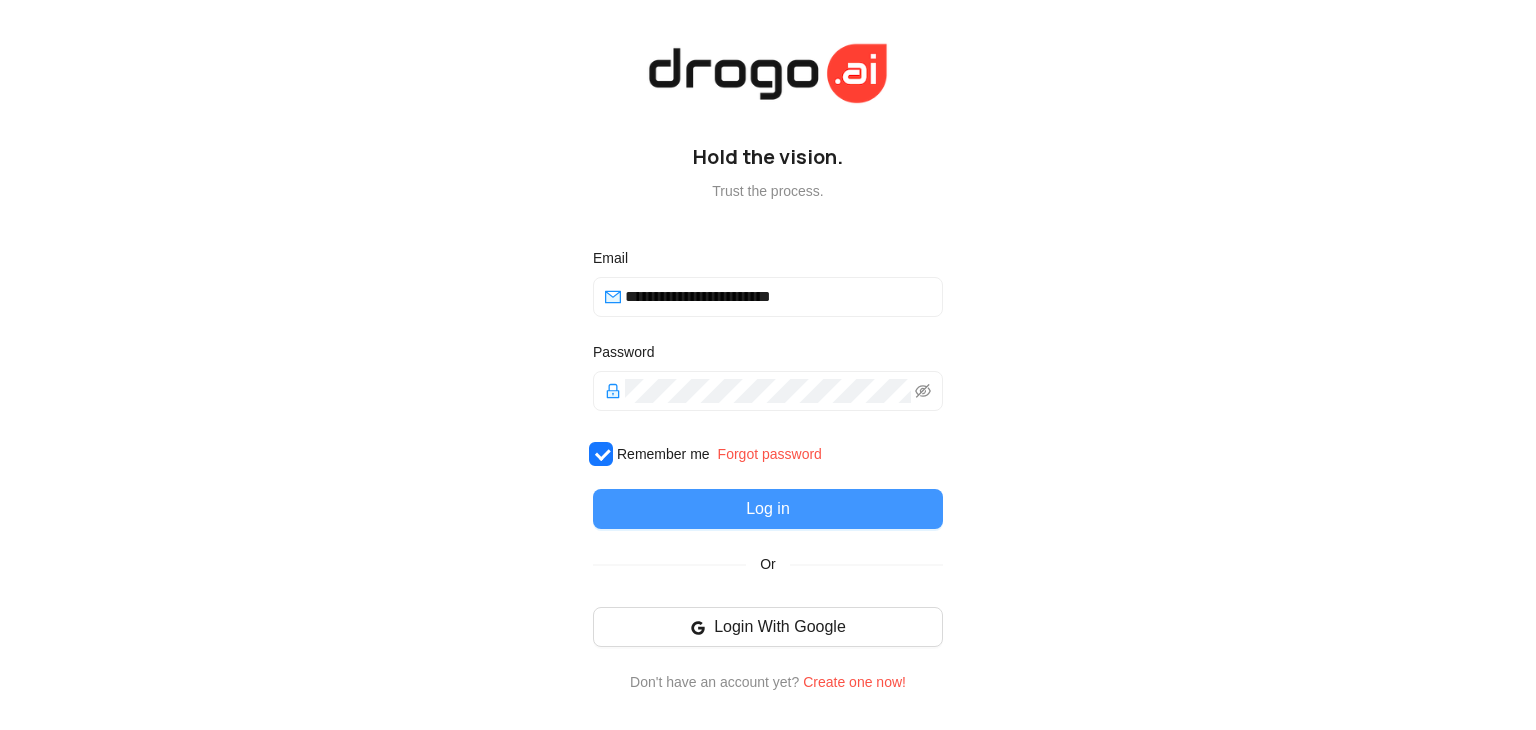 click on "Log in" at bounding box center (768, 509) 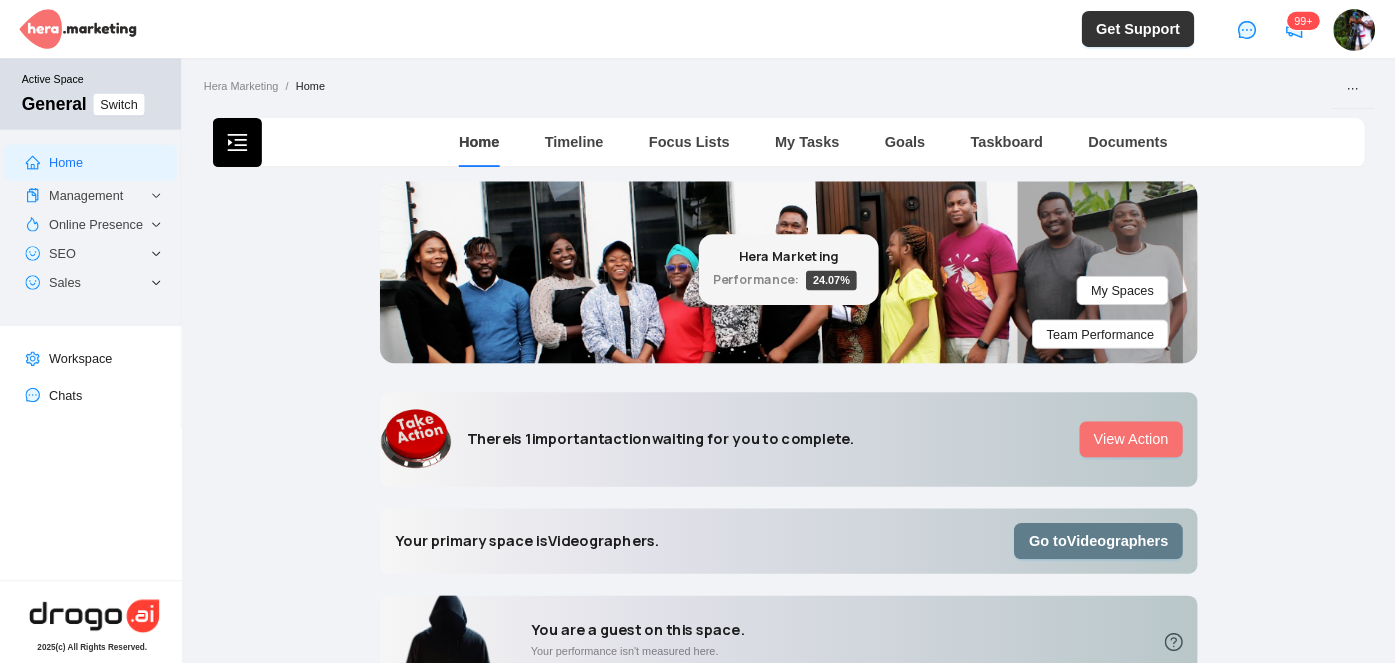 scroll, scrollTop: 0, scrollLeft: 0, axis: both 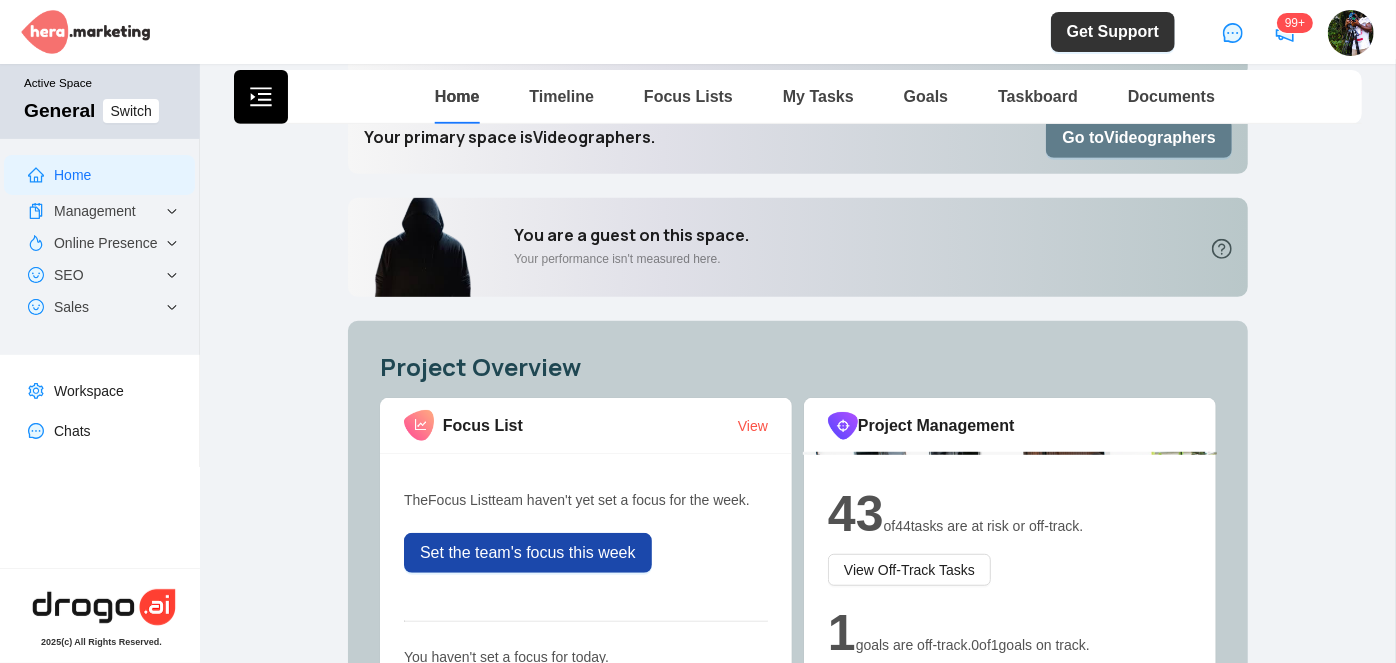 click on "Go to  Videographers" at bounding box center (1139, 138) 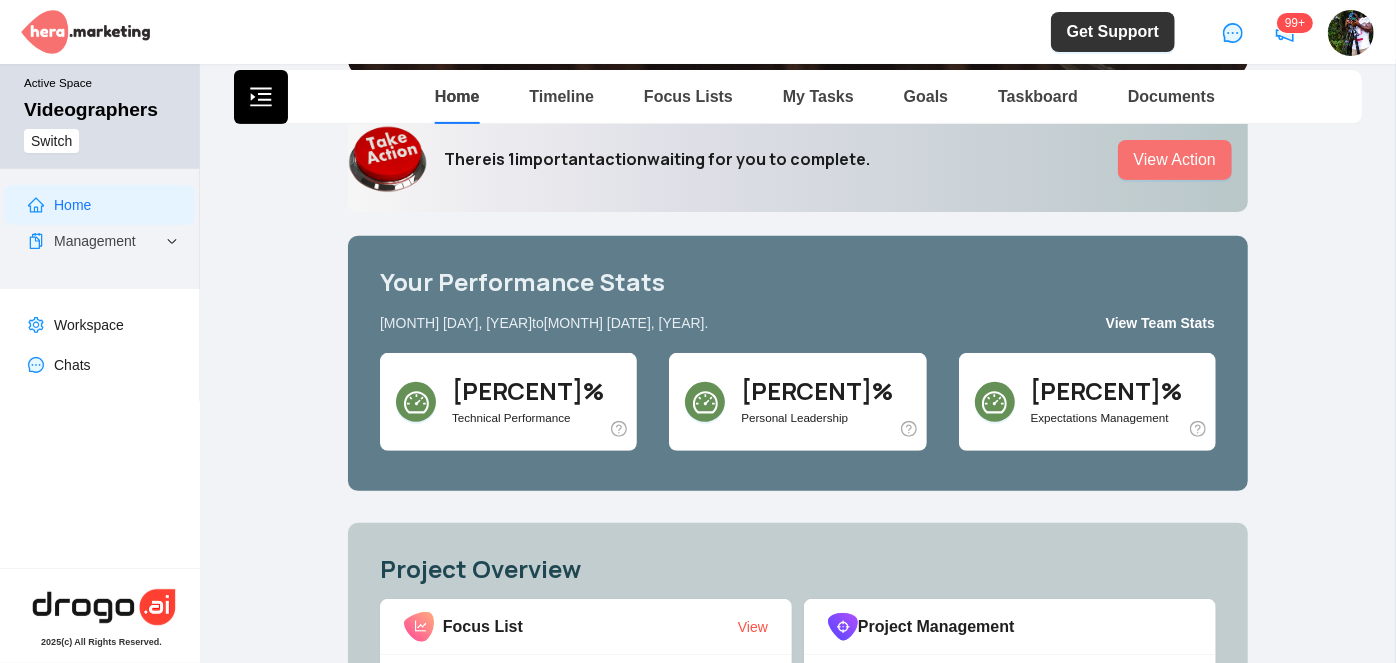 scroll, scrollTop: 272, scrollLeft: 0, axis: vertical 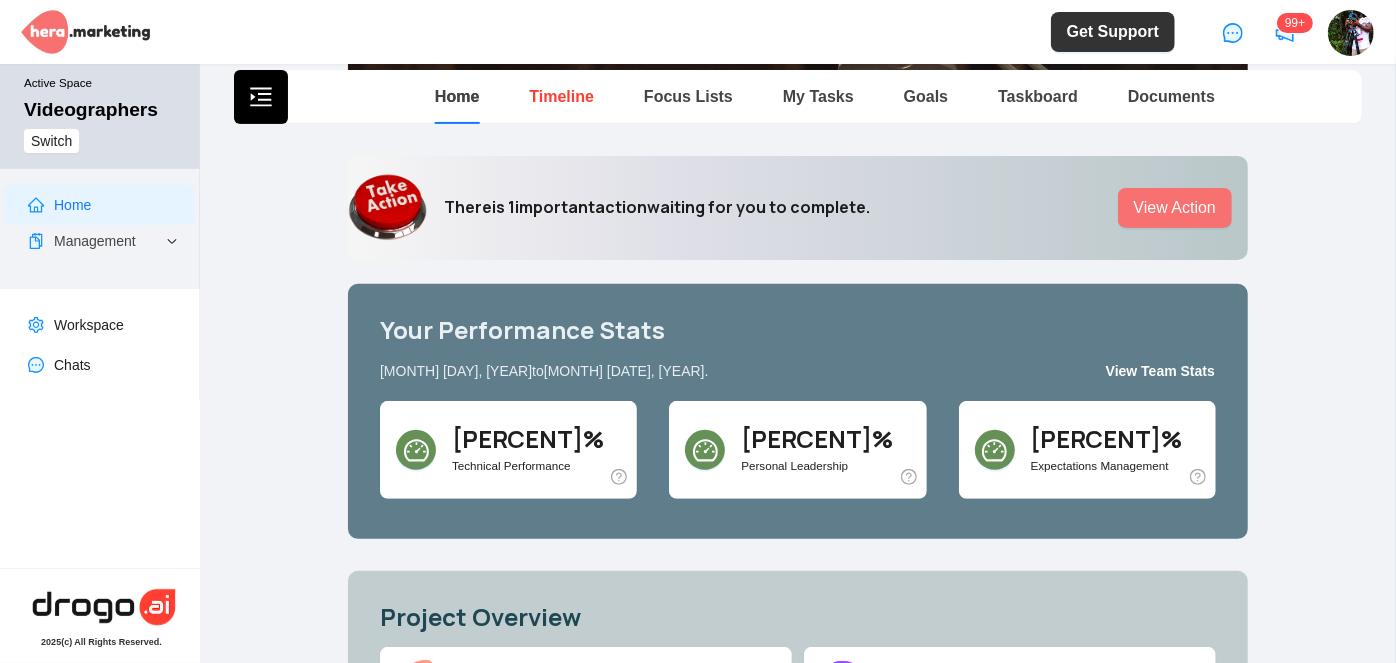 click on "Timeline" at bounding box center [561, 96] 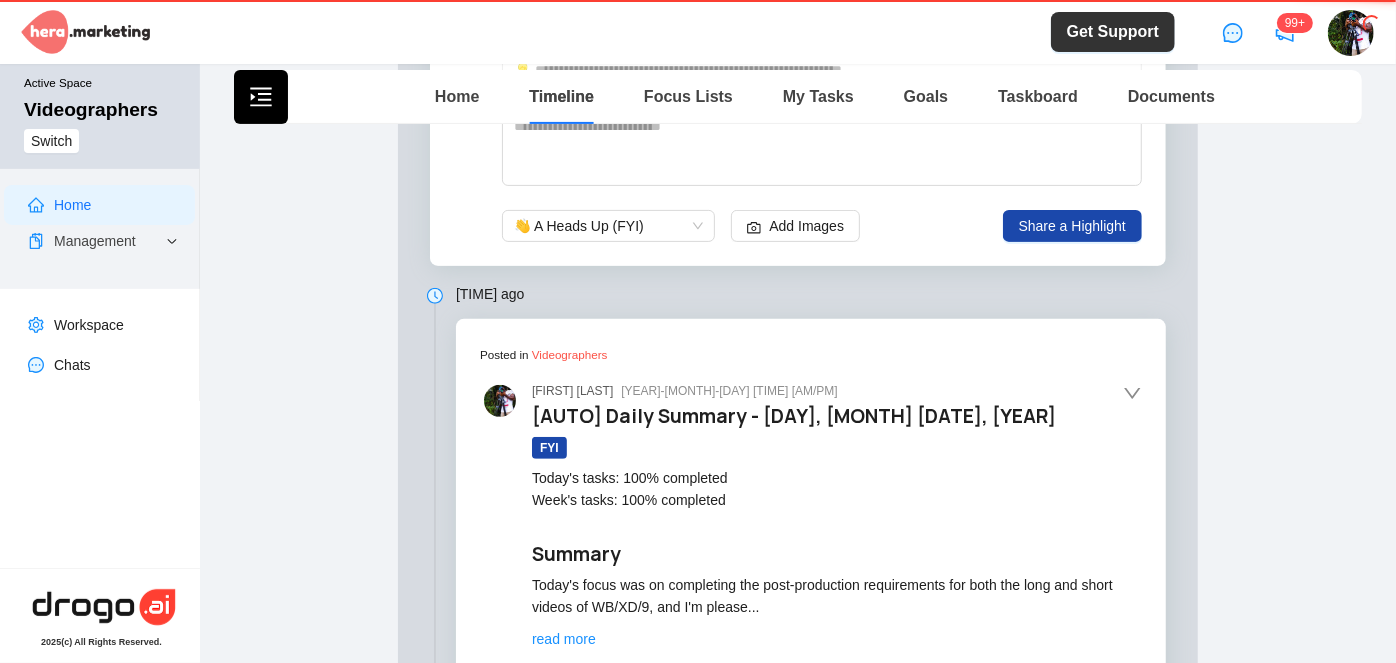 type 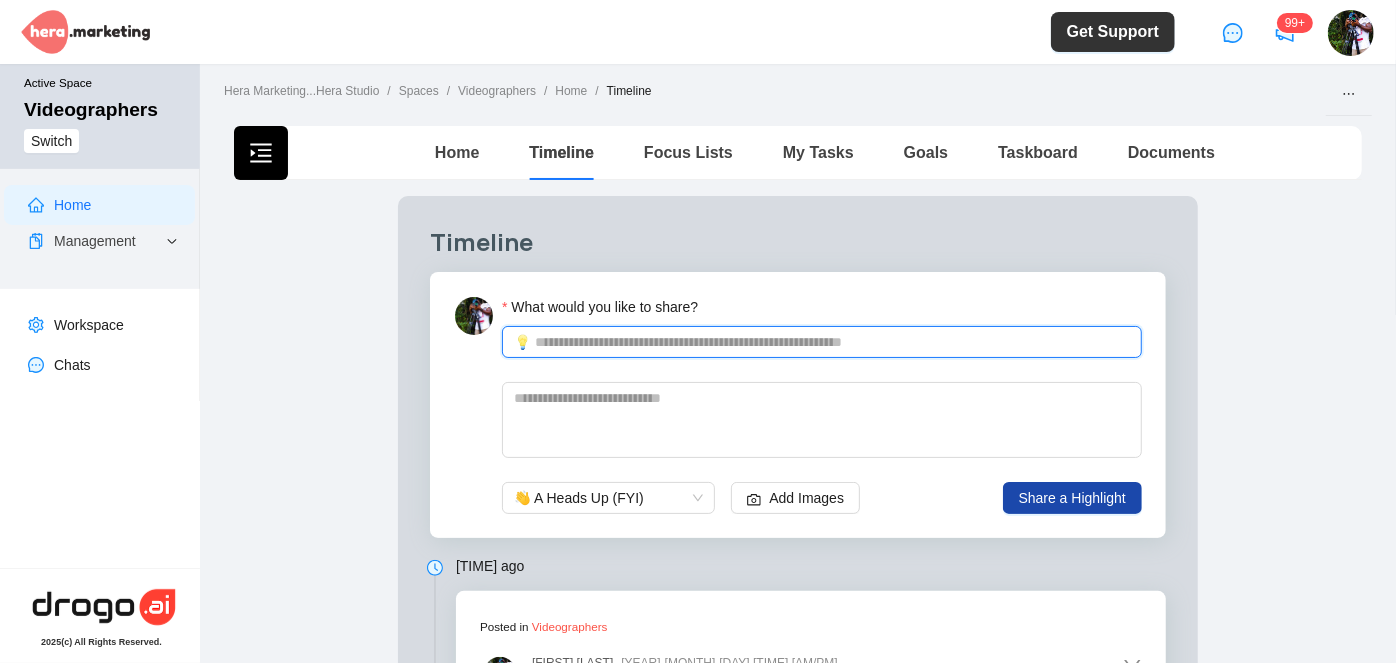 click on "What would you like to share?" at bounding box center (832, 342) 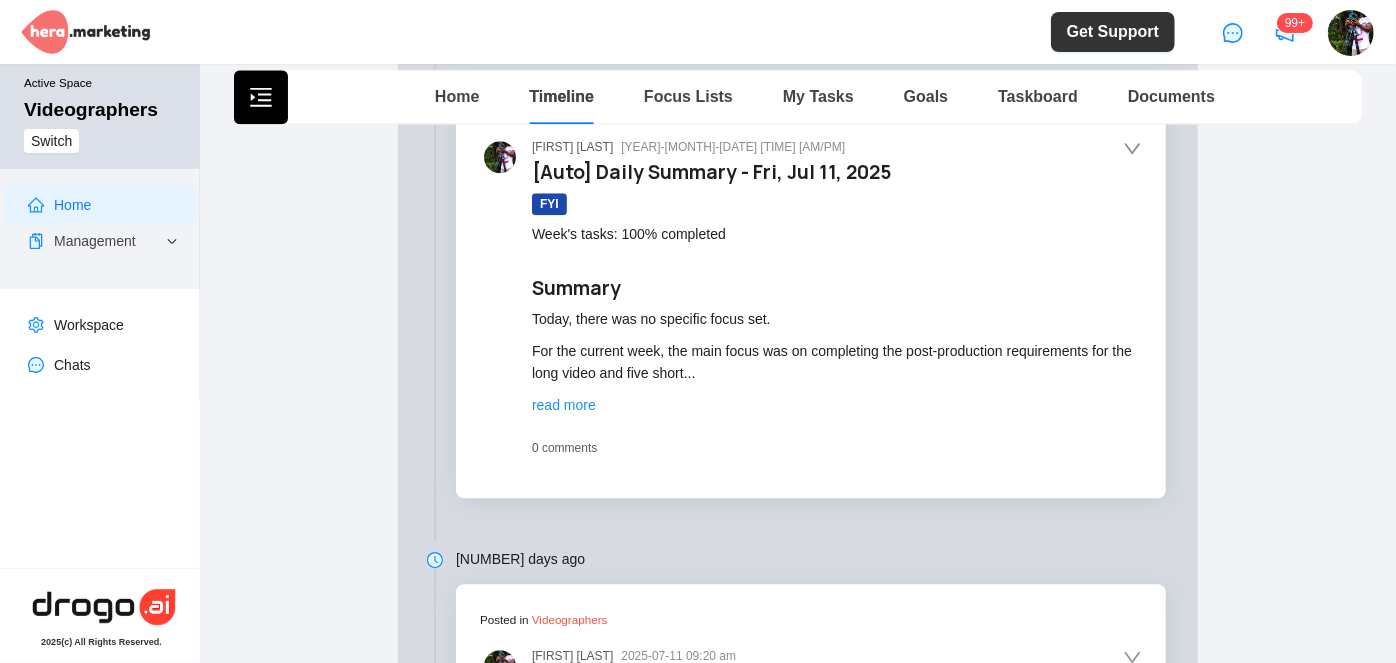 scroll, scrollTop: 2909, scrollLeft: 0, axis: vertical 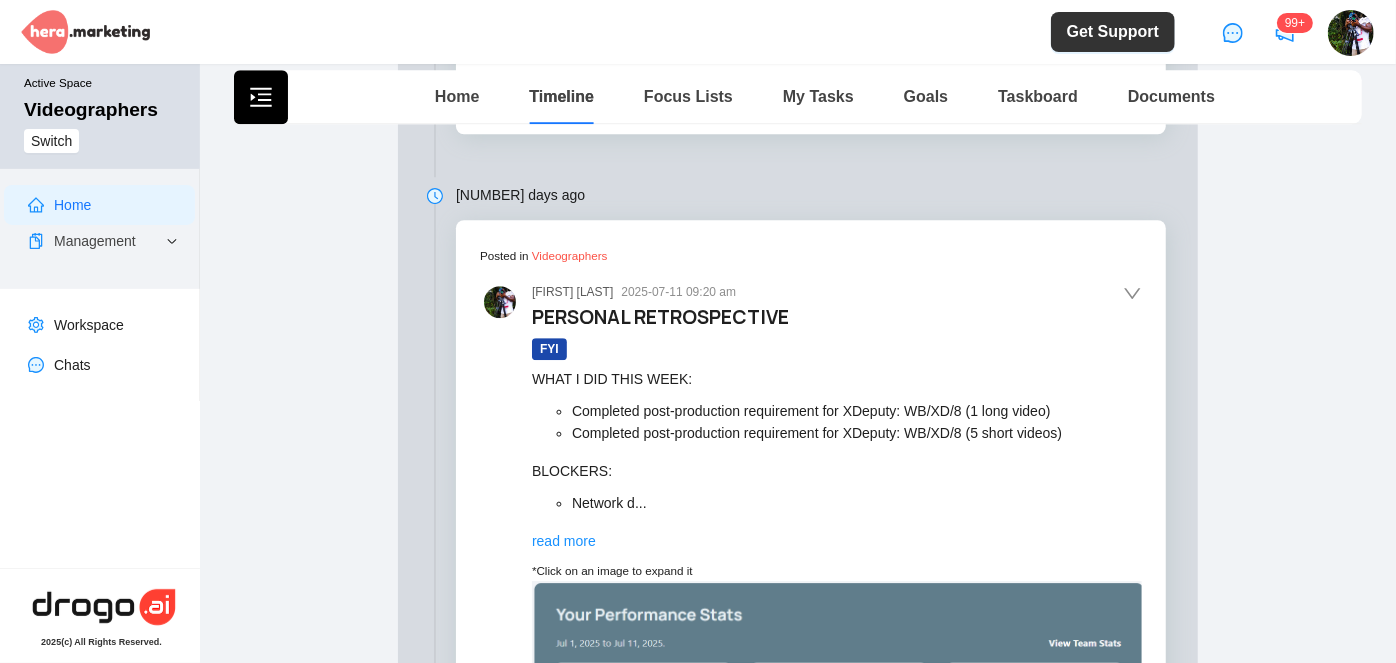 click on "read more" at bounding box center [564, 541] 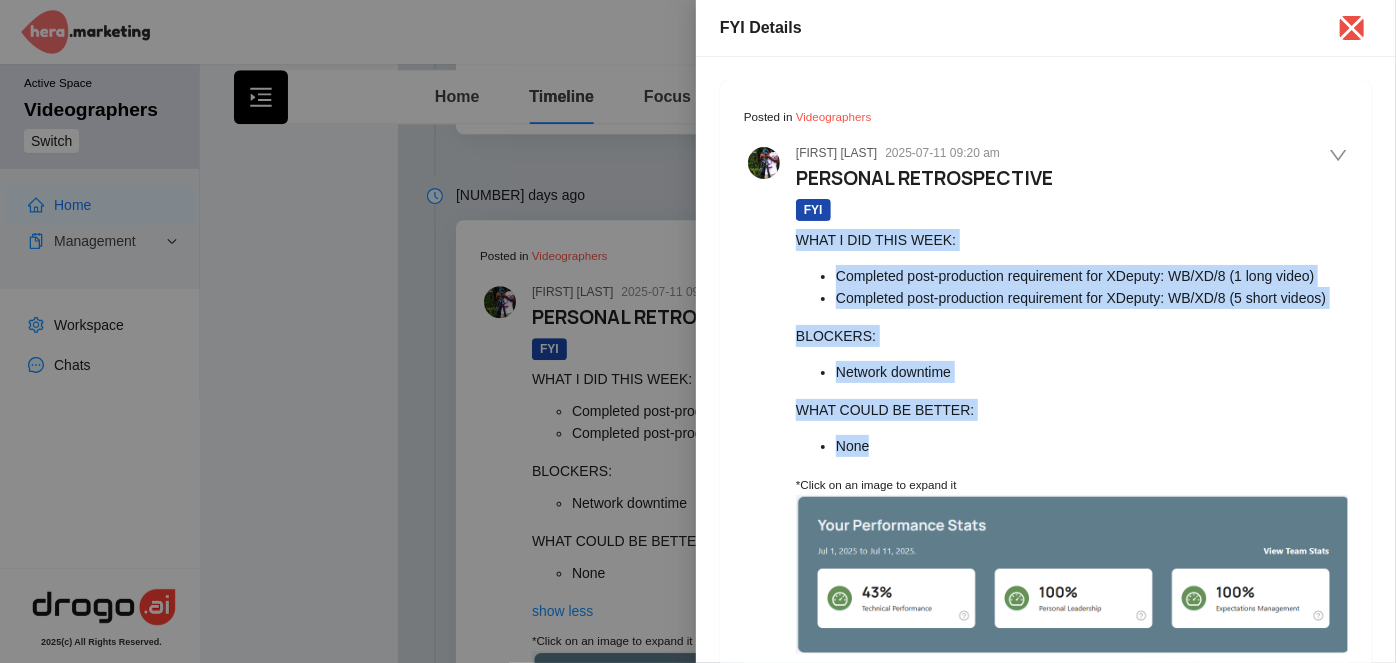 drag, startPoint x: 890, startPoint y: 444, endPoint x: 797, endPoint y: 233, distance: 230.58621 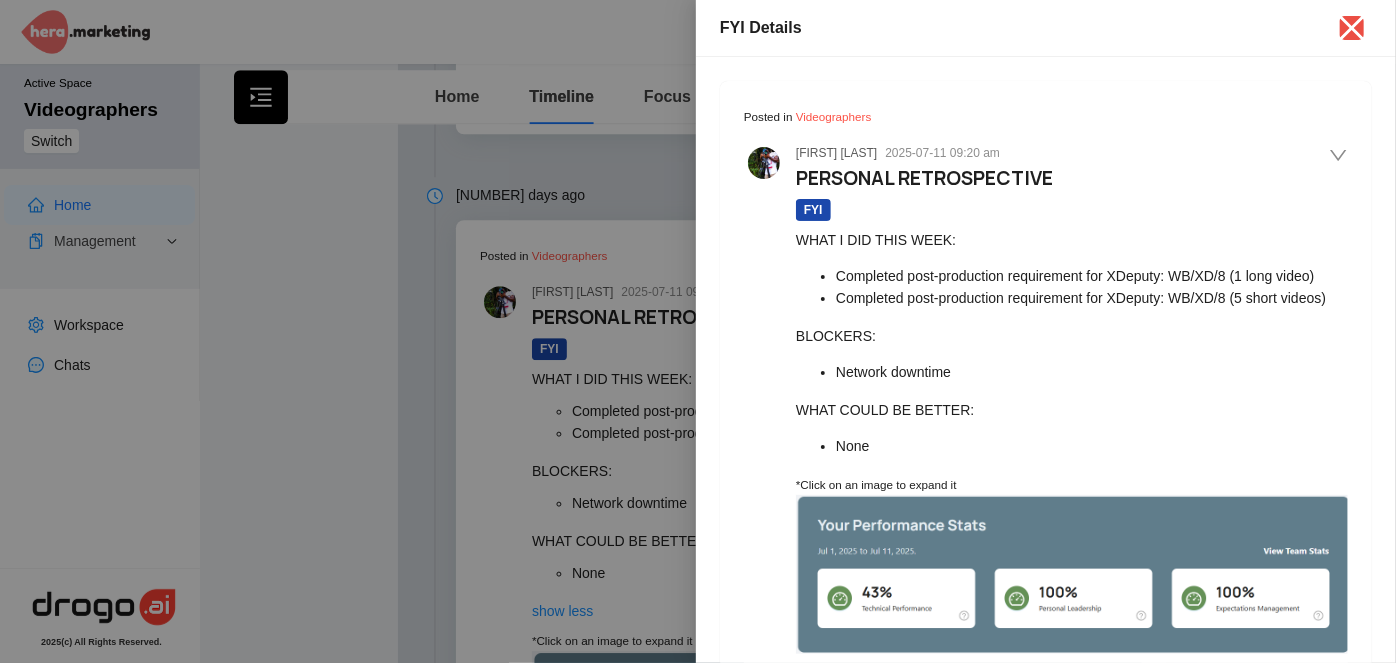 click at bounding box center [698, 331] 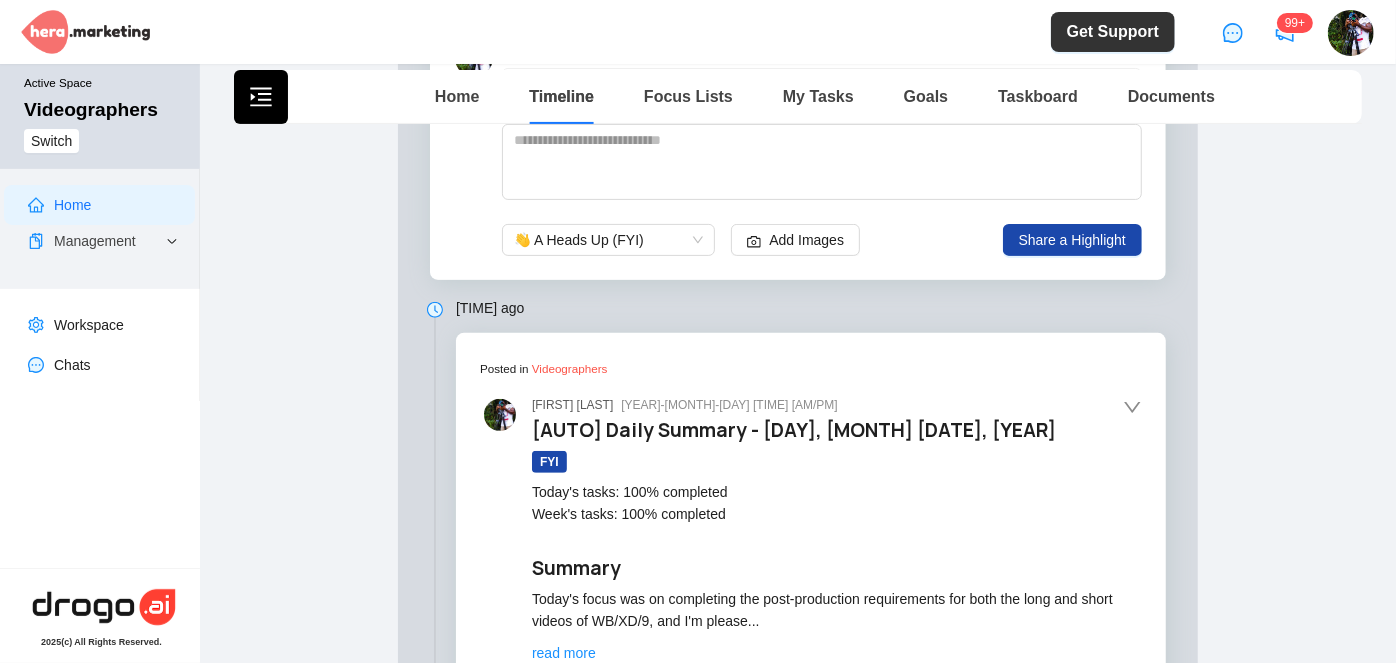 scroll, scrollTop: 0, scrollLeft: 0, axis: both 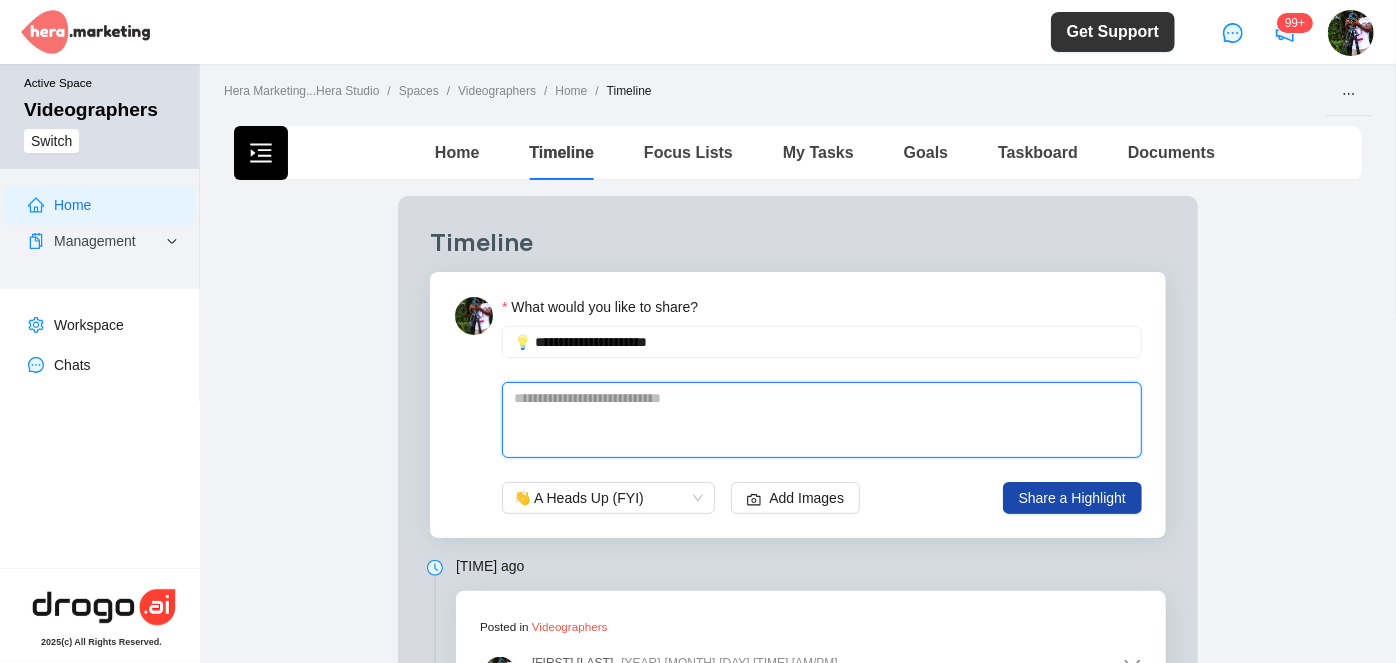 click at bounding box center (822, 420) 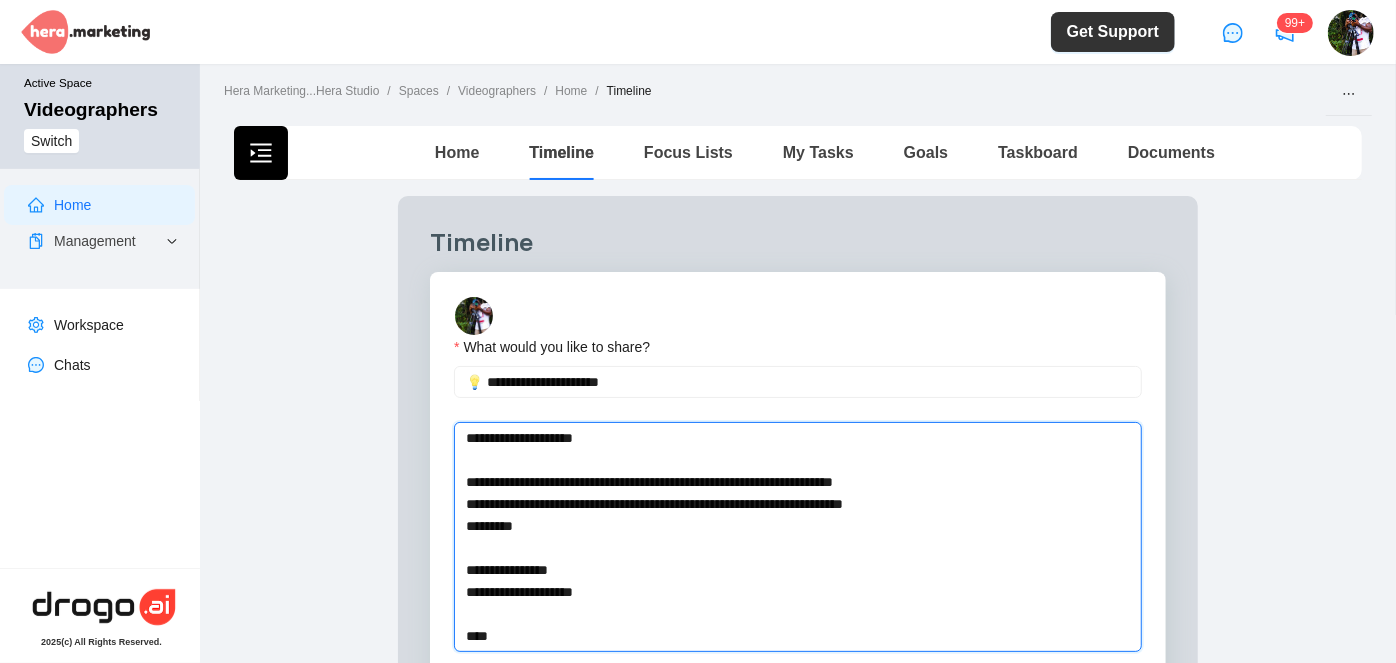 click on "**********" at bounding box center (774, 537) 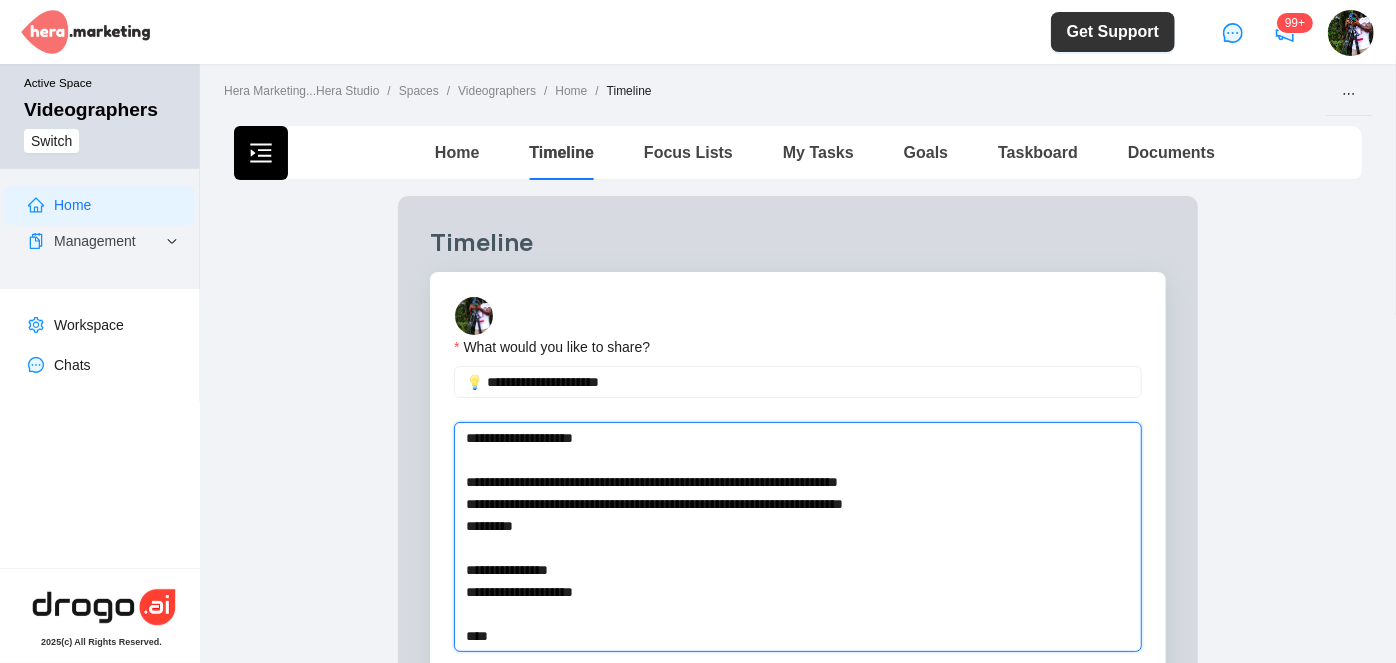 type 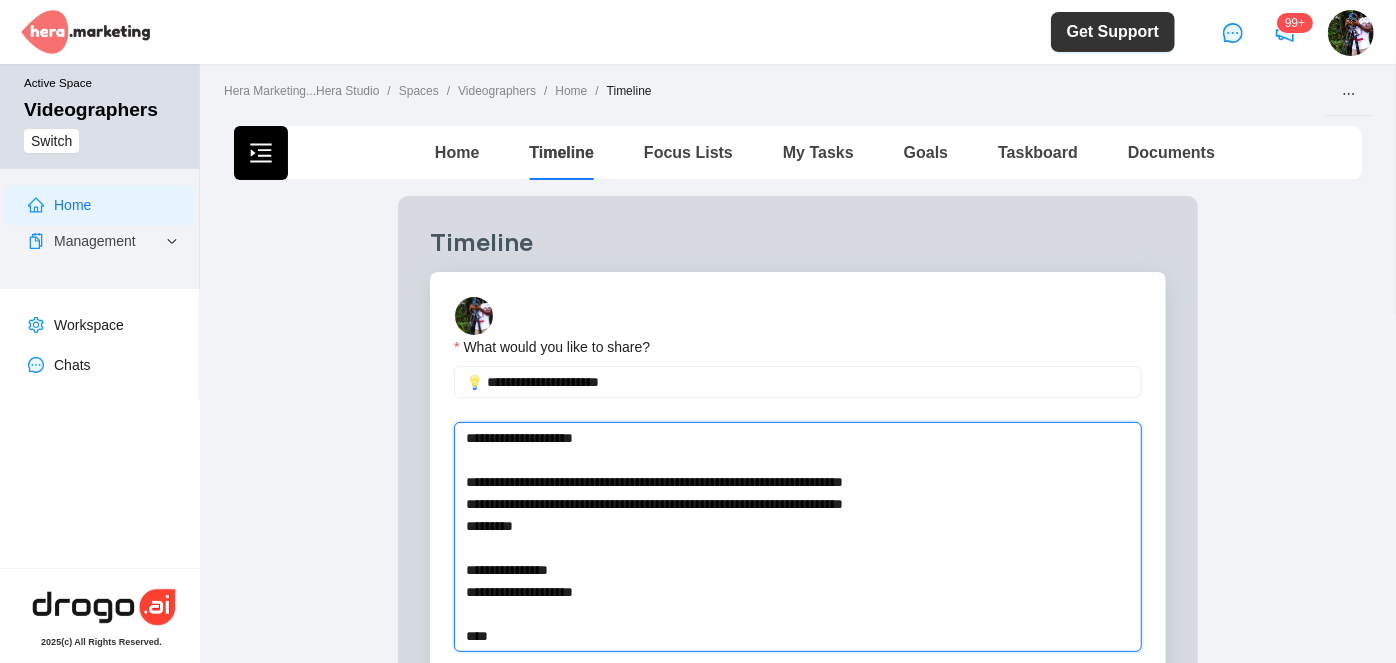 click on "**********" at bounding box center (774, 537) 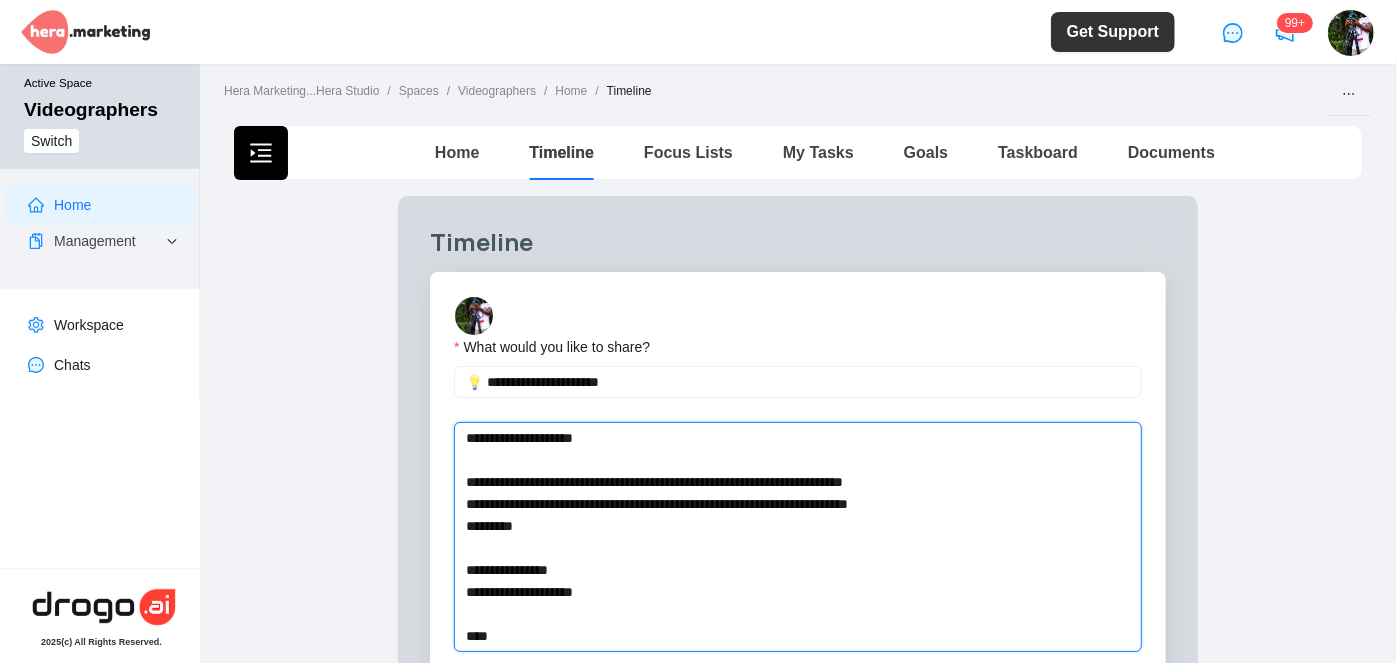 type 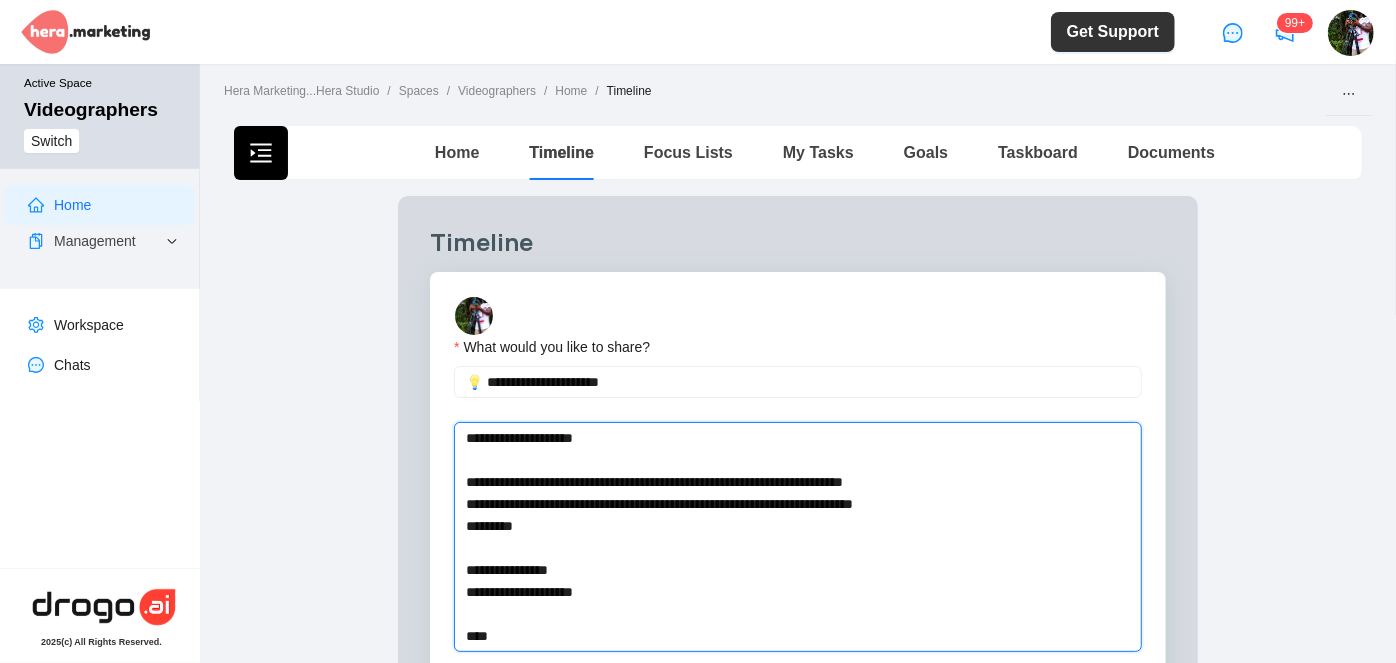 click on "**********" at bounding box center [774, 537] 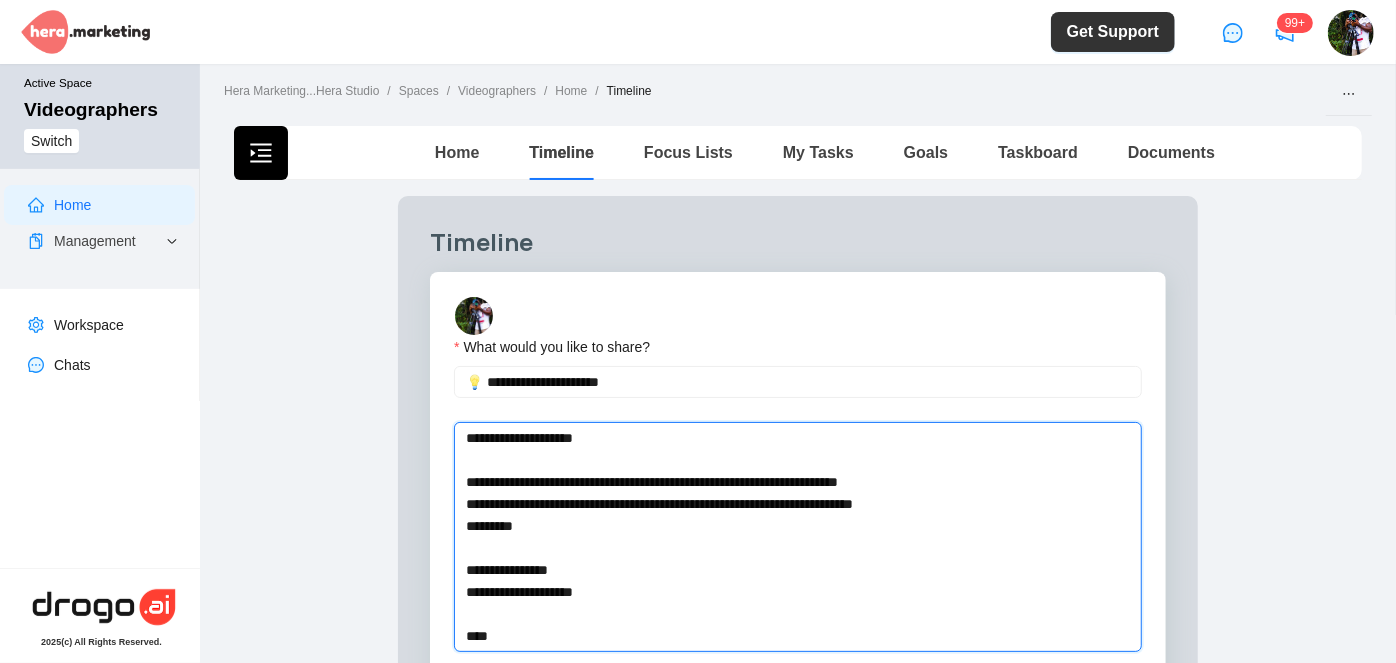 type 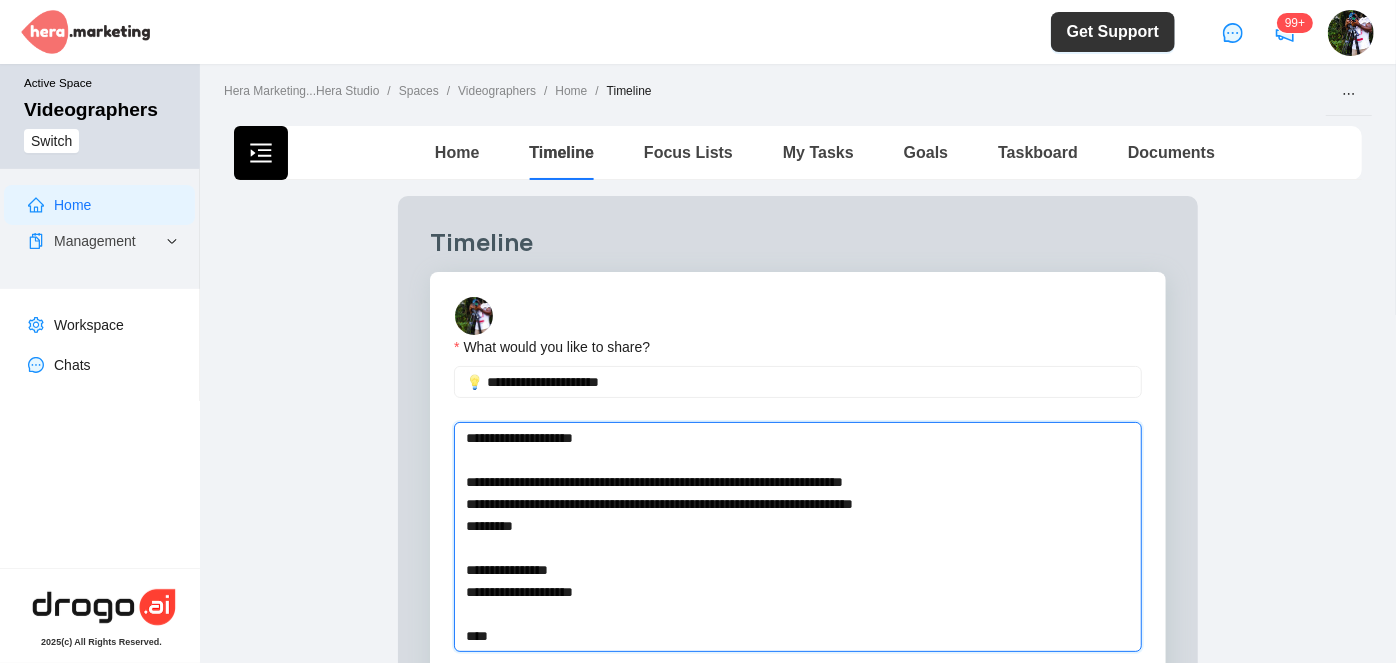 click on "**********" at bounding box center (774, 537) 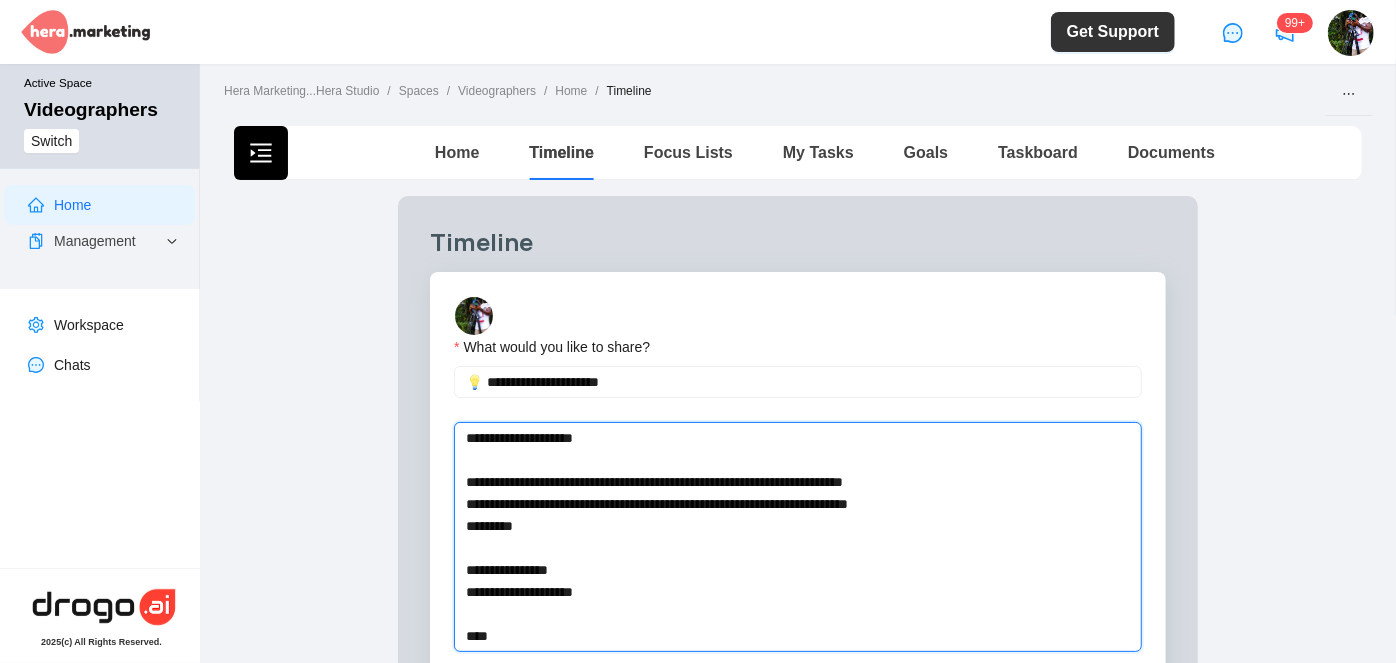 type 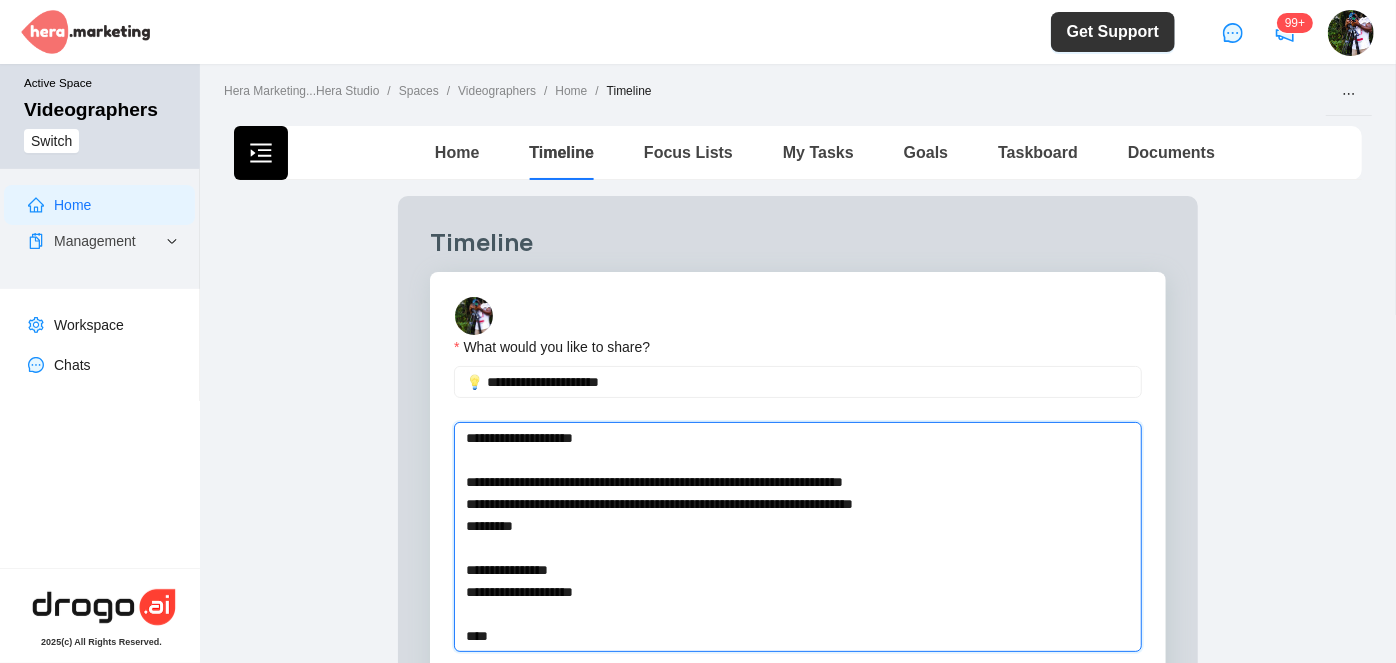 click on "**********" at bounding box center [774, 537] 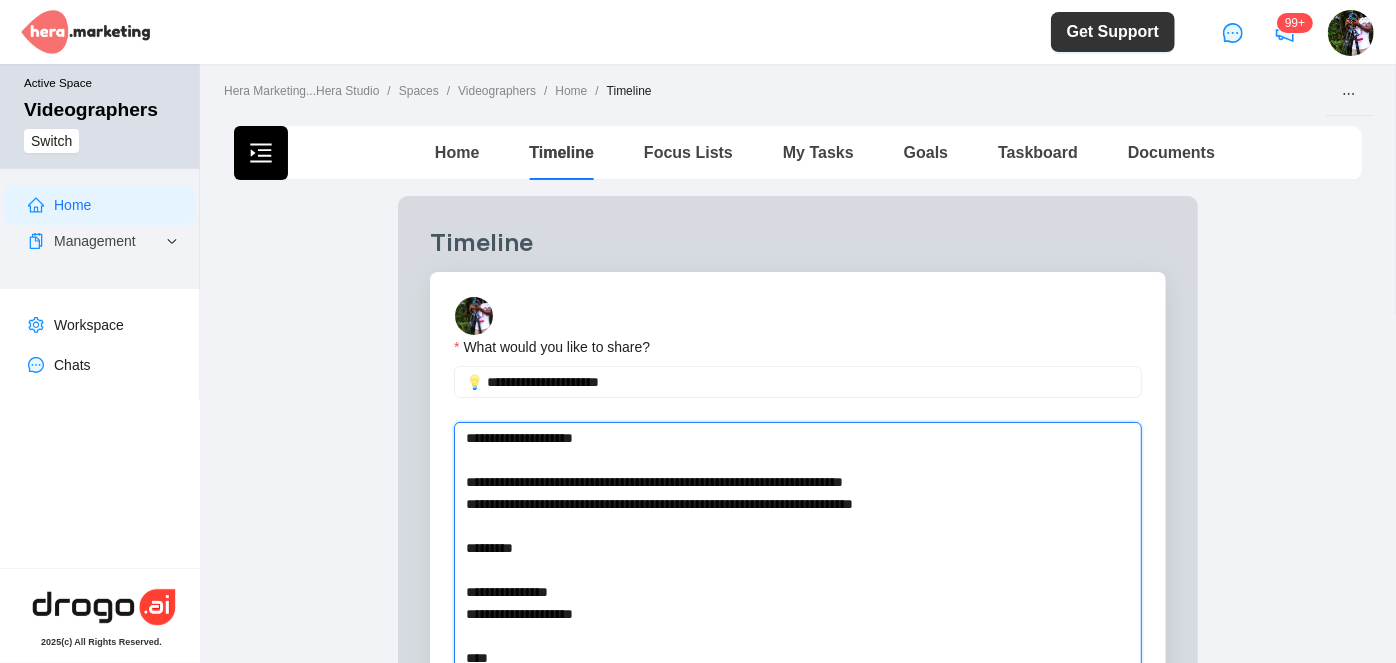 click on "**********" at bounding box center (774, 548) 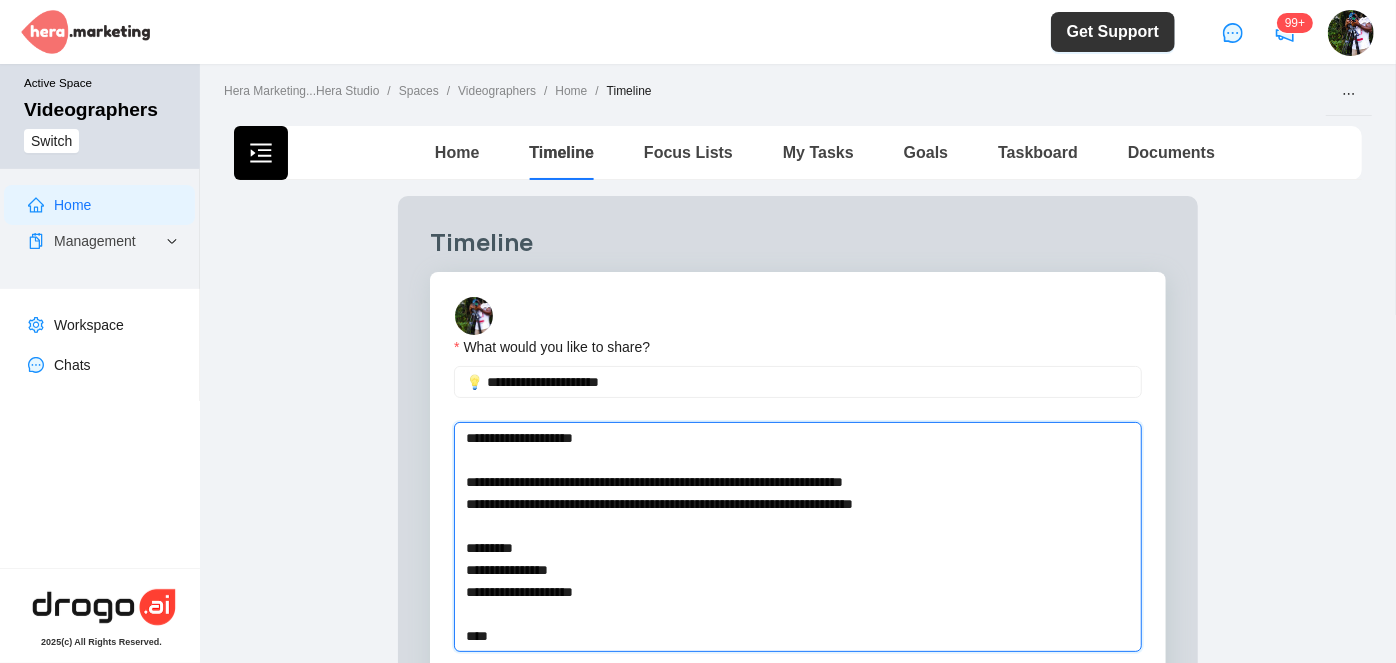 type 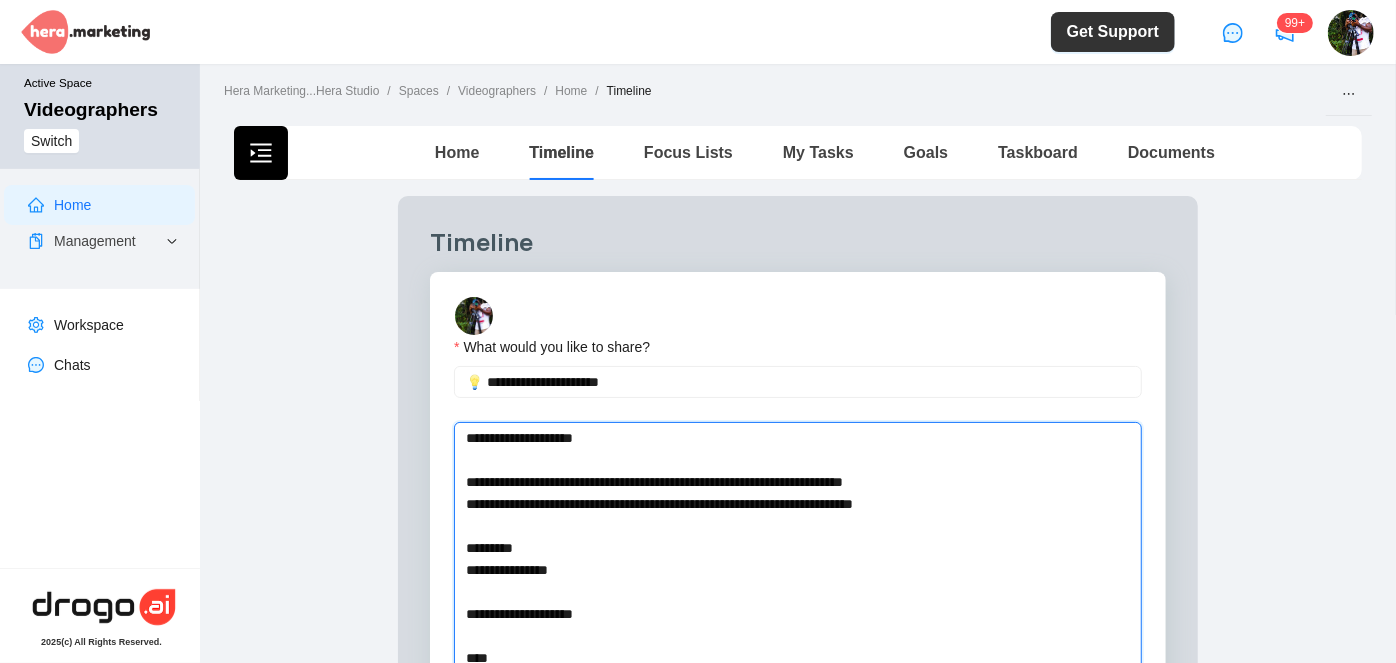 click on "**********" at bounding box center [774, 548] 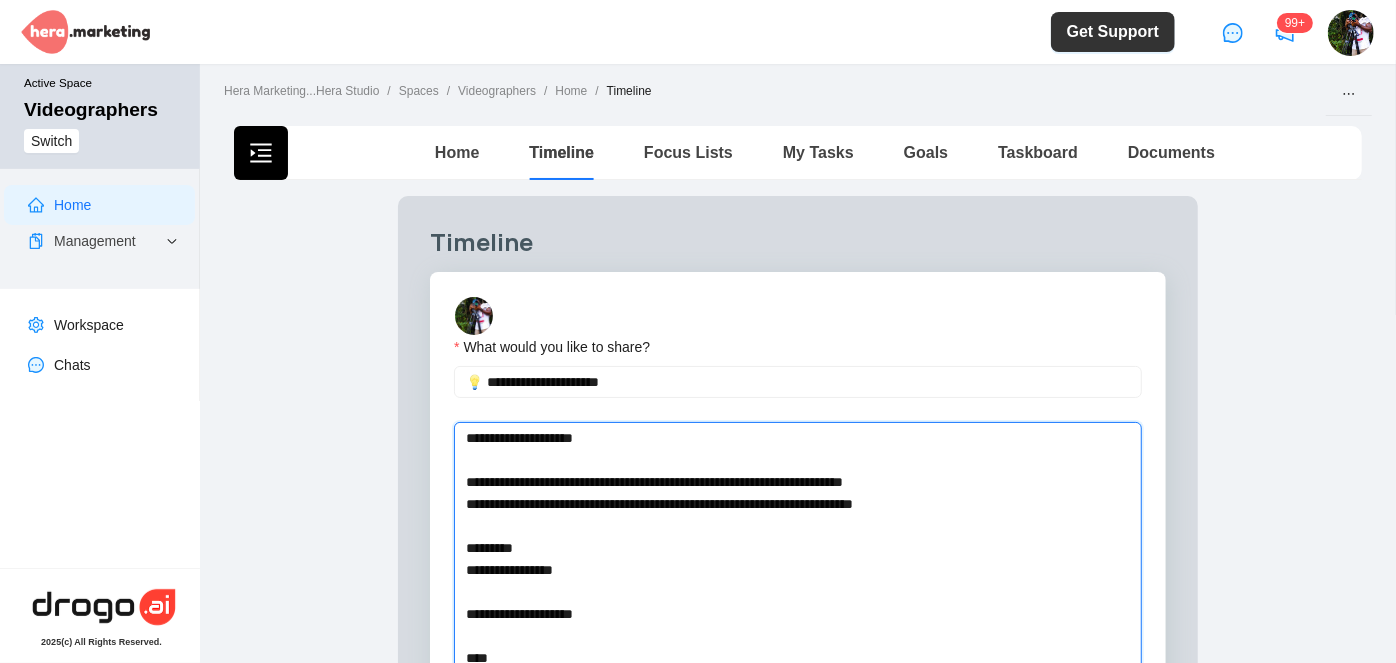click on "**********" at bounding box center [774, 548] 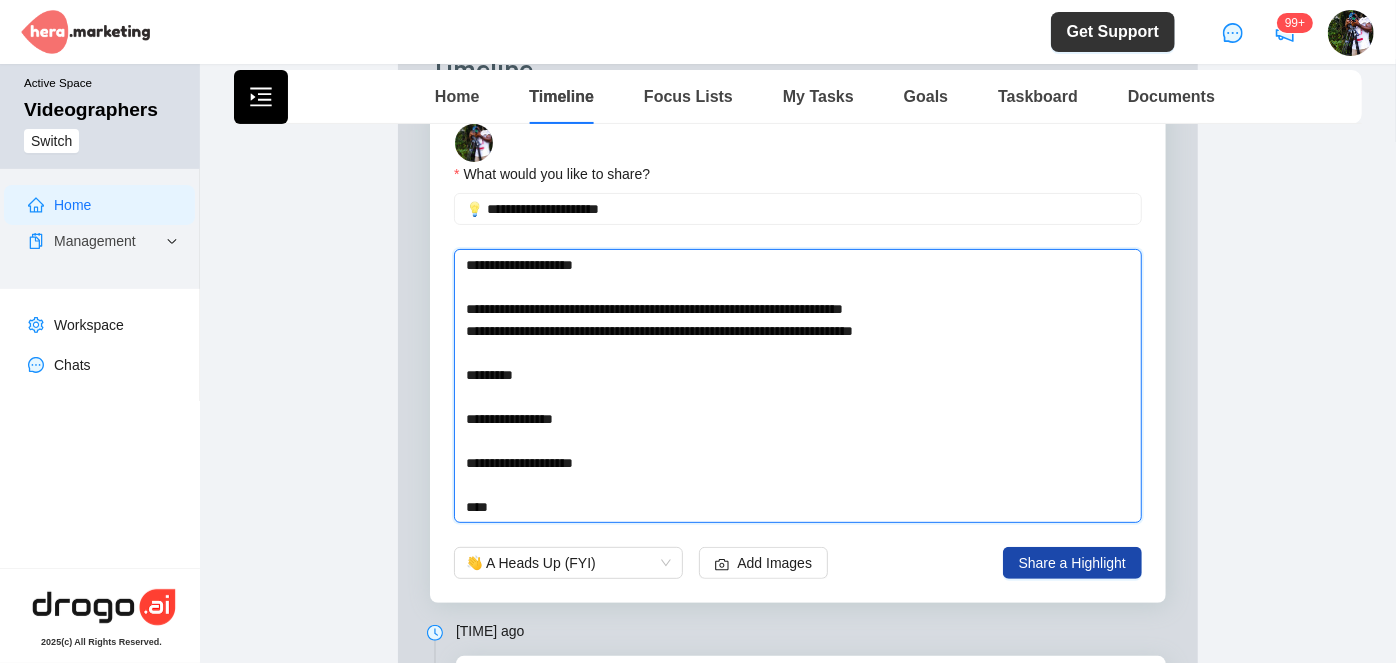 scroll, scrollTop: 181, scrollLeft: 0, axis: vertical 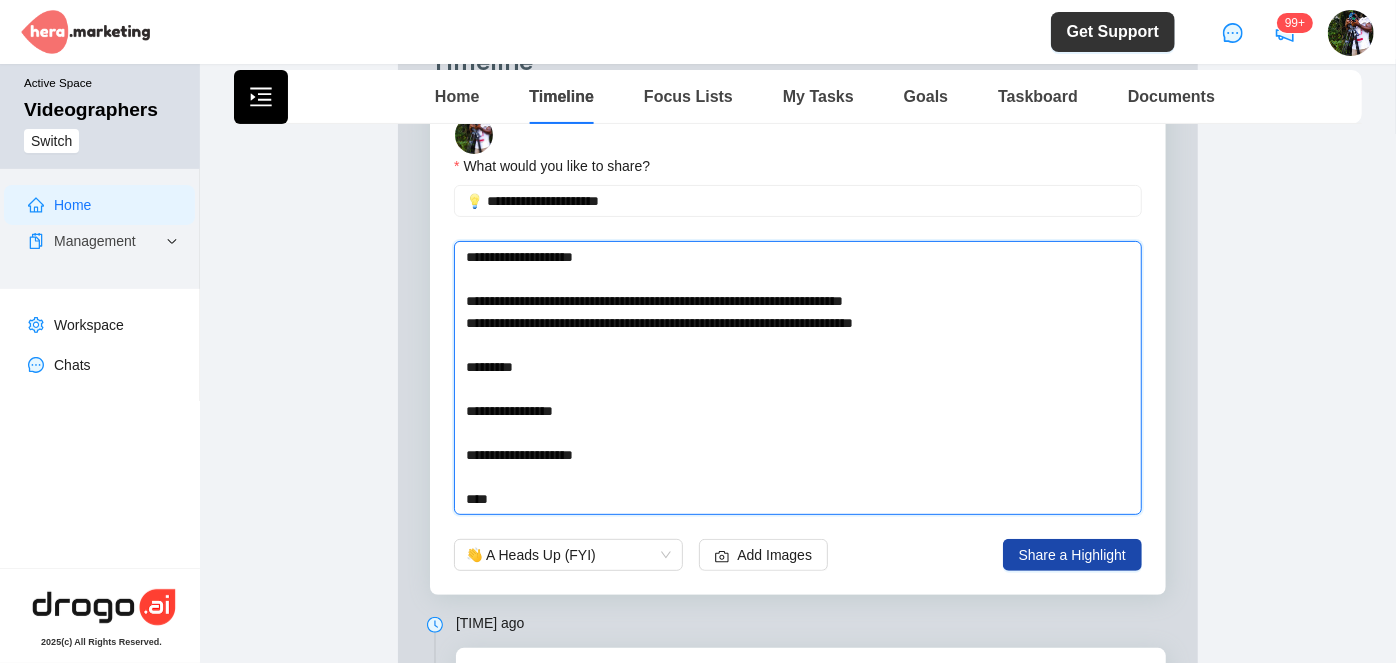click on "**********" at bounding box center (774, 378) 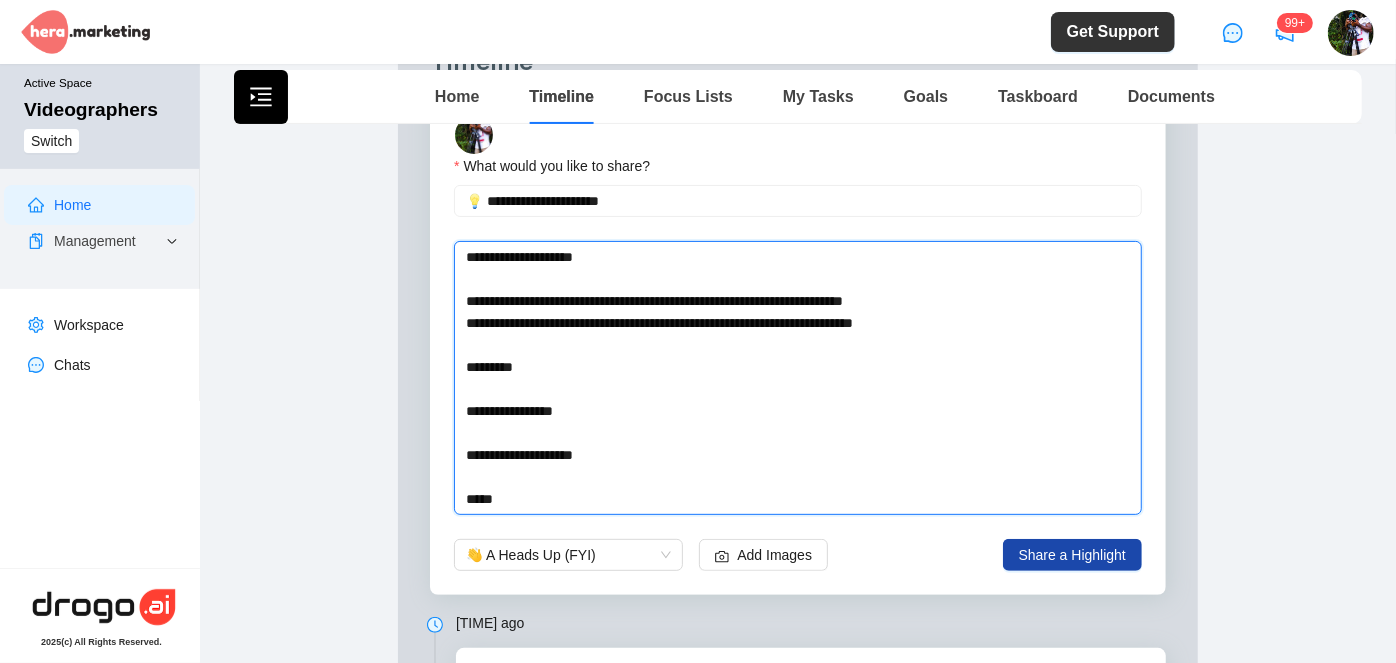 drag, startPoint x: 610, startPoint y: 462, endPoint x: 498, endPoint y: 411, distance: 123.065025 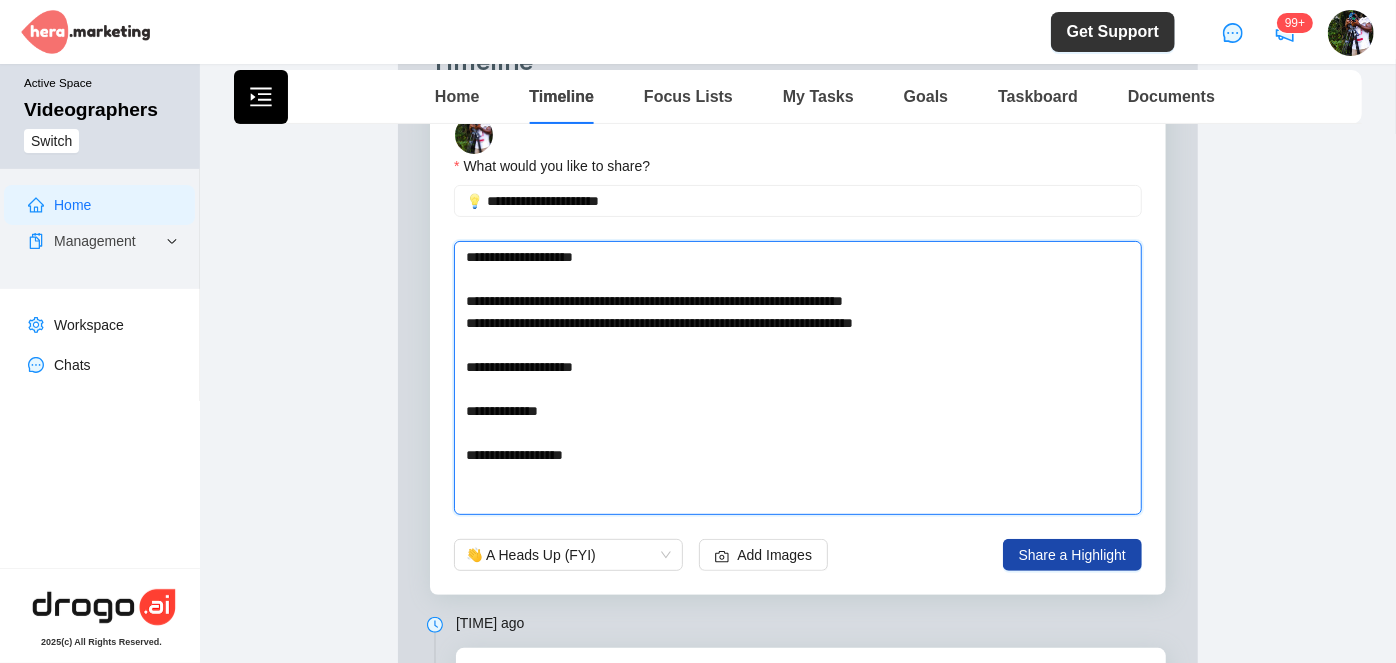click on "**********" at bounding box center (774, 378) 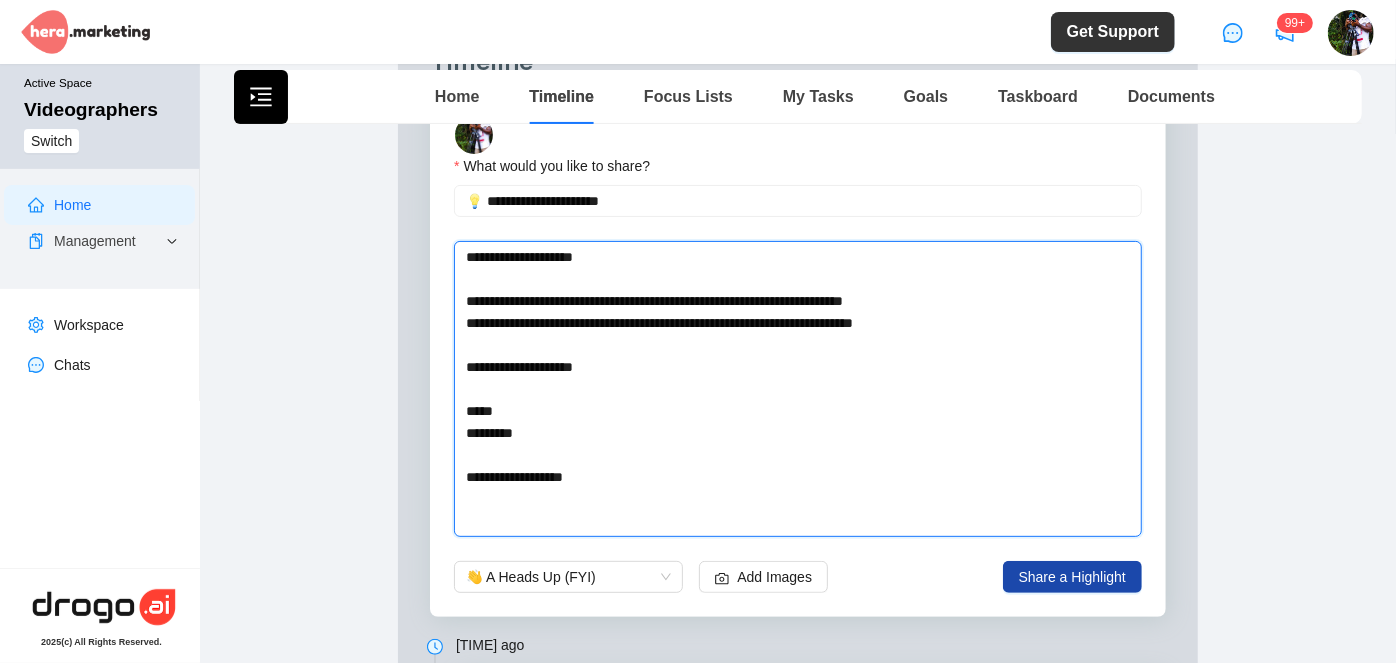 type 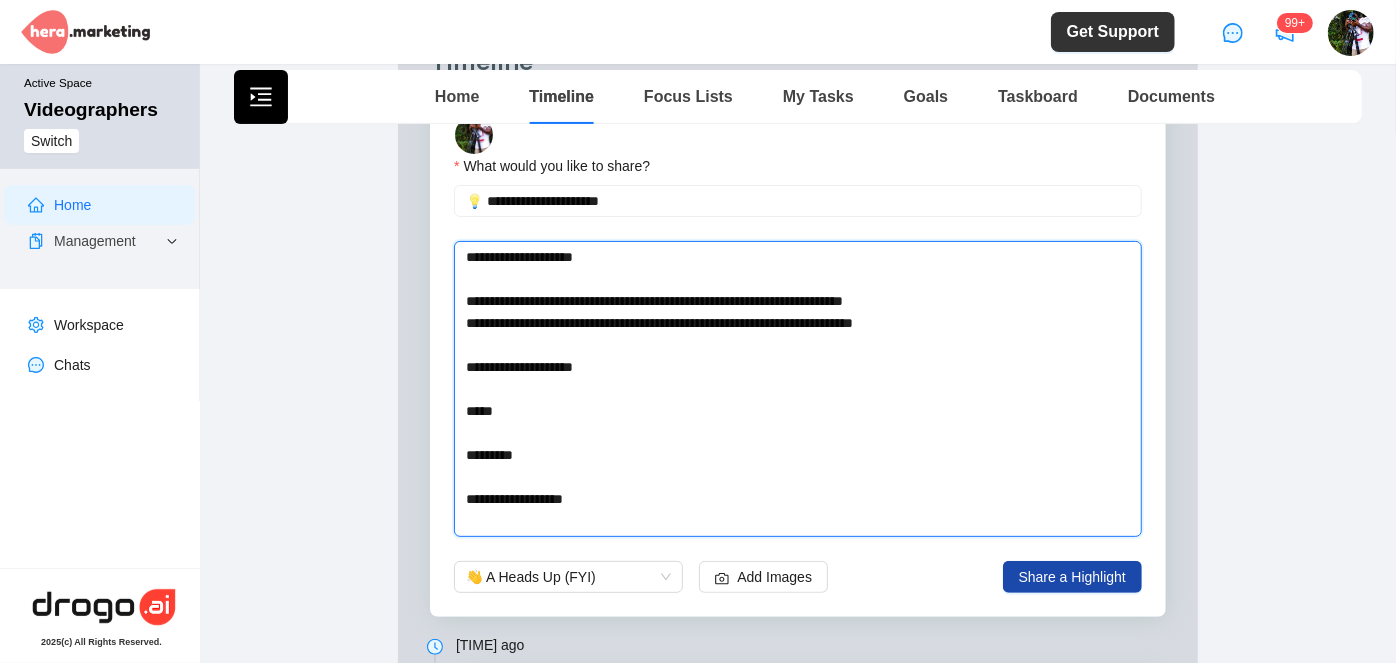 type 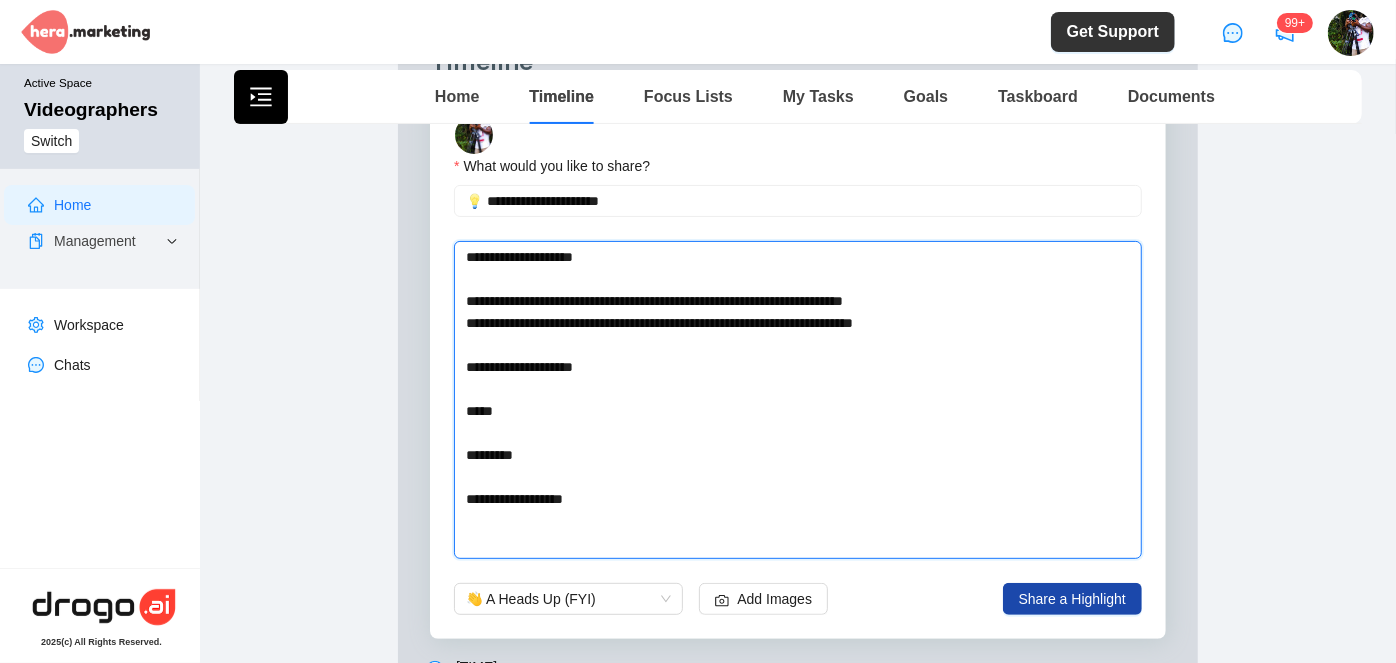 click on "**********" at bounding box center [774, 400] 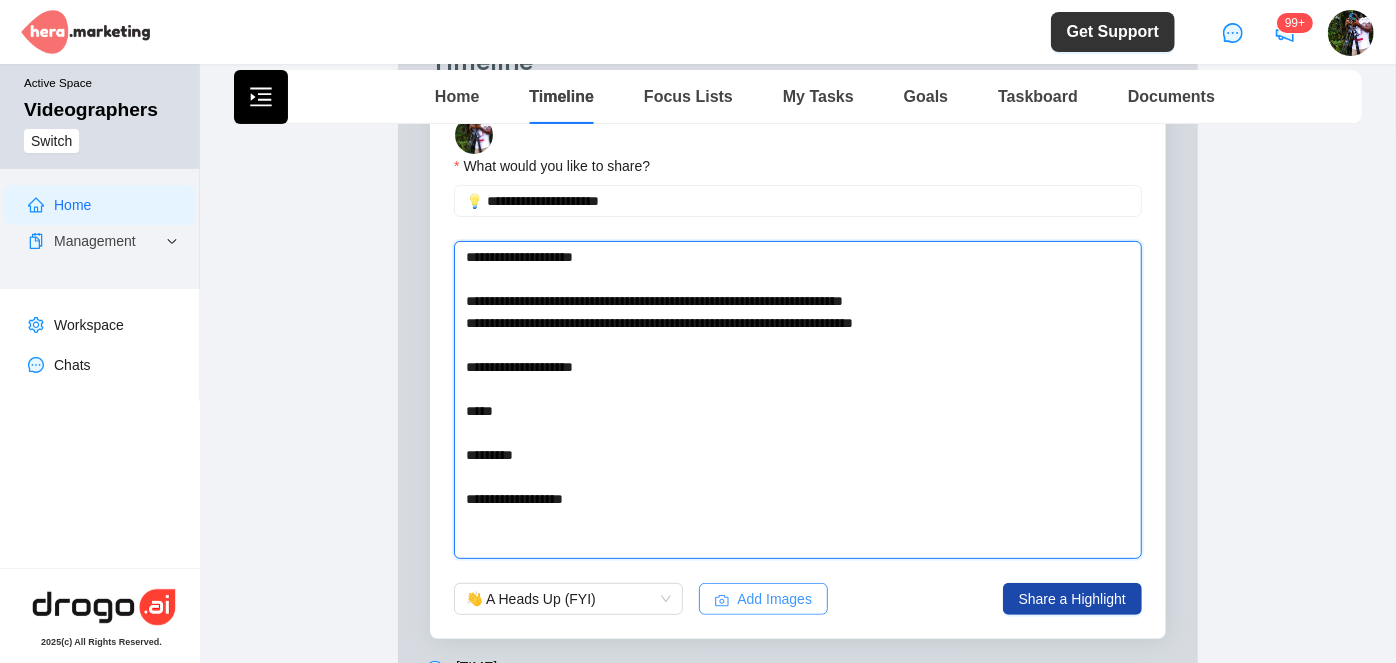 type on "**********" 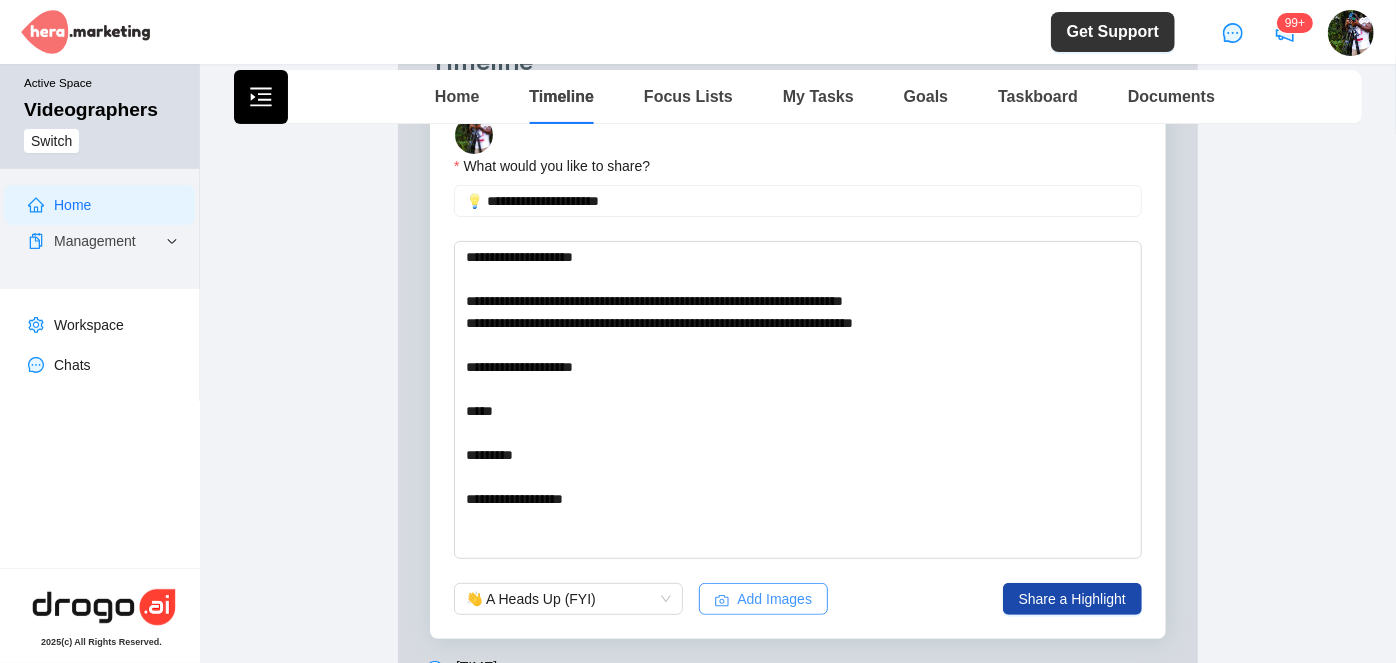 click on "Add Images" at bounding box center [774, 599] 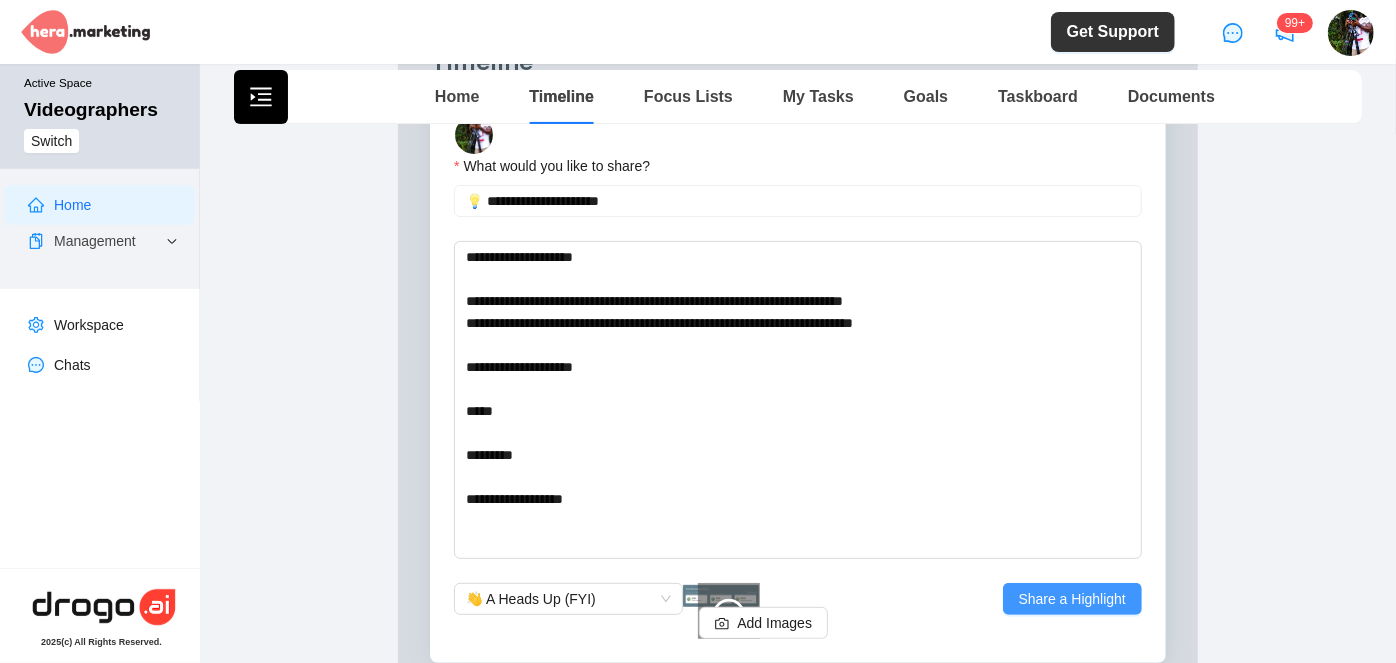 click on "Share a Highlight" at bounding box center [1072, 599] 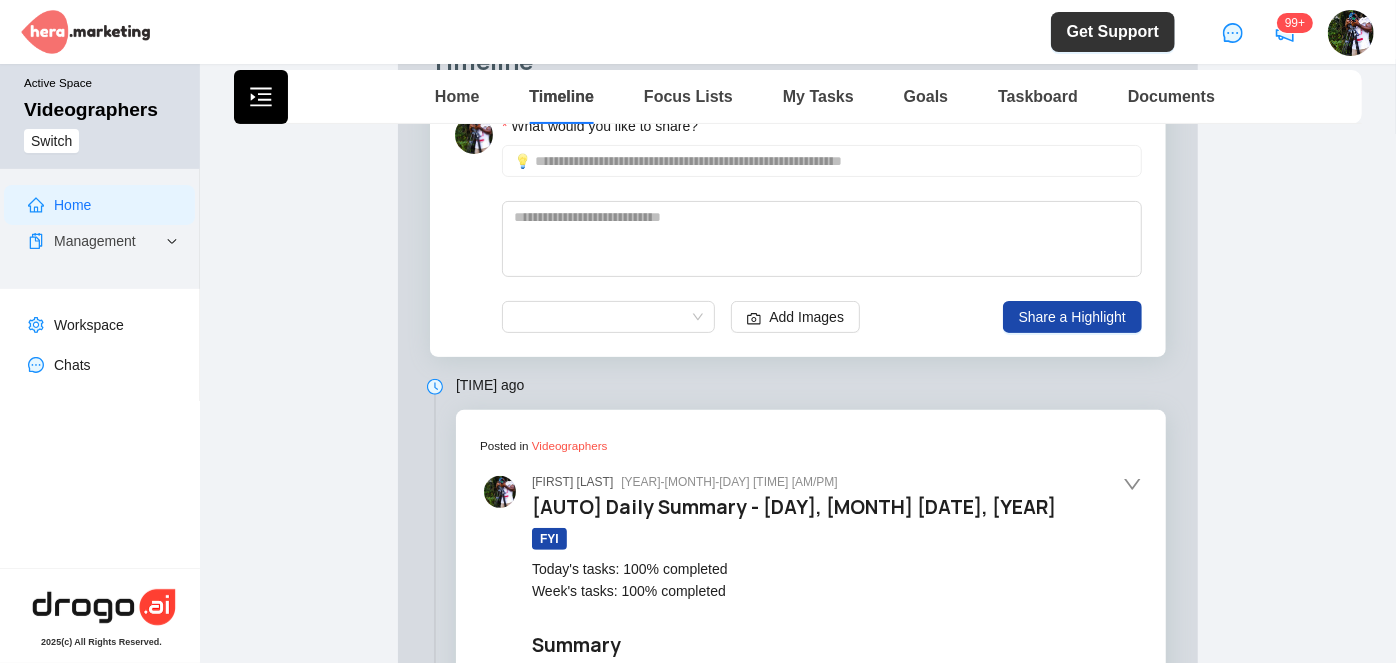 scroll, scrollTop: 0, scrollLeft: 0, axis: both 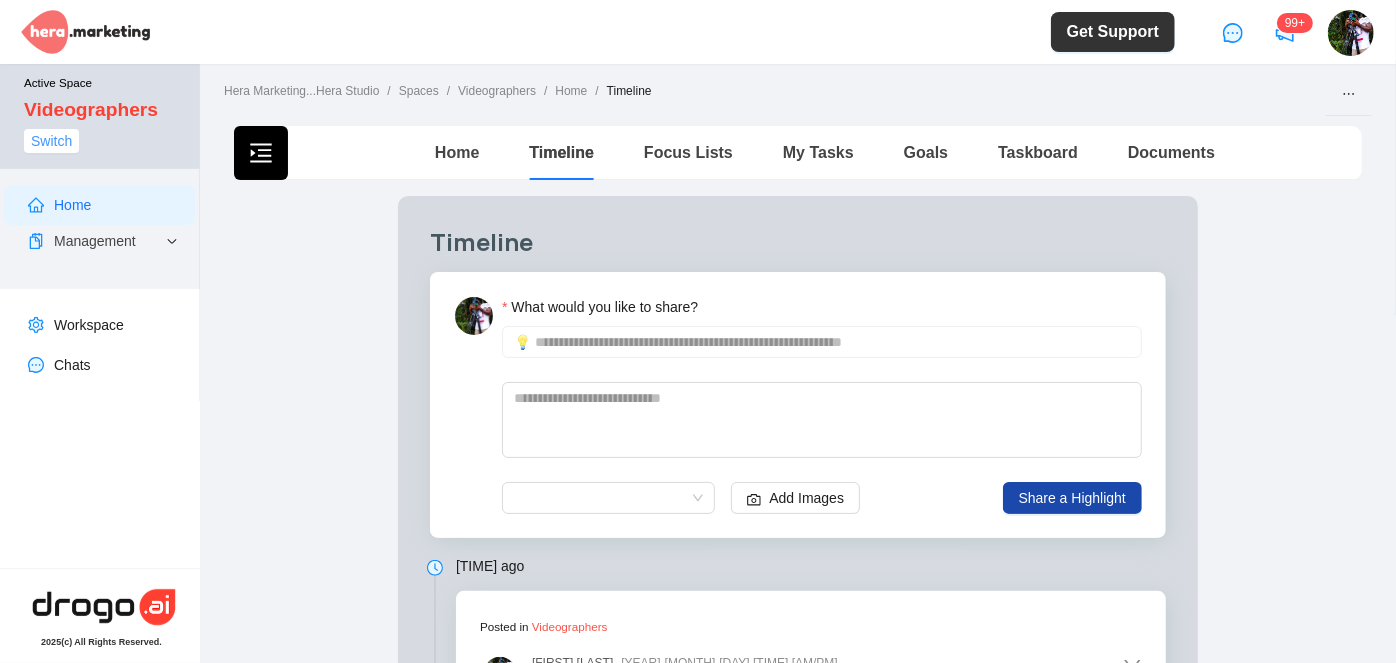 click on "Switch" at bounding box center [51, 141] 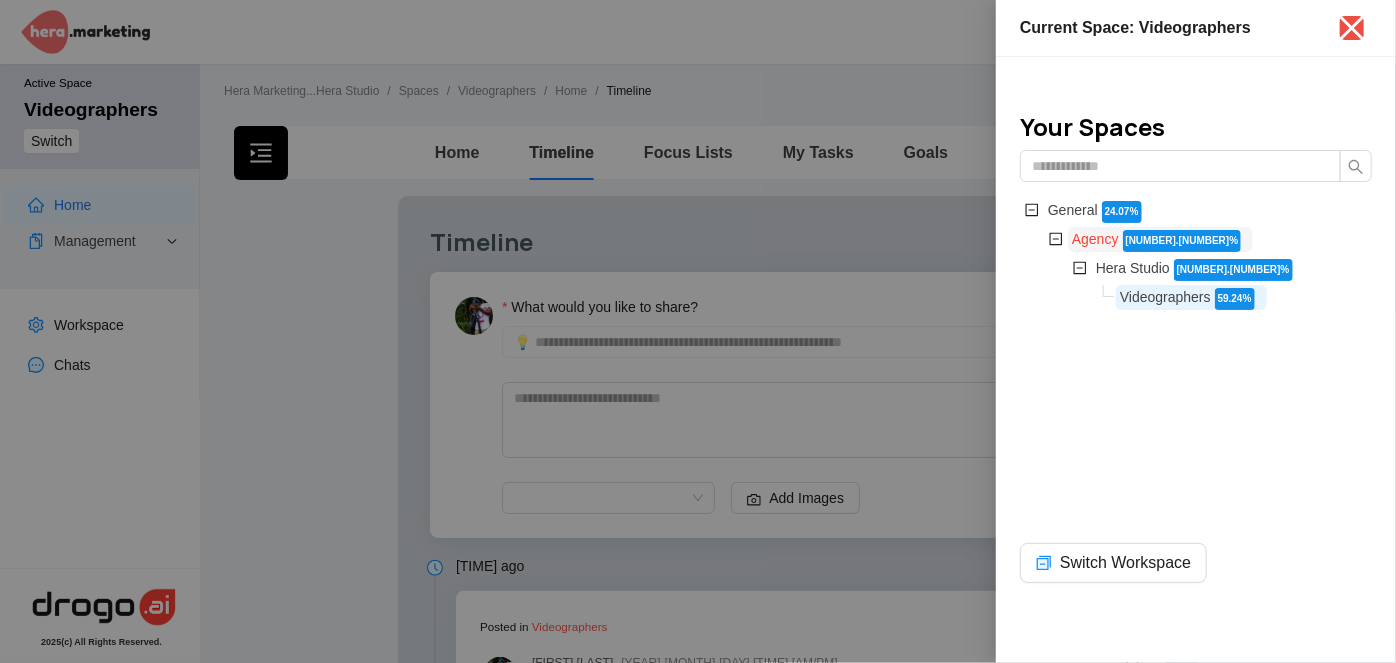 click on "Agency" at bounding box center (1095, 239) 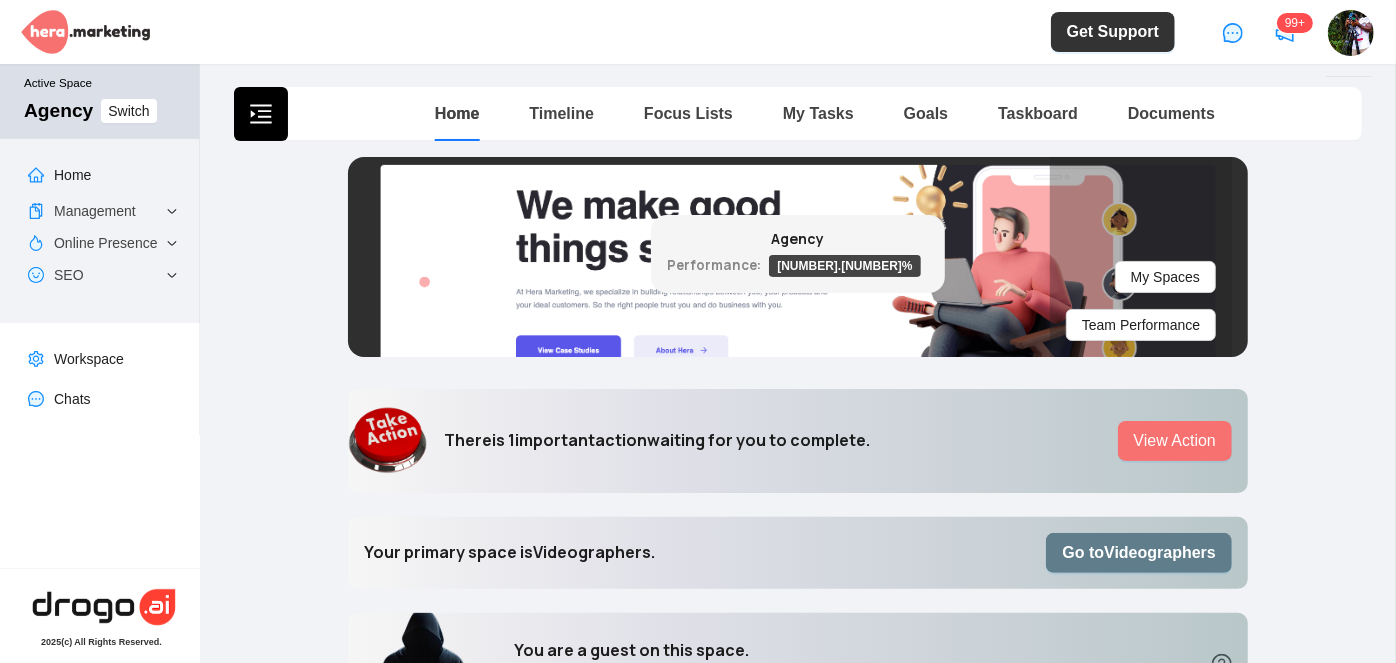 scroll, scrollTop: 0, scrollLeft: 0, axis: both 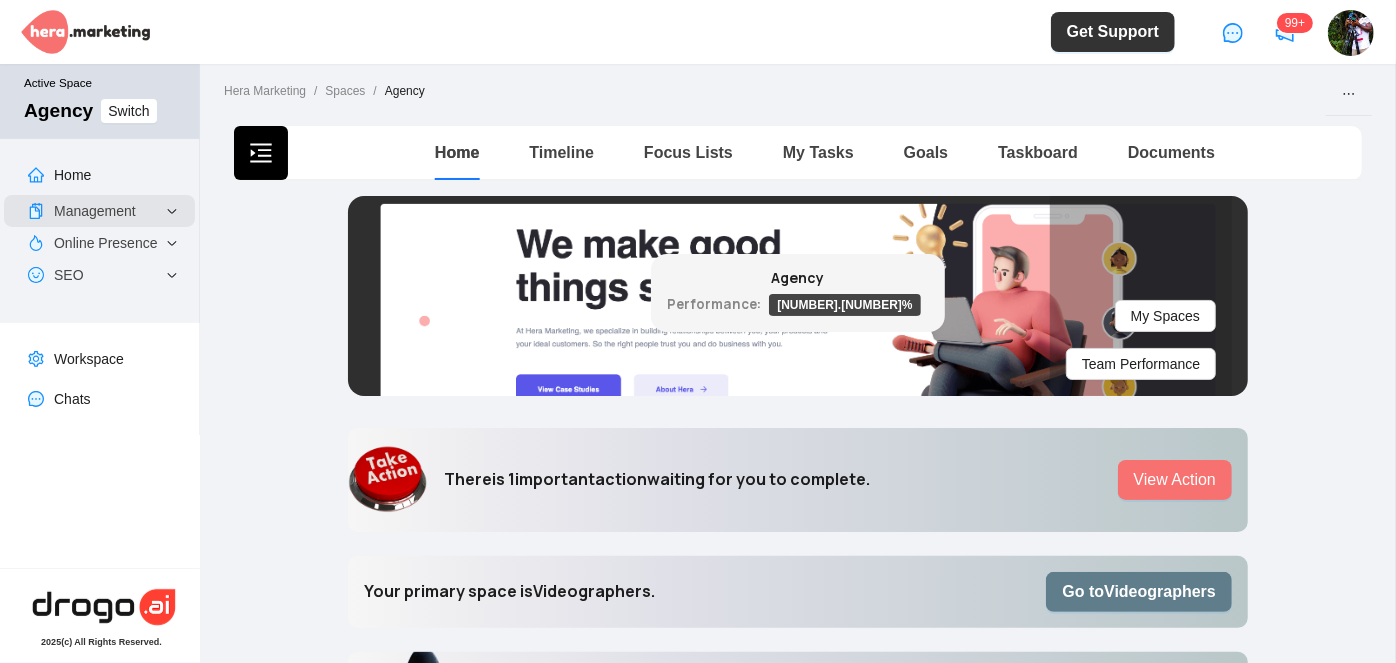 click on "Management" at bounding box center (99, 211) 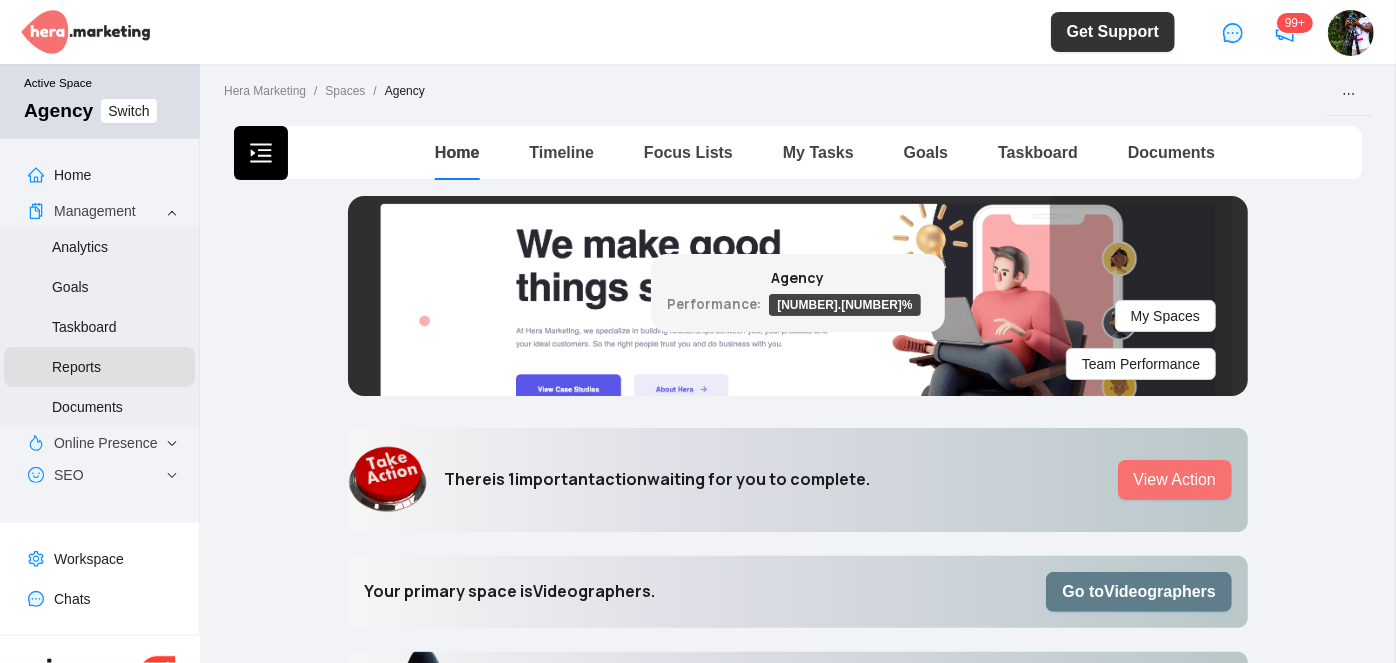 click on "Reports" at bounding box center (76, 367) 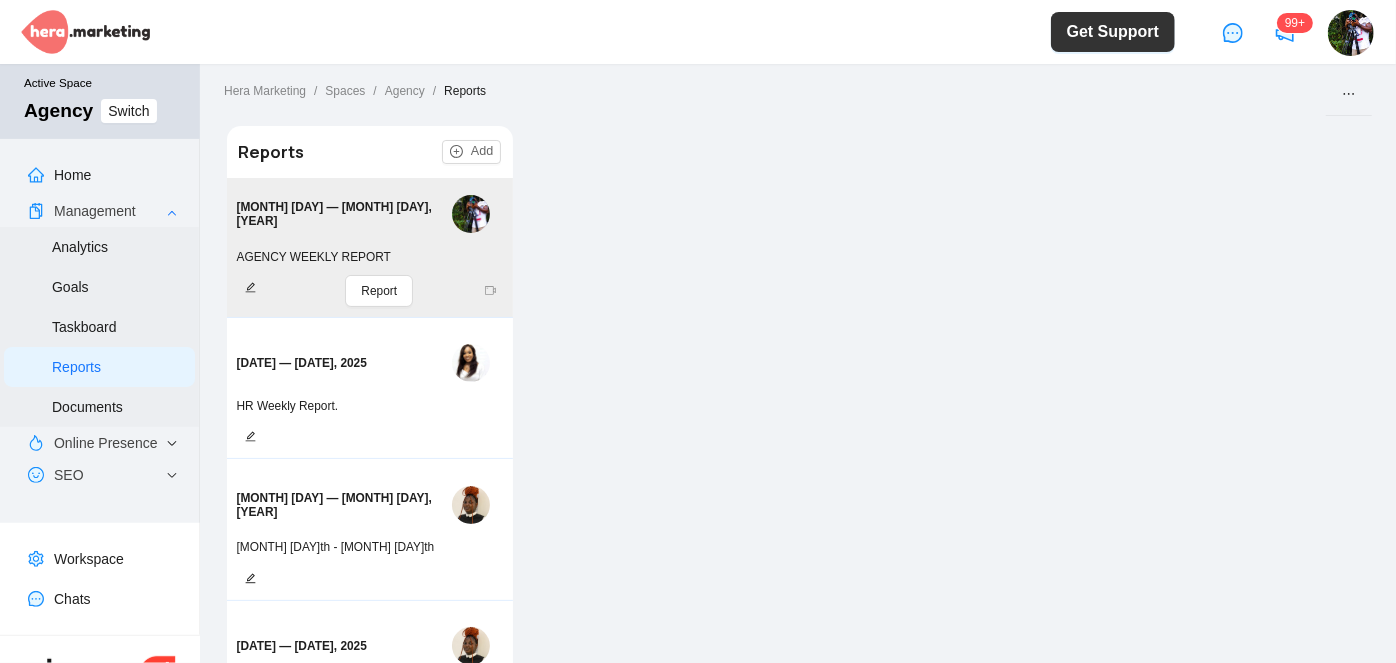 click on "[MONTH] [DAY] — [MONTH] [DAY], [YEAR]" at bounding box center [367, 213] 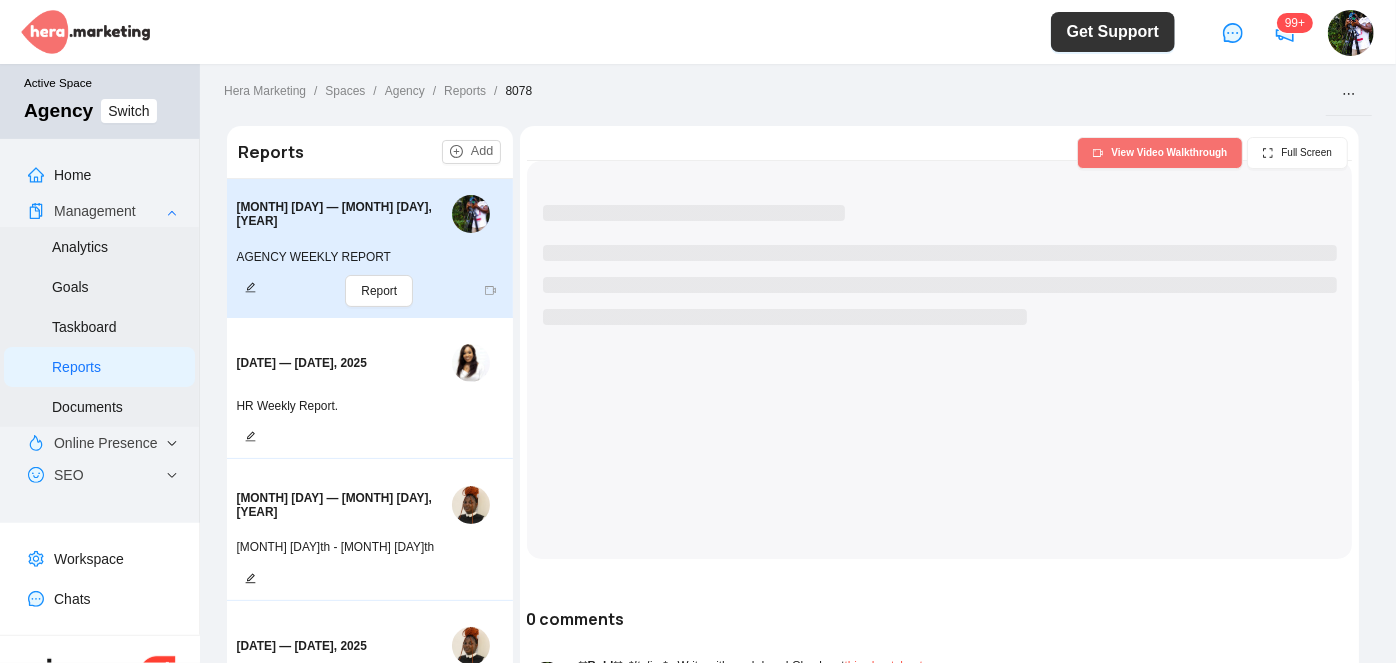 scroll, scrollTop: 0, scrollLeft: 0, axis: both 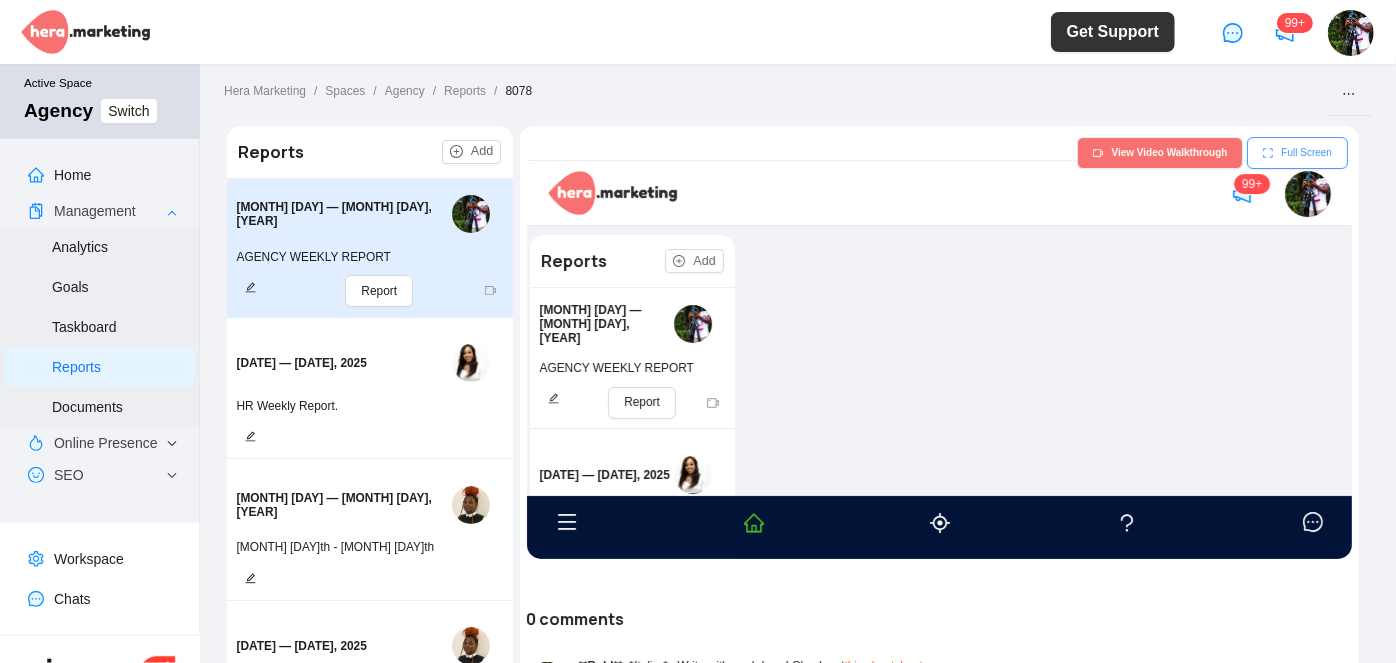 click on "Full Screen" at bounding box center (1306, 153) 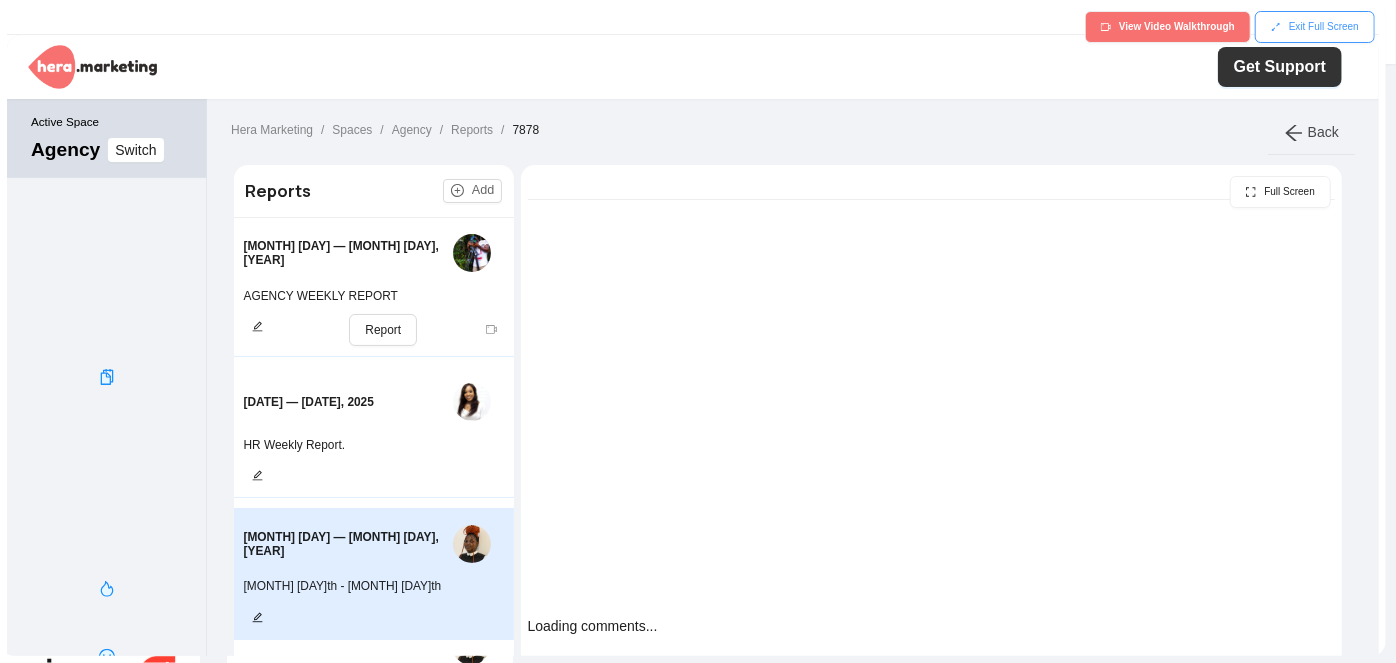 type 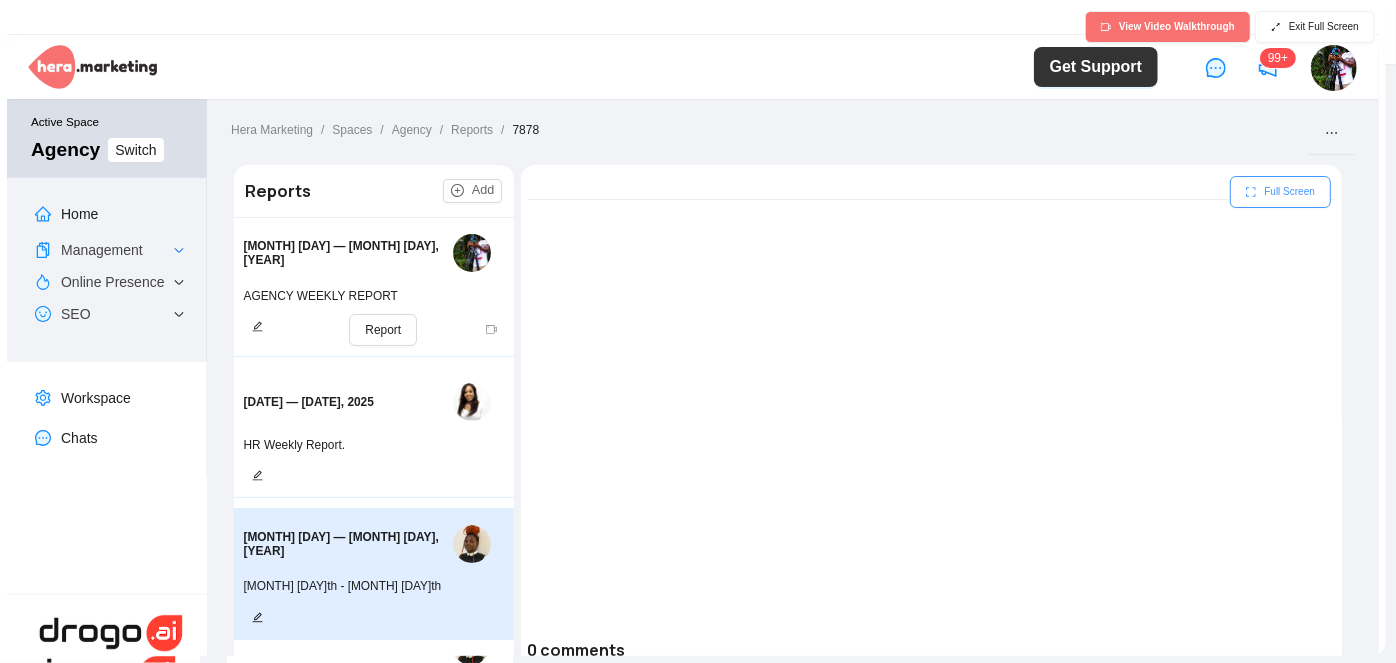 click on "Full Screen" at bounding box center (1289, 192) 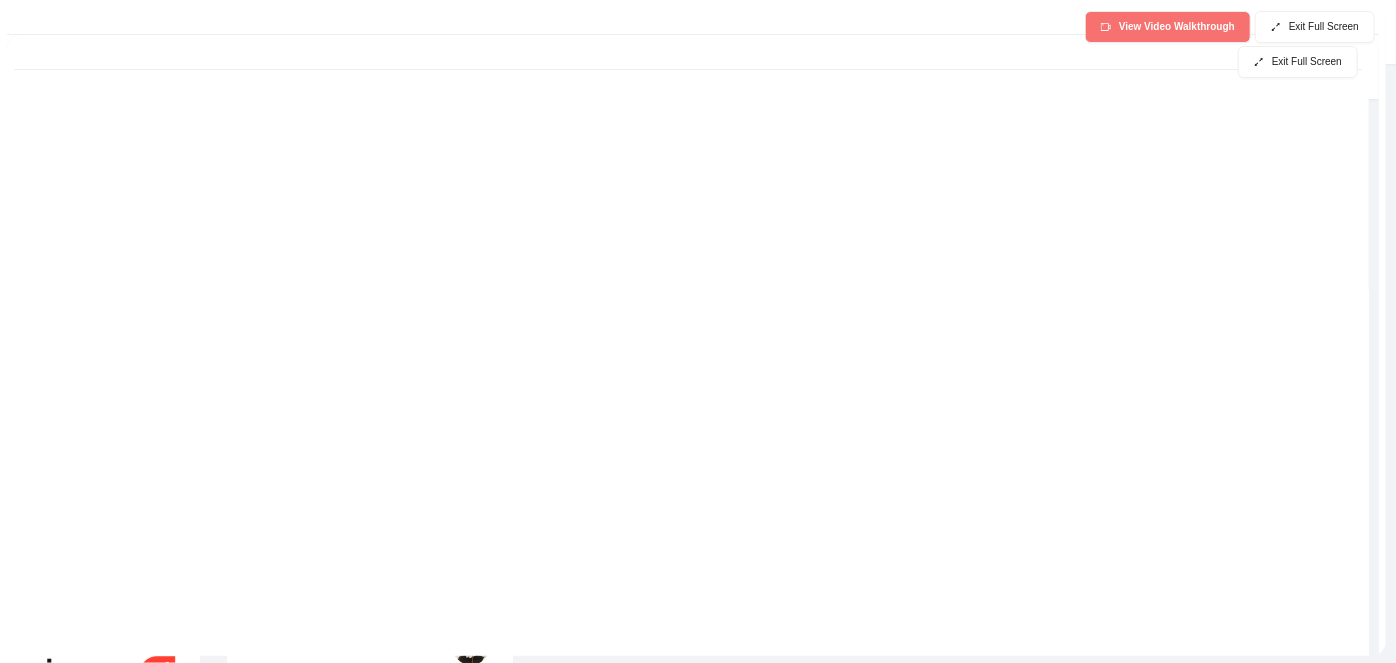 type 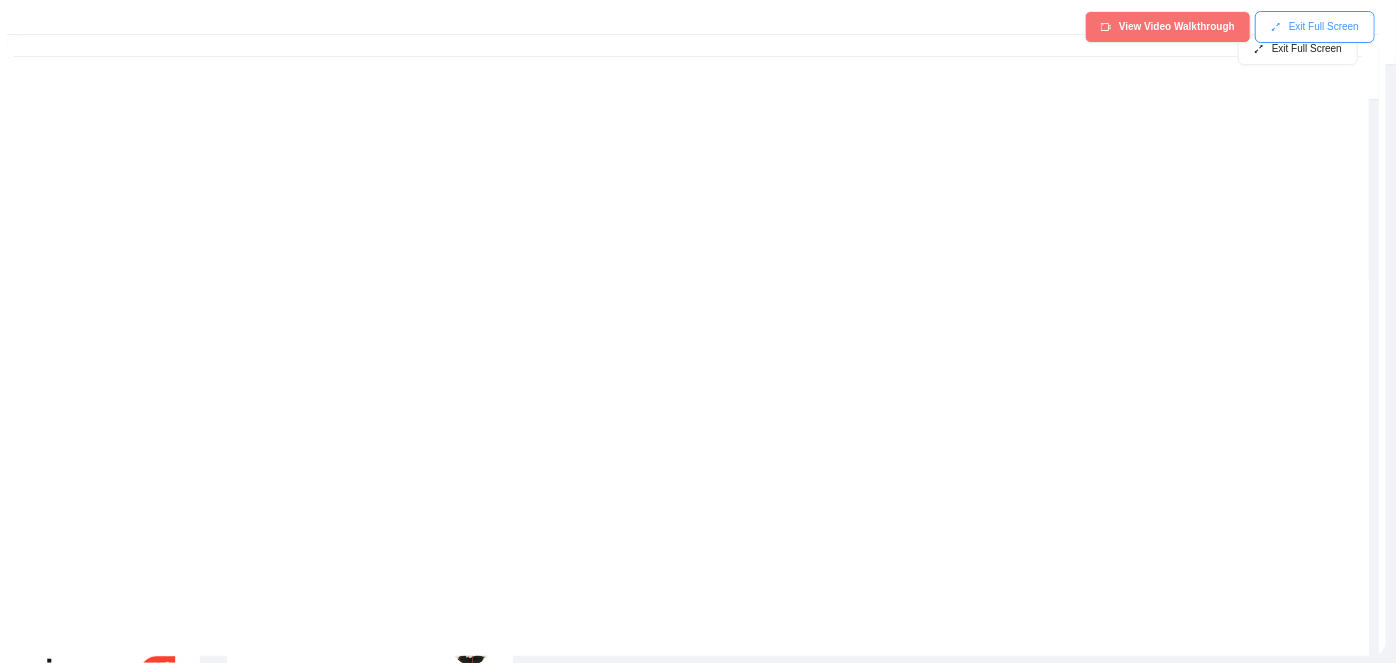click on "Exit Full Screen" at bounding box center (1324, 27) 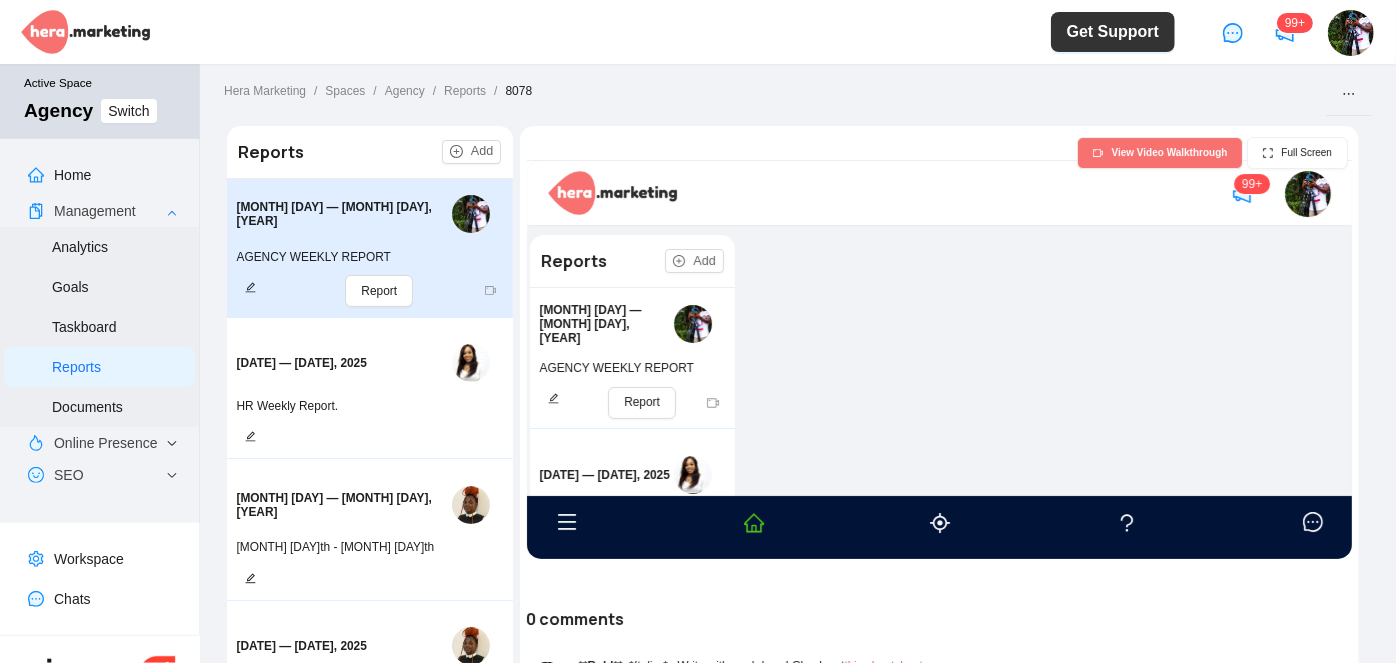 type 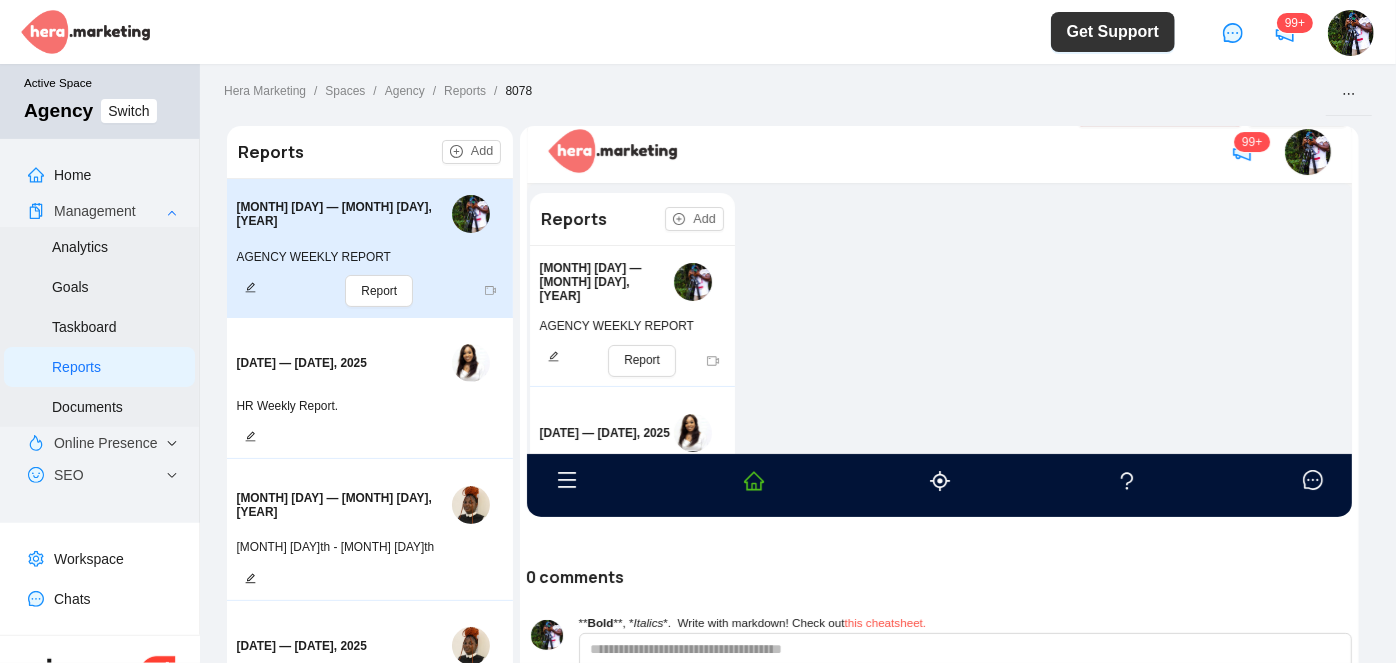 scroll, scrollTop: 0, scrollLeft: 0, axis: both 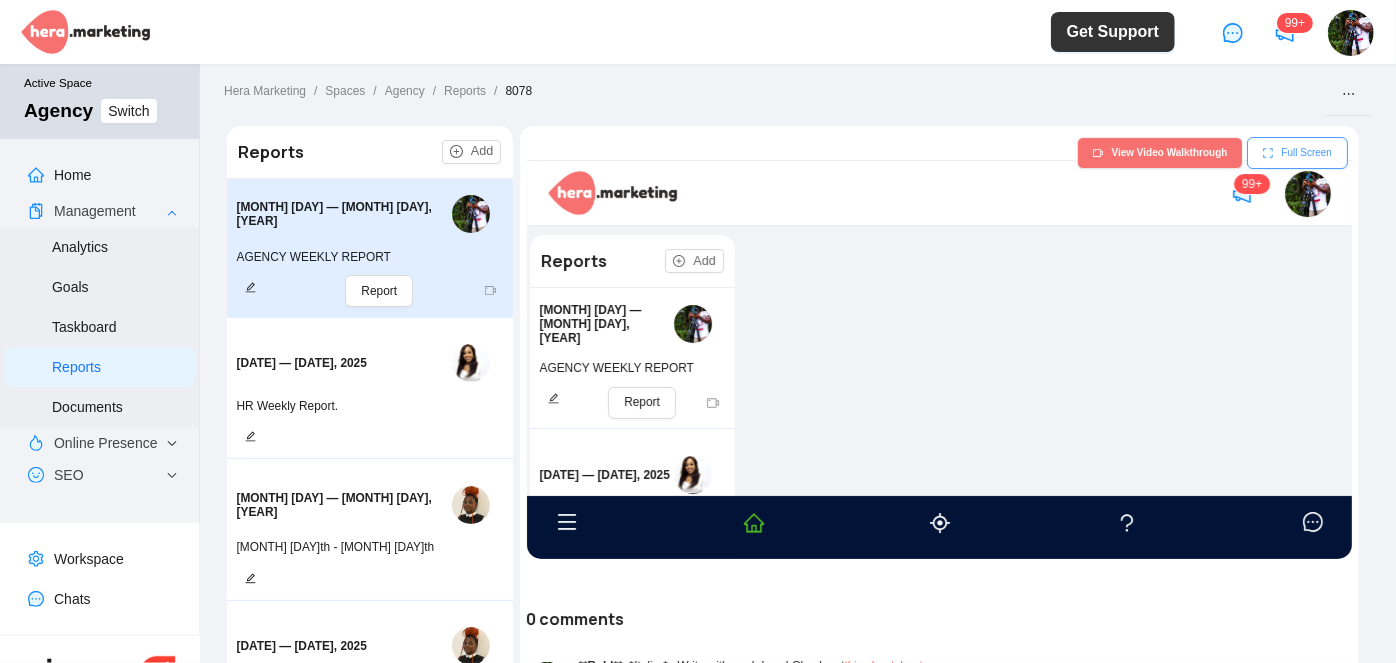 click on "Full Screen" at bounding box center (1306, 153) 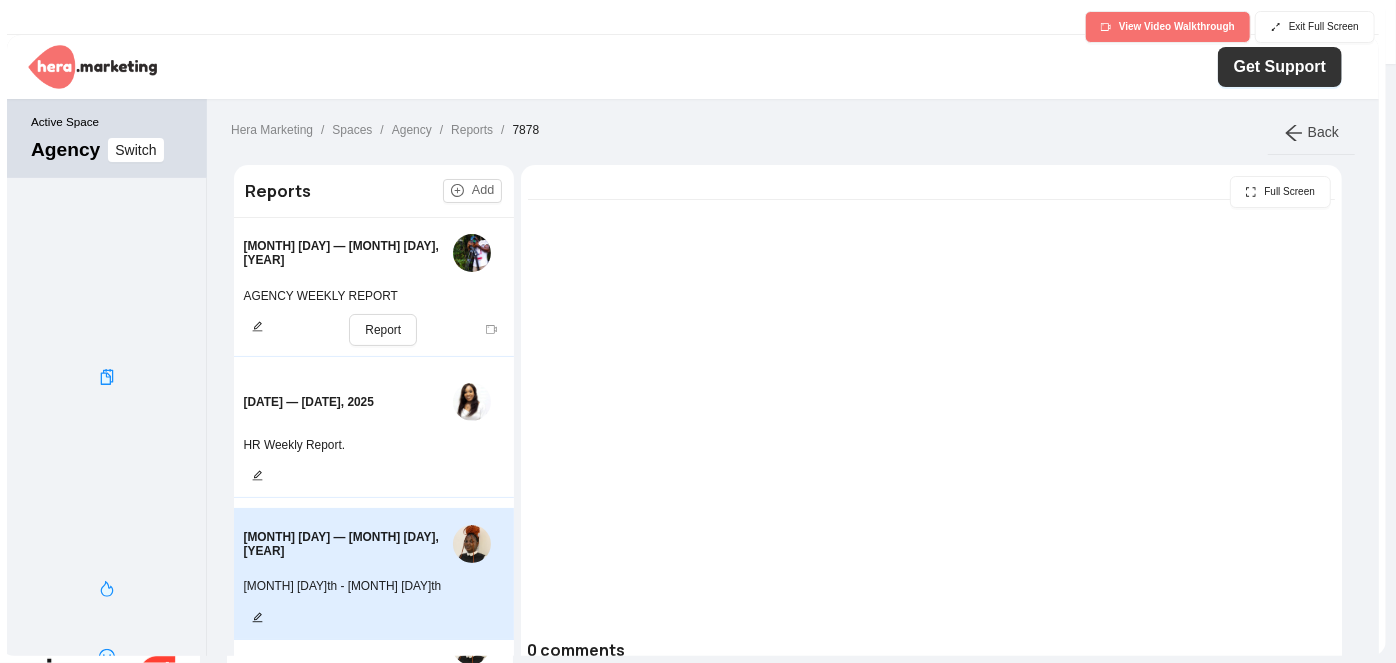 type 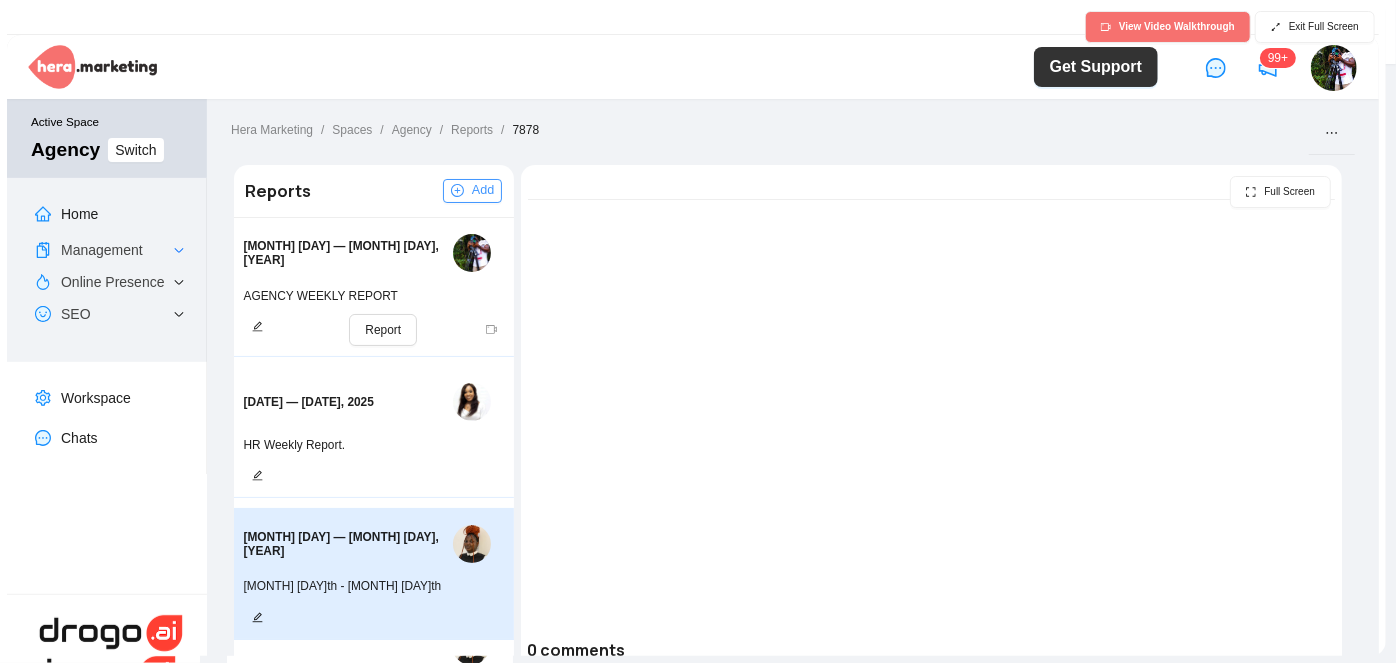 click on "Add" at bounding box center (483, 190) 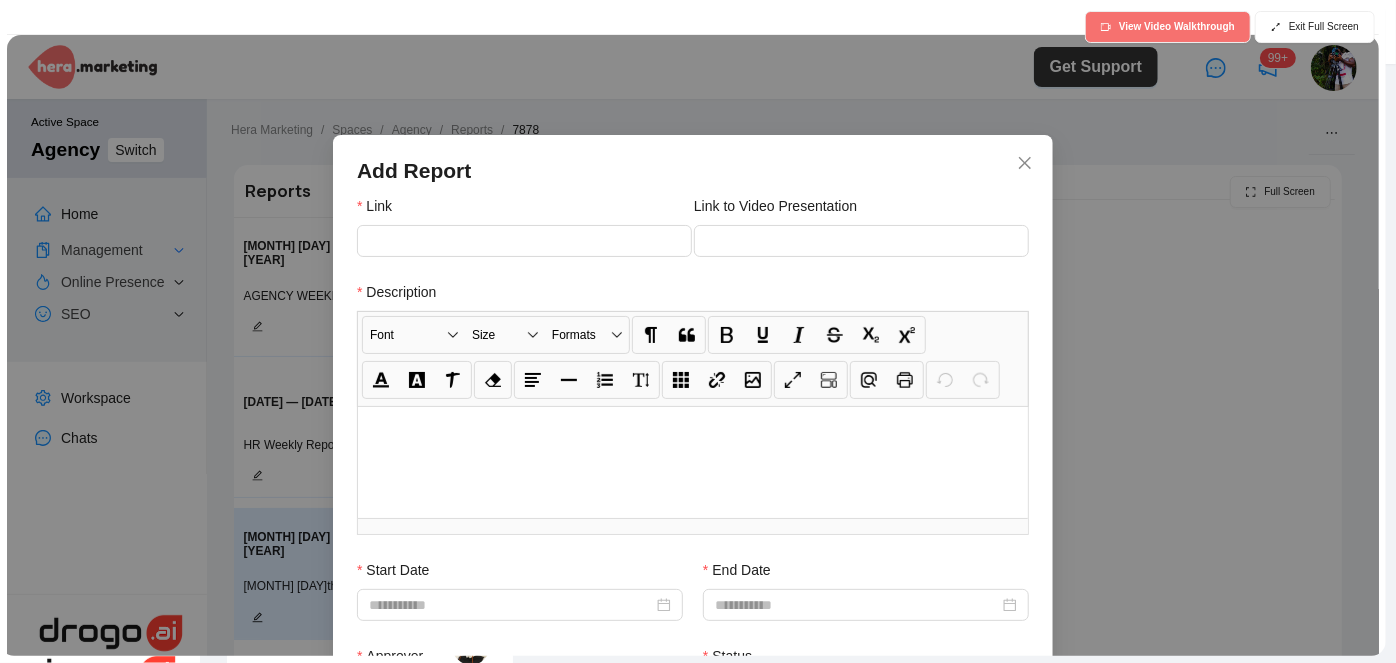 scroll, scrollTop: 100, scrollLeft: 0, axis: vertical 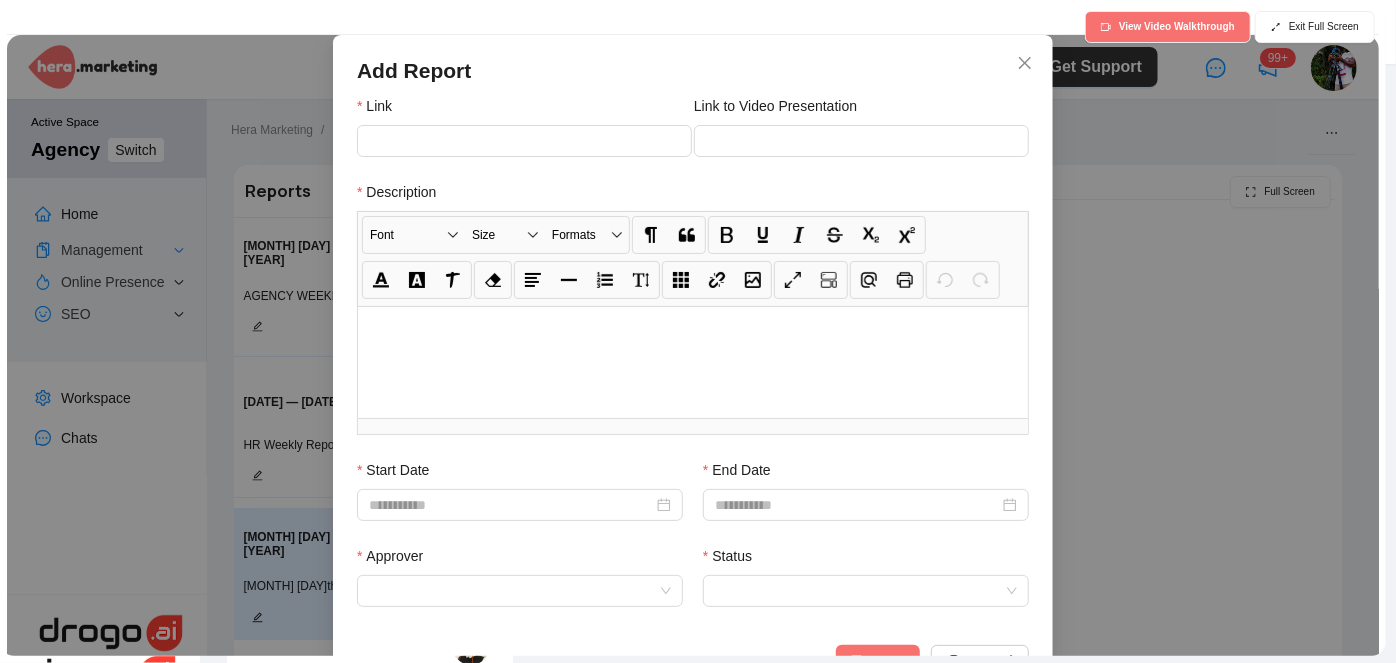 click on "Add Report Link Link to Video Presentation Description Font Font Size Size Formats Formats Paragraph style Quote Bold CTRL+ B Underline CTRL+ U Italic CTRL+ I Strike CTRL+SHIFT+ S Subscript Superscript Font Color Highlight Color Text style Remove Format Align Horizontal line List Line height Table Link Image Full screen Show blocks Preview print Undo CTRL+ Z Redo CTRL+ Y  / CTRL+SHIFT+ Z Align left Align center Align right Align justify (Default) Arial Comic Sans MS Courier New Impact Georgia tahoma Trebuchet MS Verdana (Default) 8 9 10 11 12 14 16 18 20 22 24 26 28 36 48 72 Paragraph Normal (DIV) Quote Code Header1 Header2 Header3 Header4 Header5 Header6 Insert Link URL to link Text to display  Open in new window  Download link Submit Insert image Image Link Select from files Image URL Alternative text Width   Height **** x ****  Constrain proportions  Insert description URL to link Text to display  Open in new window  Download link Basic Left Center Right Submit Insert Video Width   Height (Ratio) x" at bounding box center [693, 360] 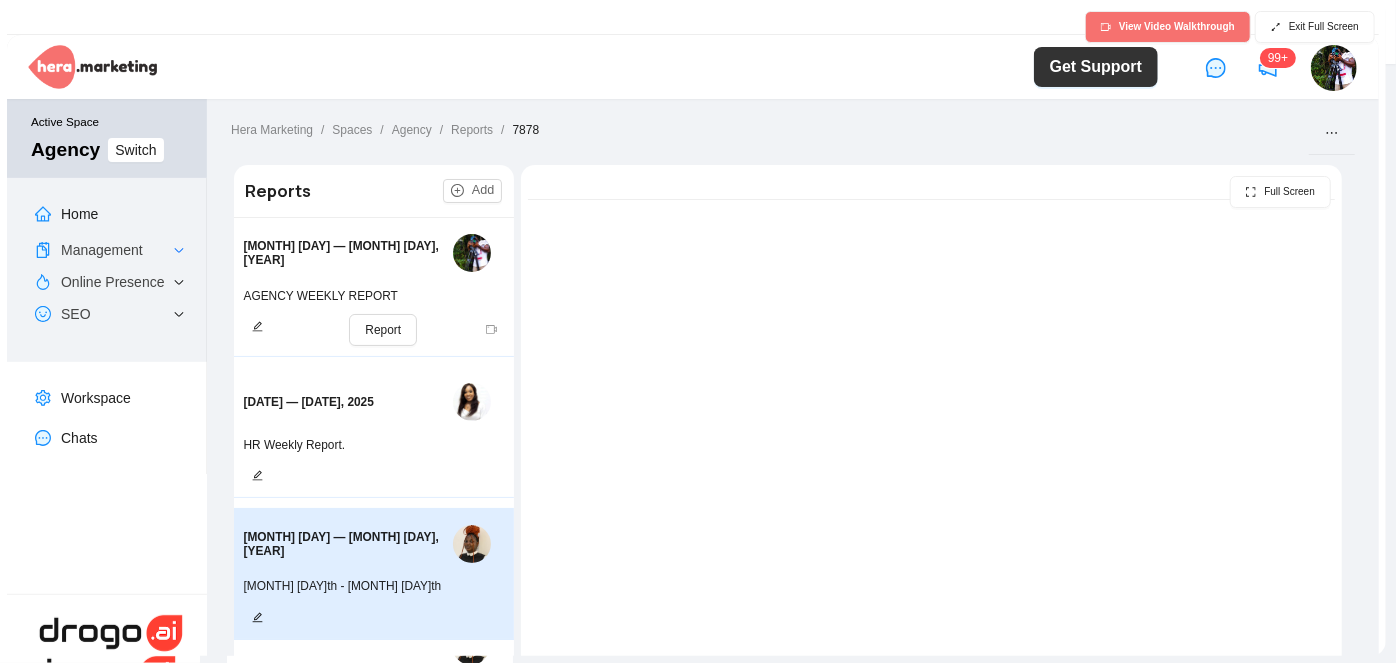 scroll, scrollTop: 0, scrollLeft: 0, axis: both 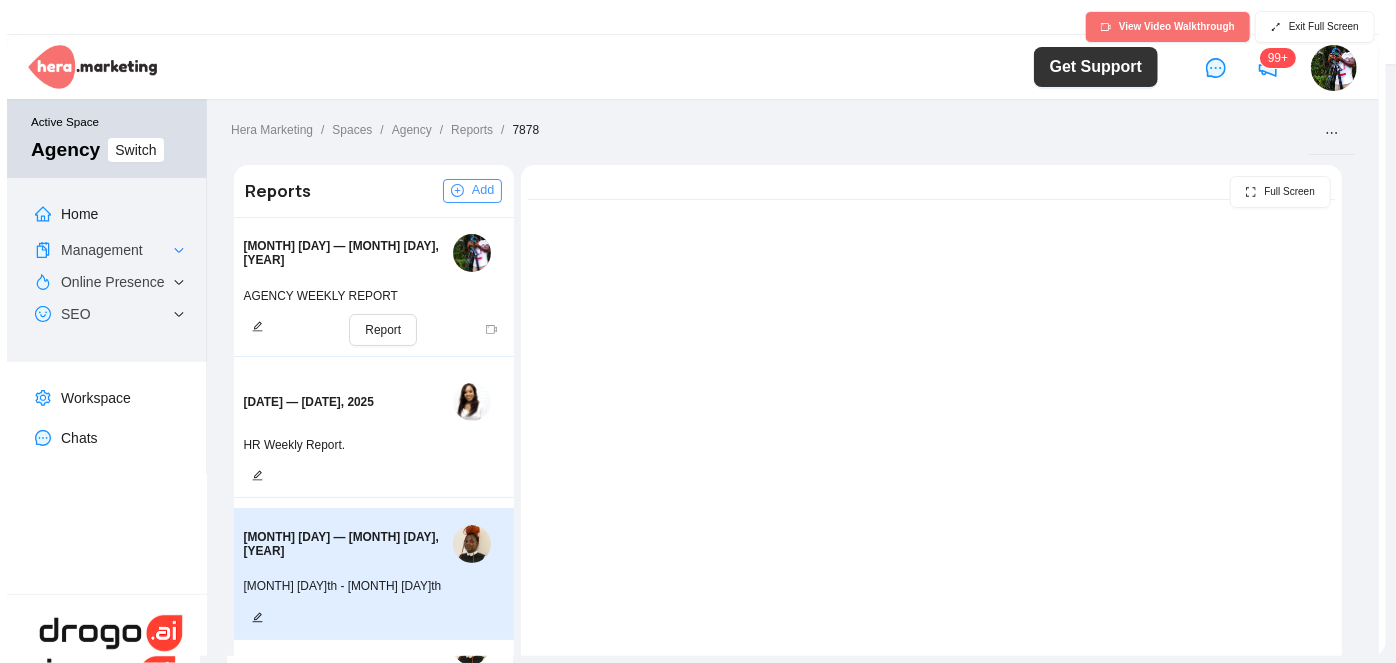 click on "Add" at bounding box center (472, 191) 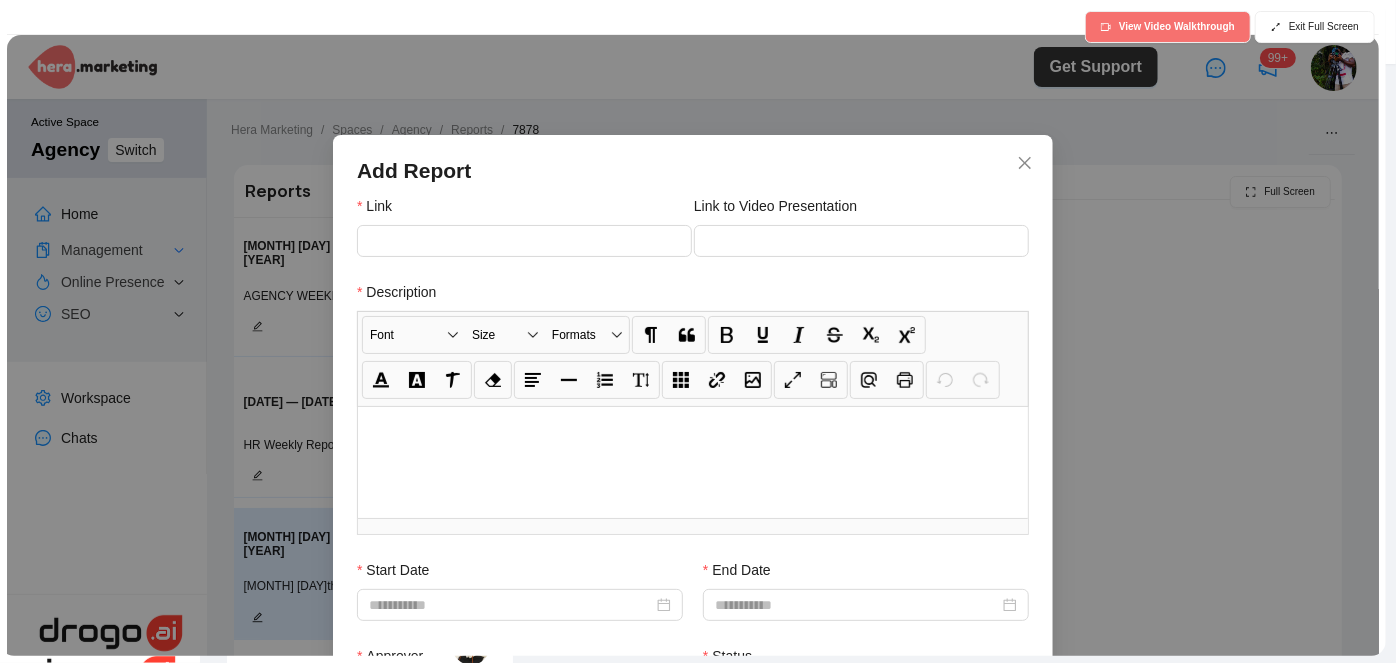 scroll, scrollTop: 100, scrollLeft: 0, axis: vertical 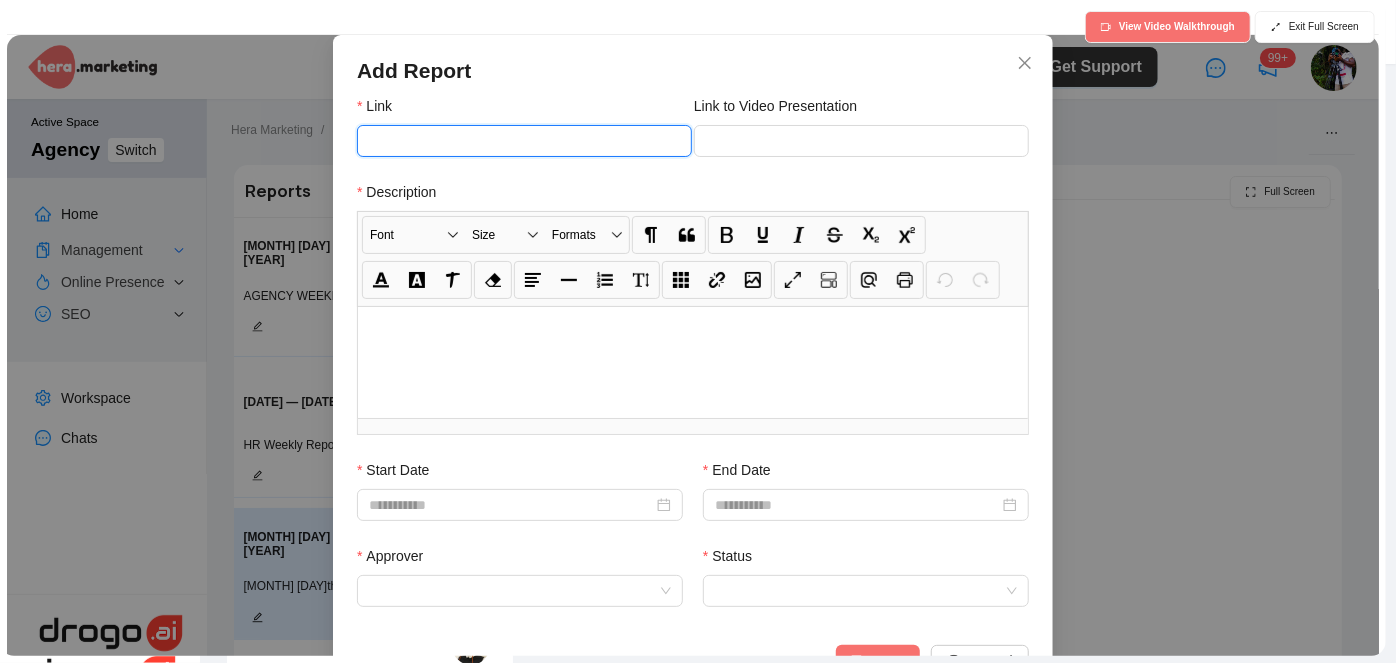 click on "Link" at bounding box center (524, 141) 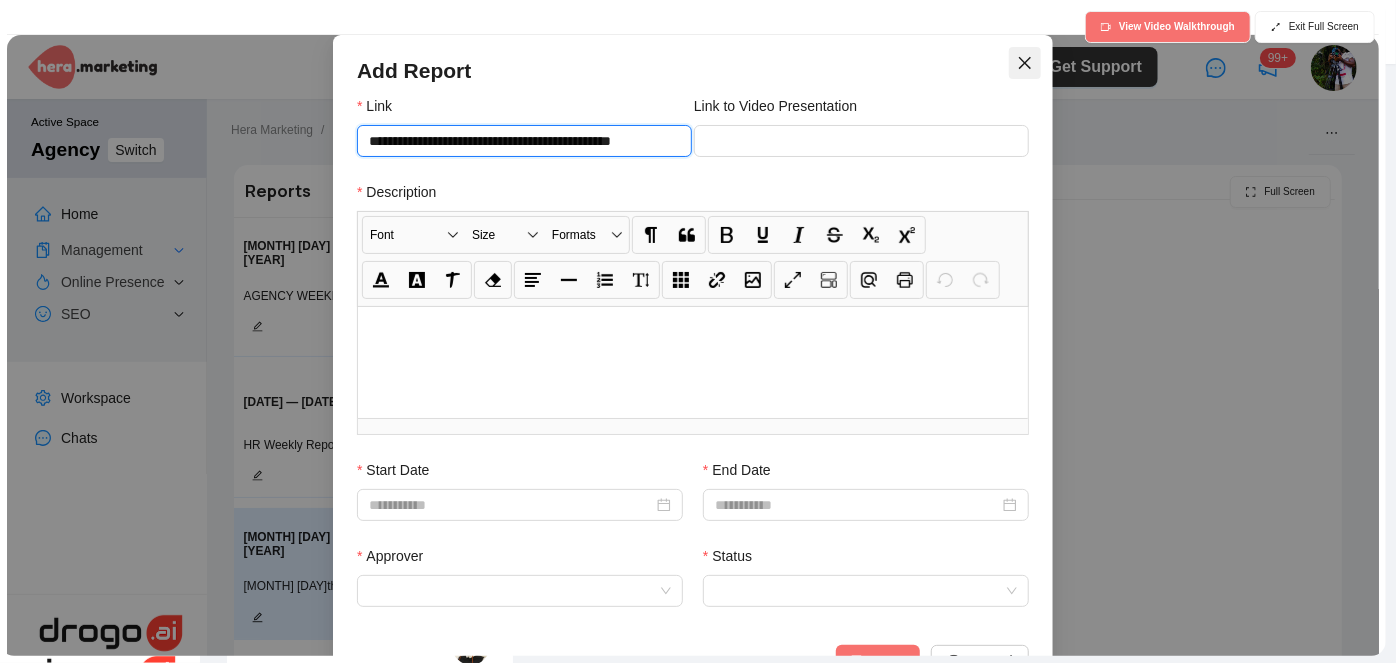 type on "**********" 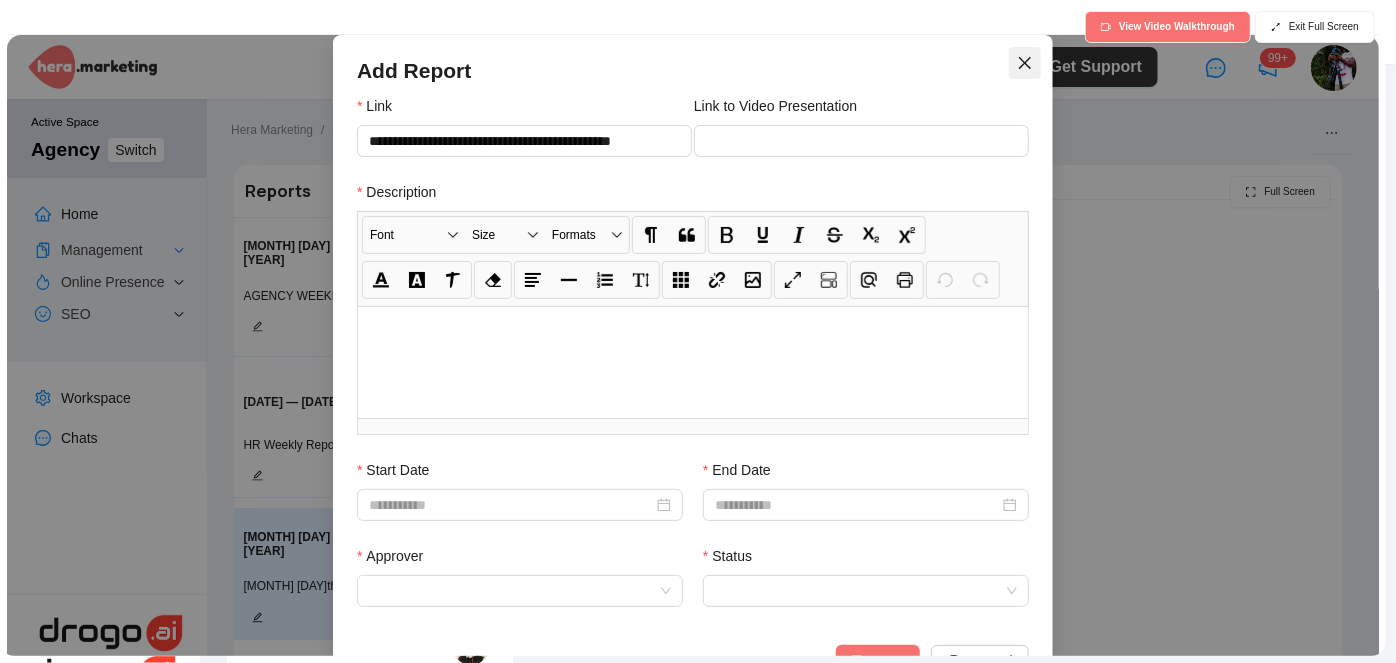 click 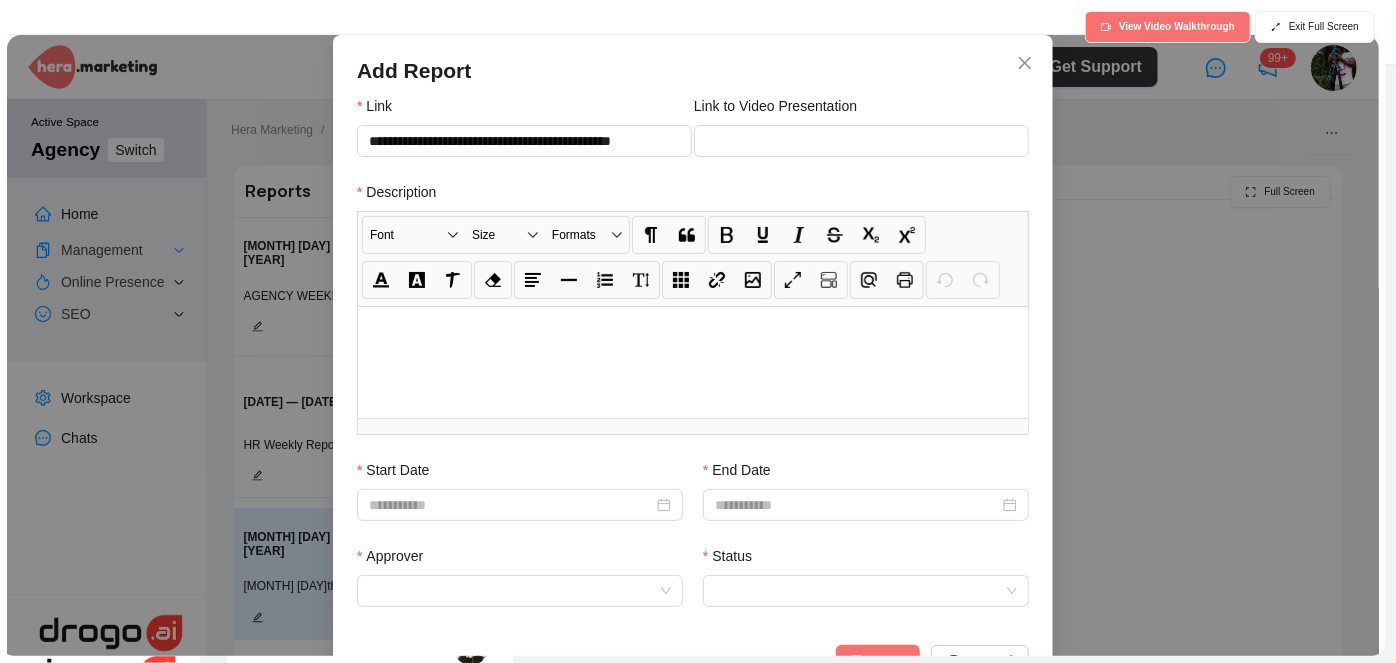 scroll, scrollTop: 51, scrollLeft: 0, axis: vertical 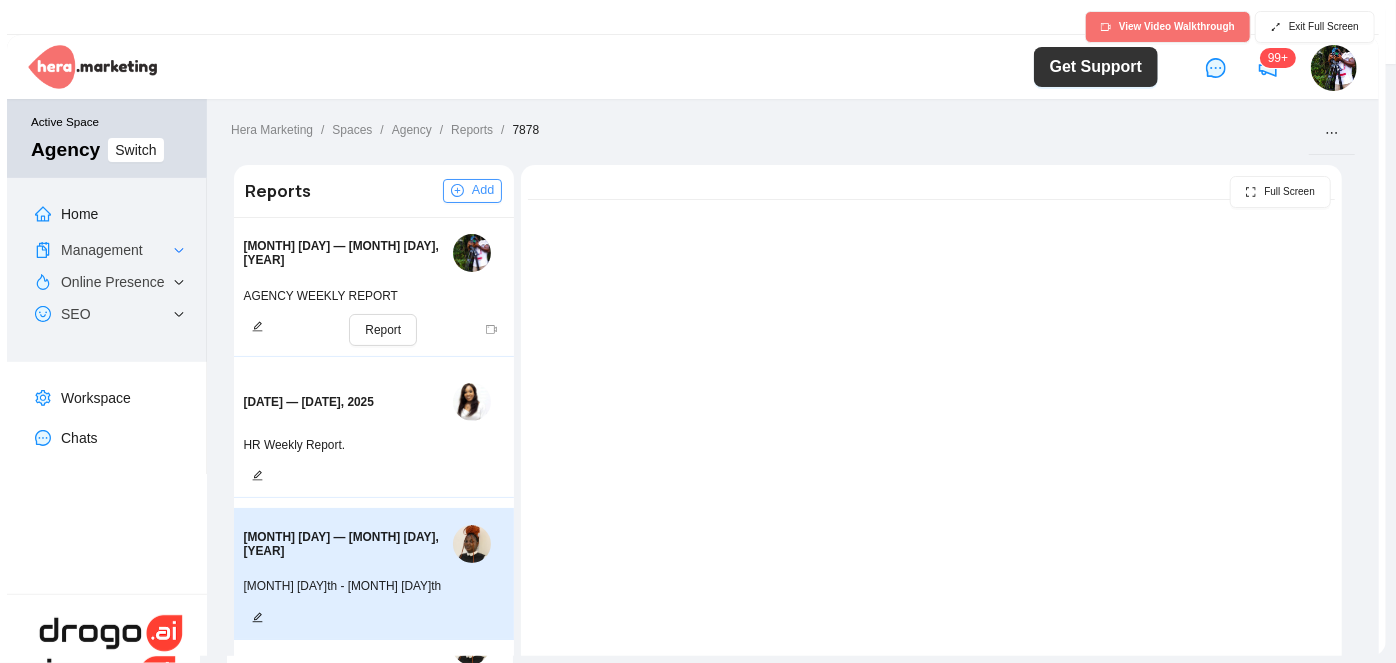click on "Add" at bounding box center (483, 190) 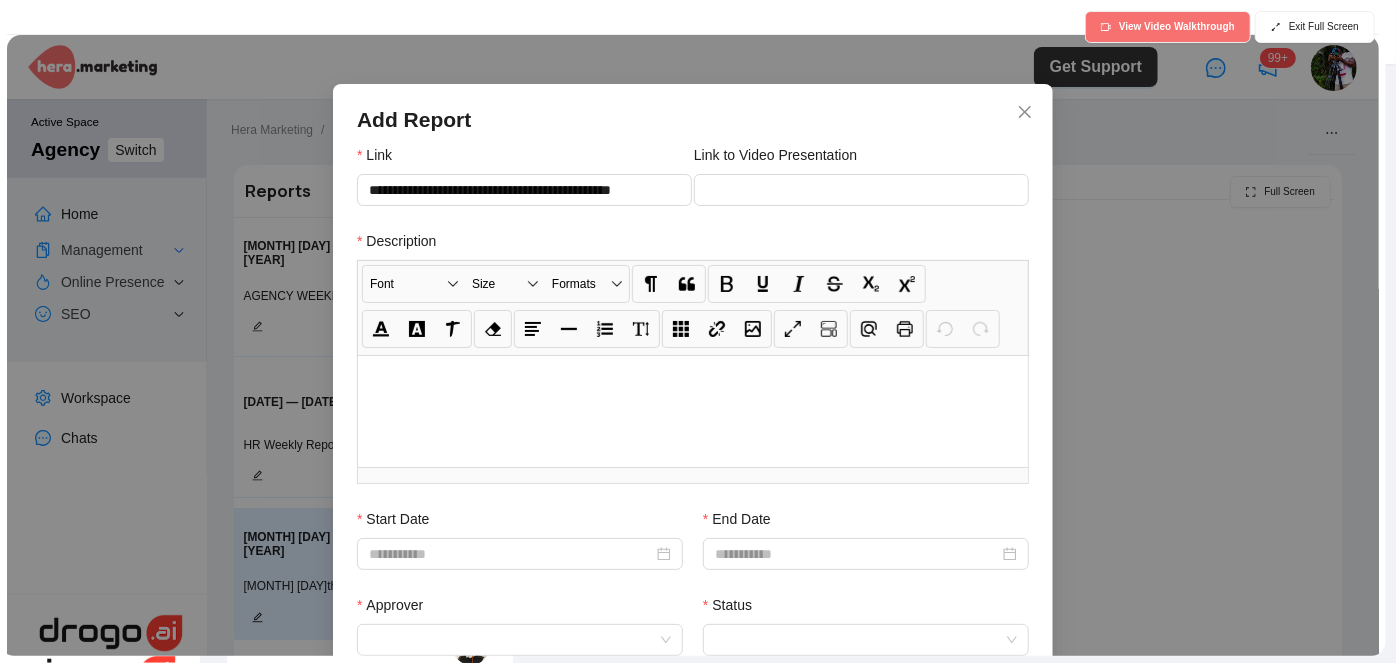 scroll, scrollTop: 100, scrollLeft: 0, axis: vertical 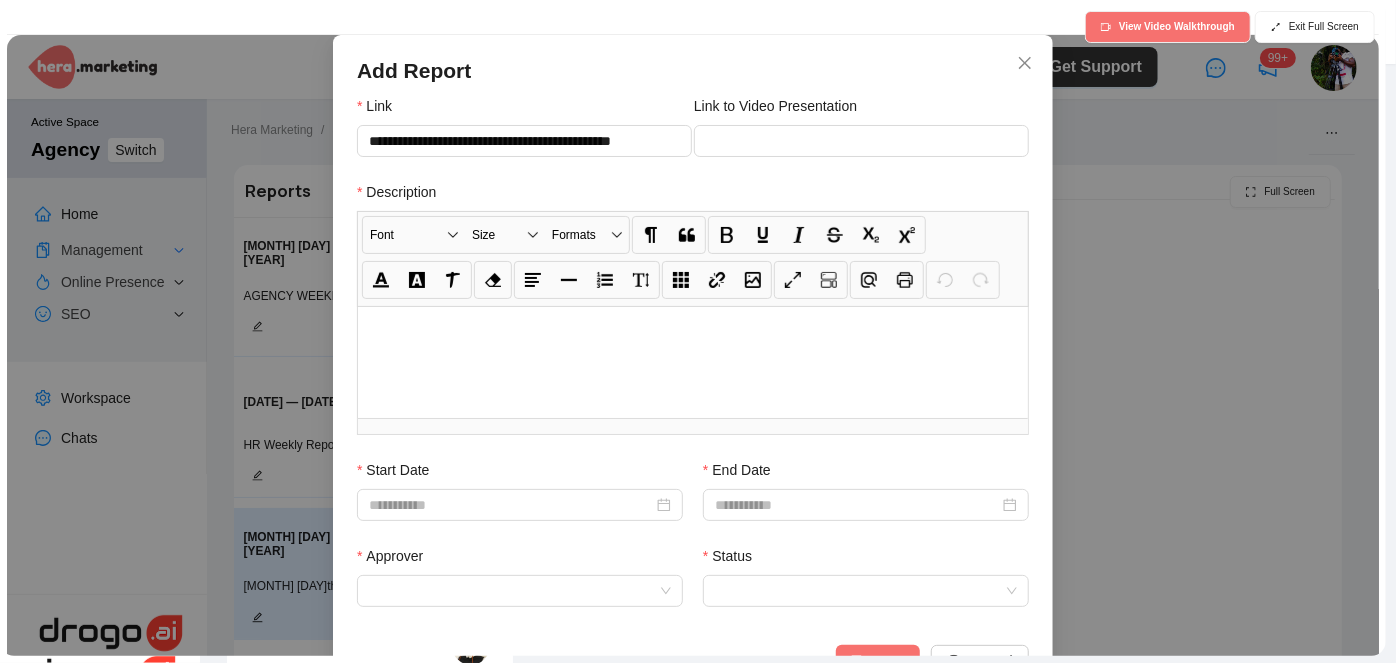 click at bounding box center [693, 362] 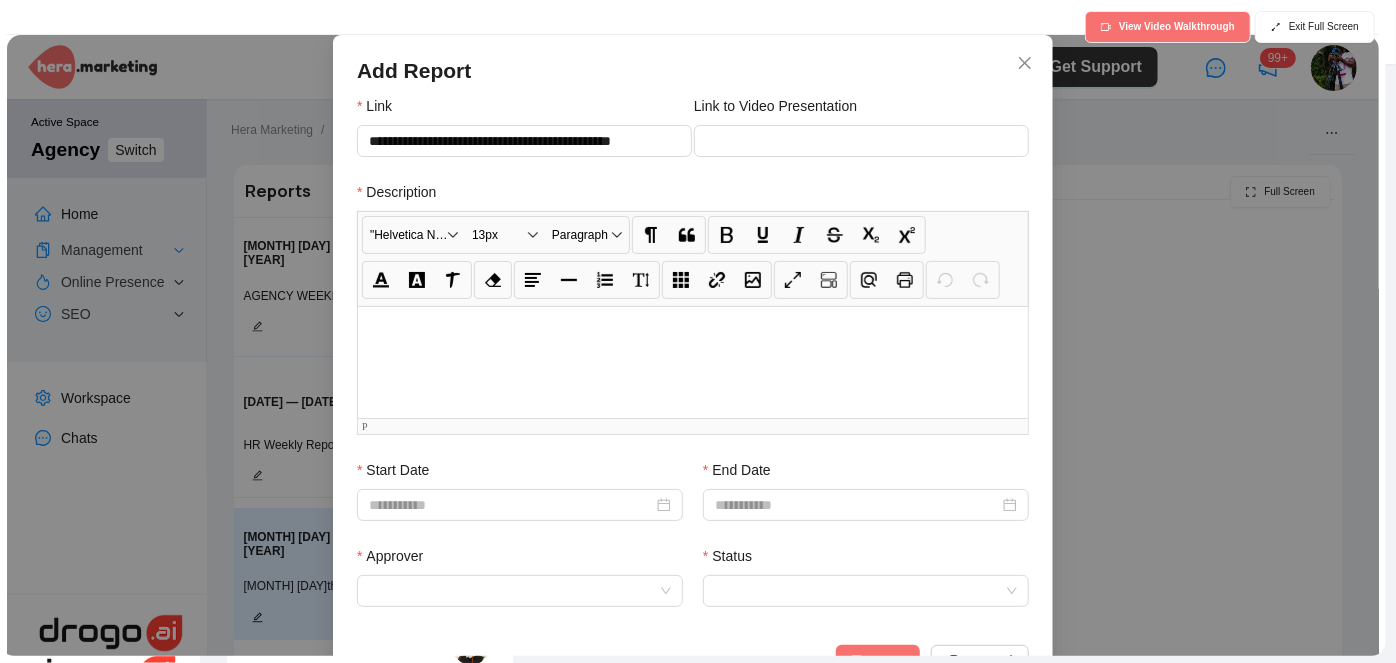 type 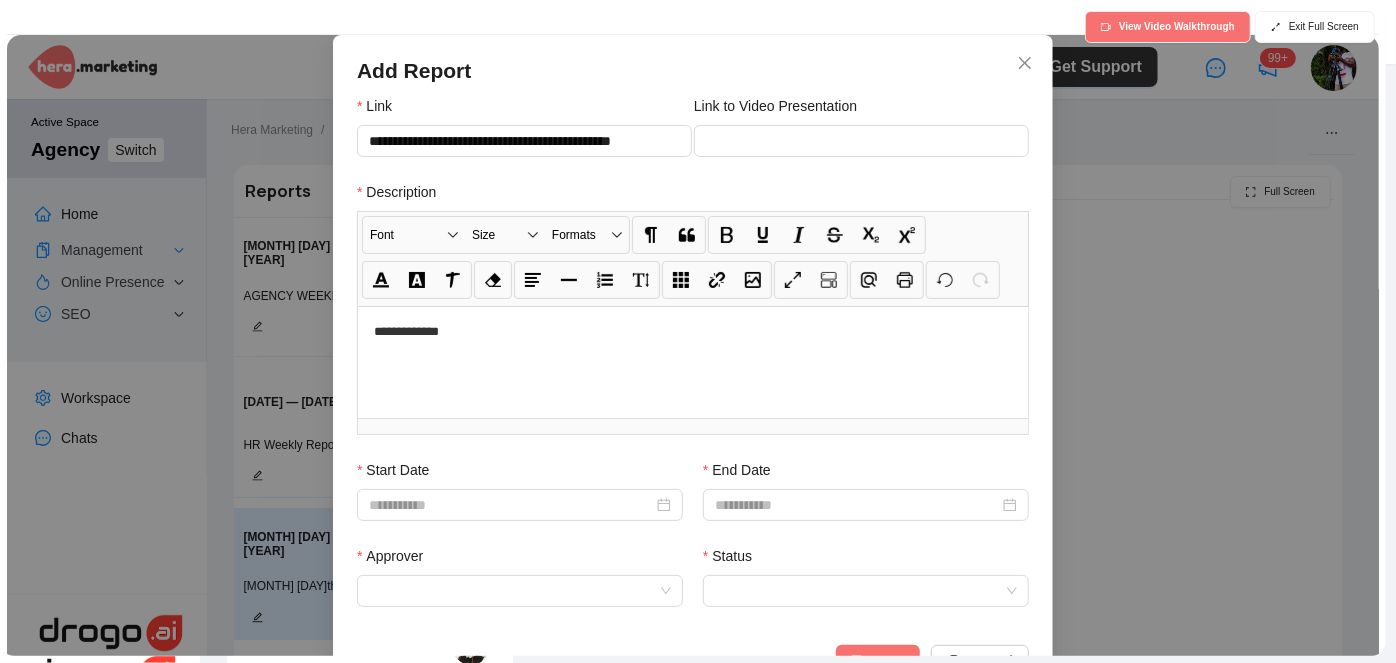 drag, startPoint x: 680, startPoint y: 52, endPoint x: 800, endPoint y: 69, distance: 121.19818 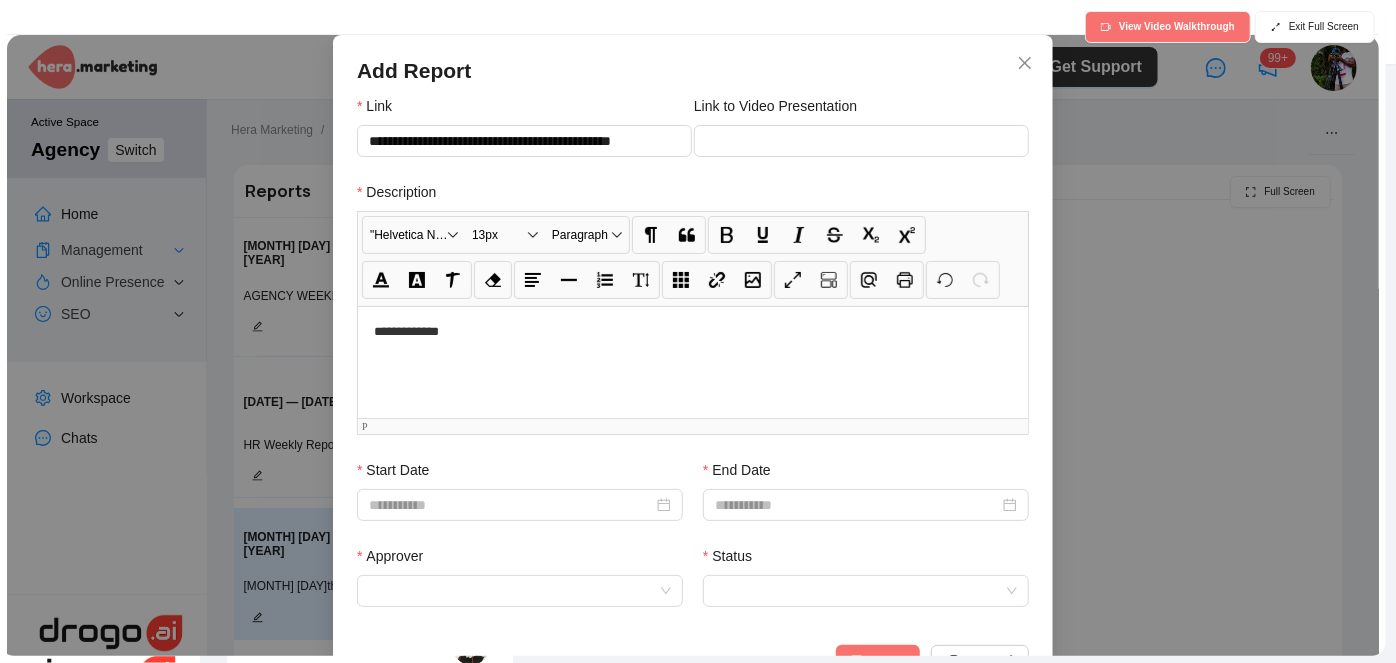 click on "**********" at bounding box center [693, 332] 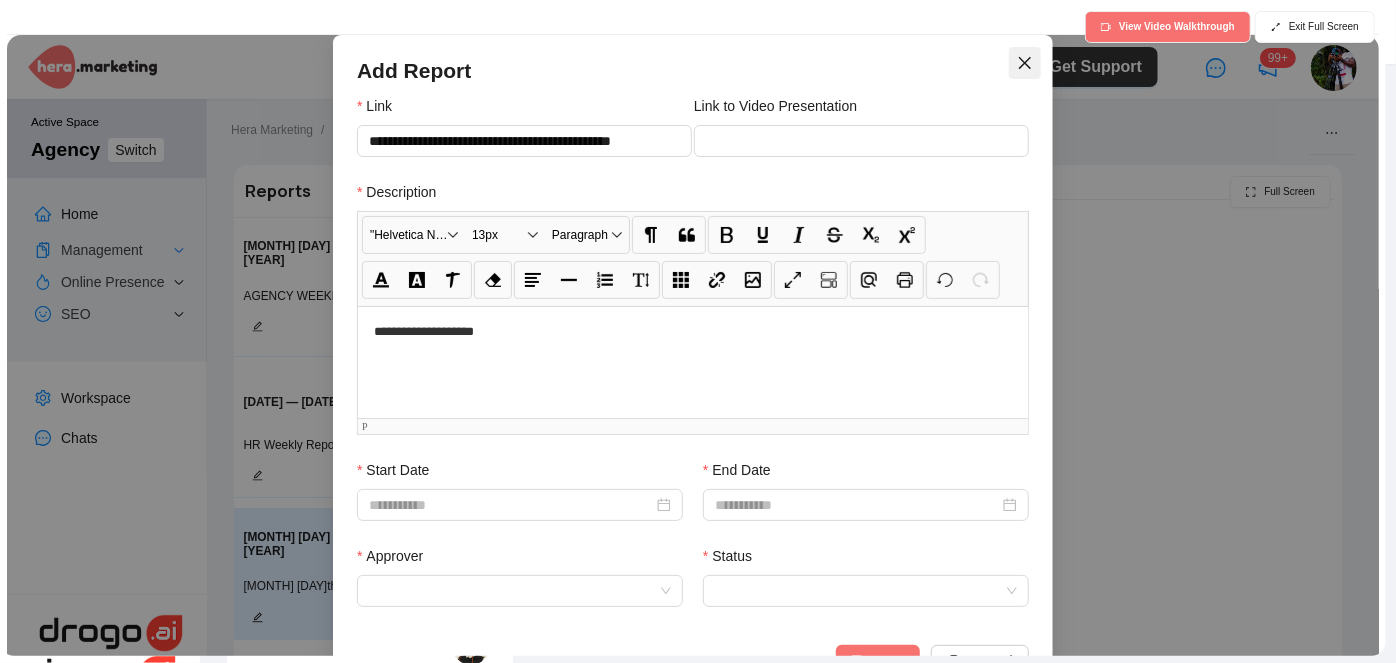 click 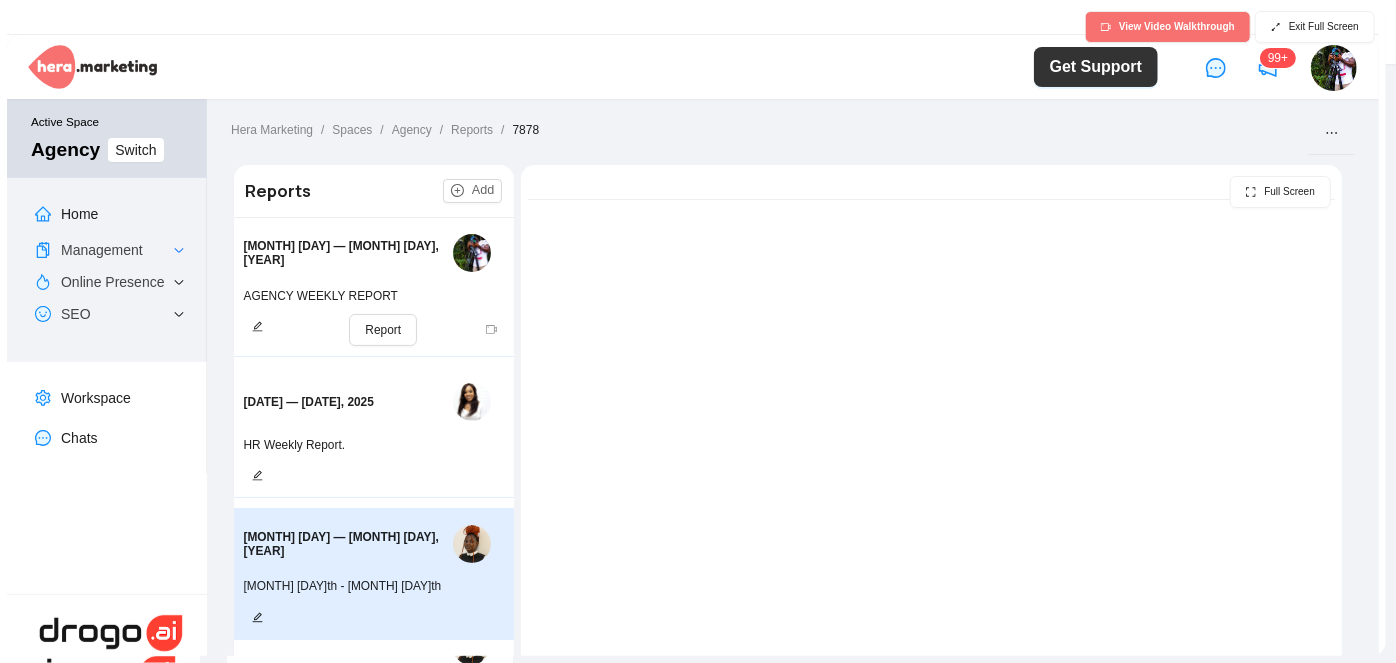 scroll, scrollTop: 51, scrollLeft: 0, axis: vertical 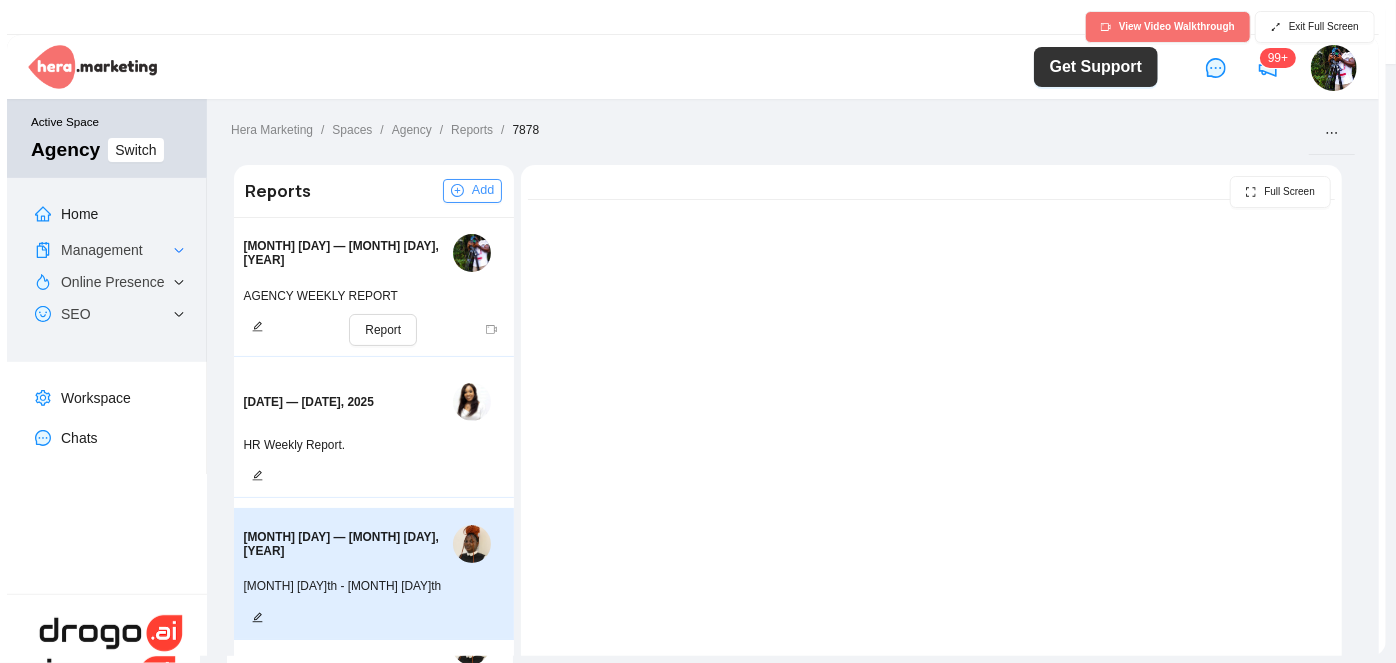 click on "Add" at bounding box center [483, 190] 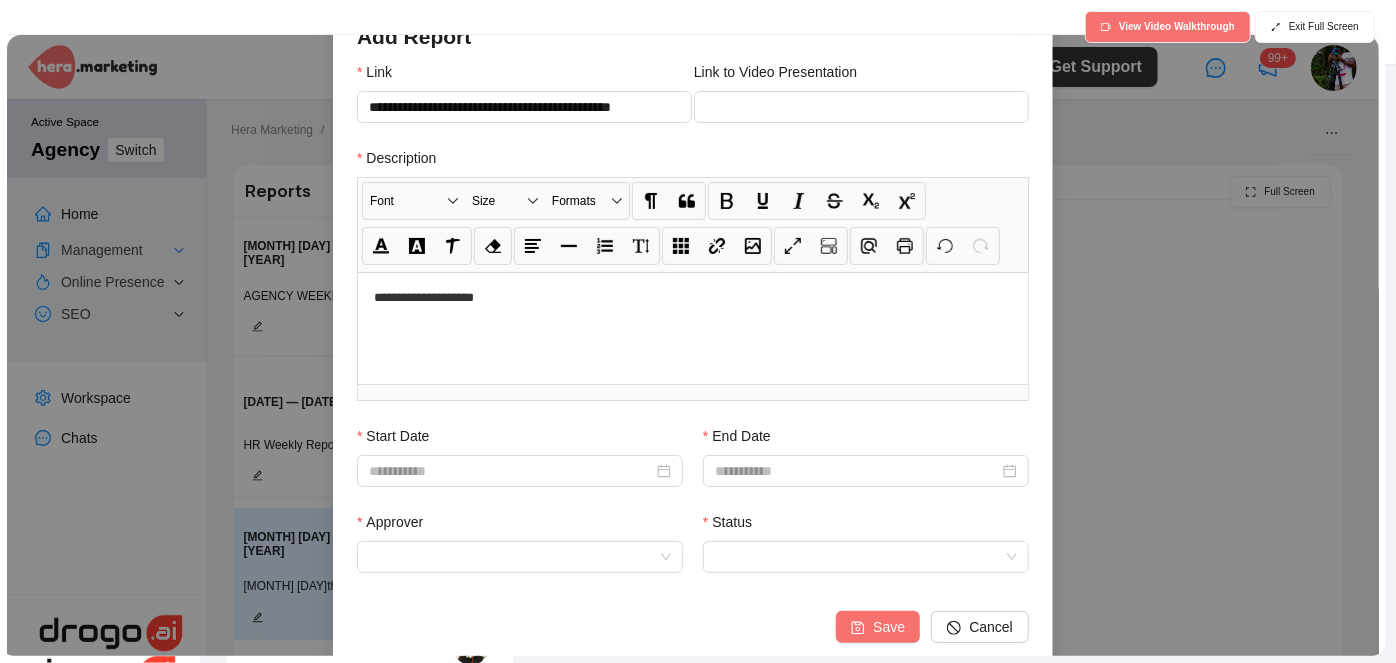 scroll, scrollTop: 151, scrollLeft: 0, axis: vertical 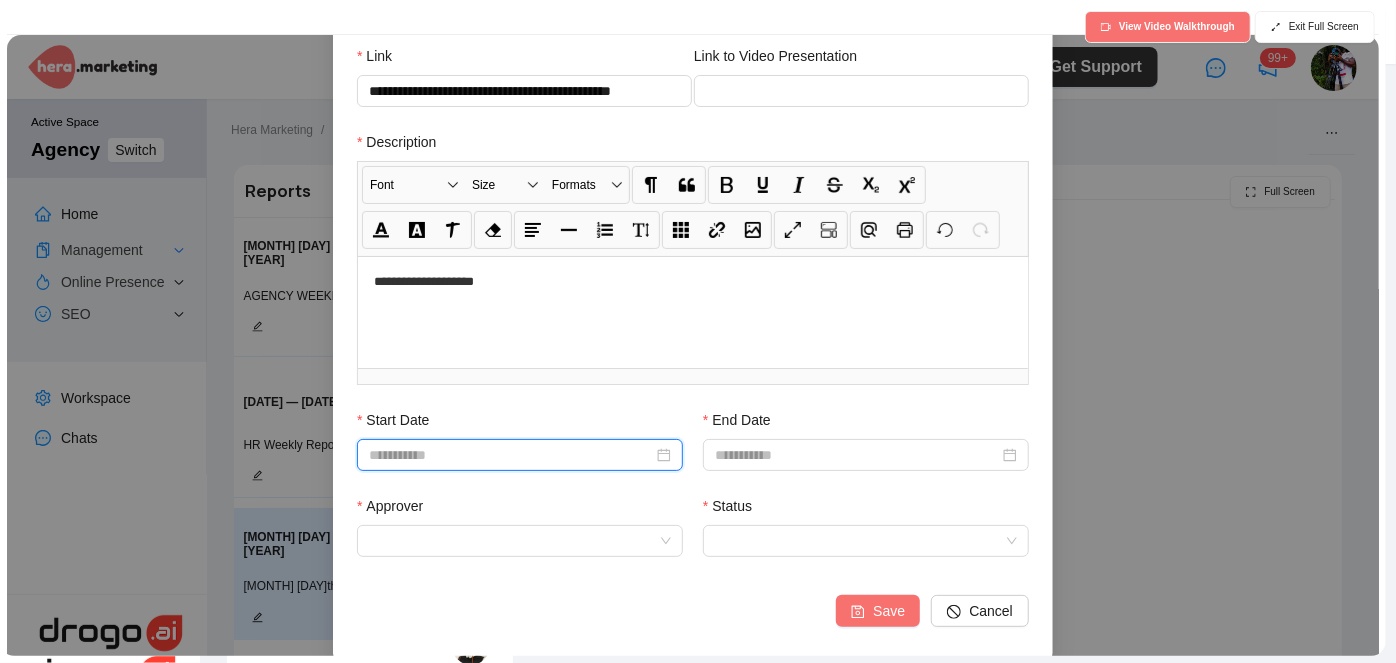 click on "Start Date" at bounding box center (511, 455) 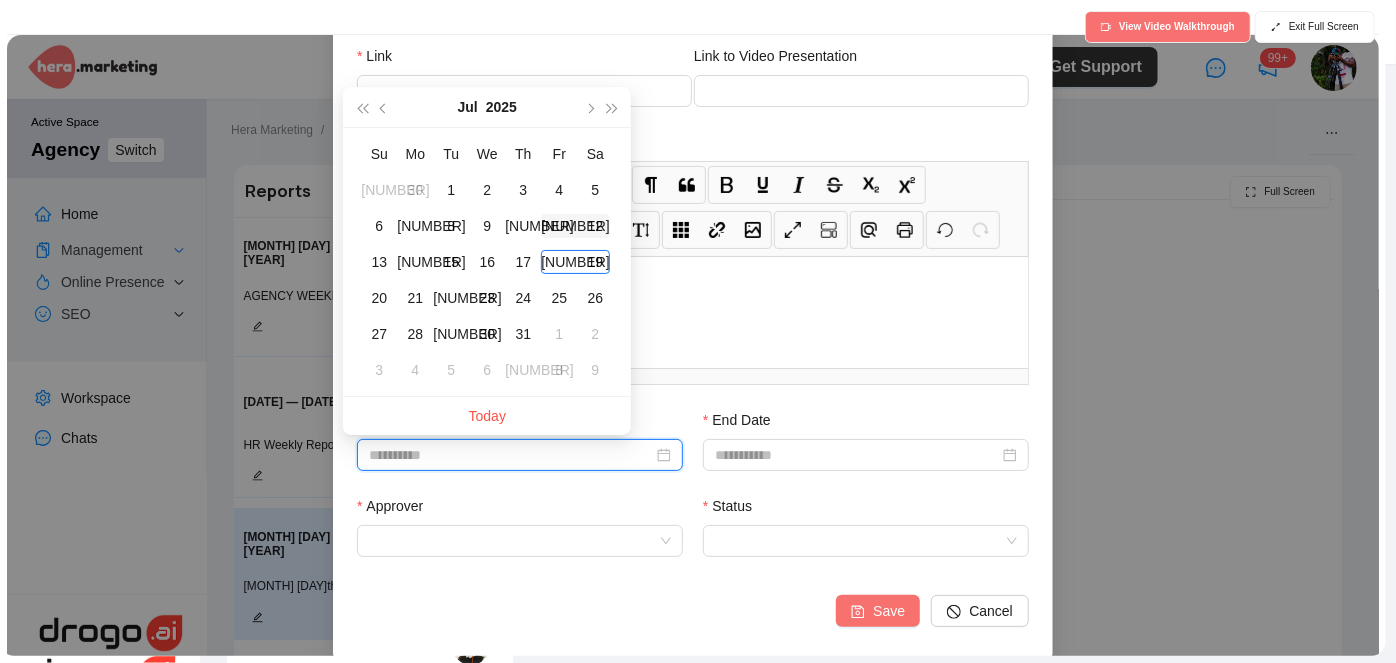 type on "**********" 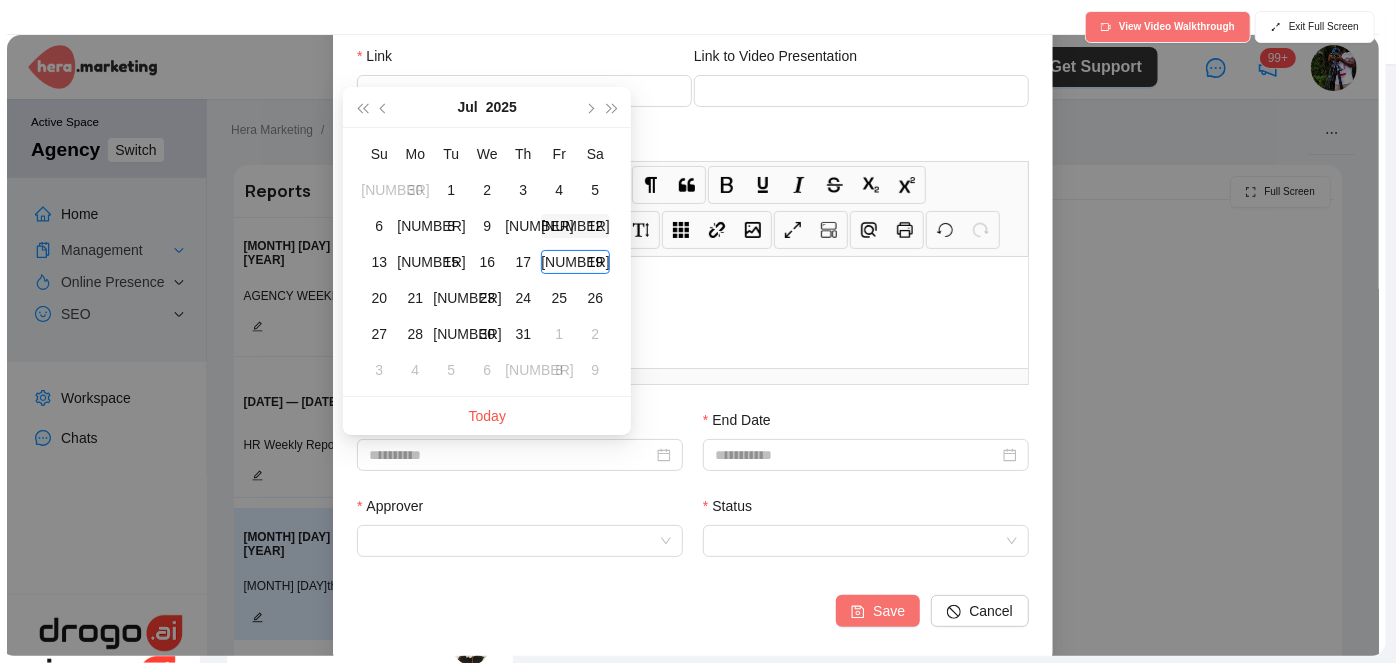 click on "[NUMBER]" at bounding box center (575, 226) 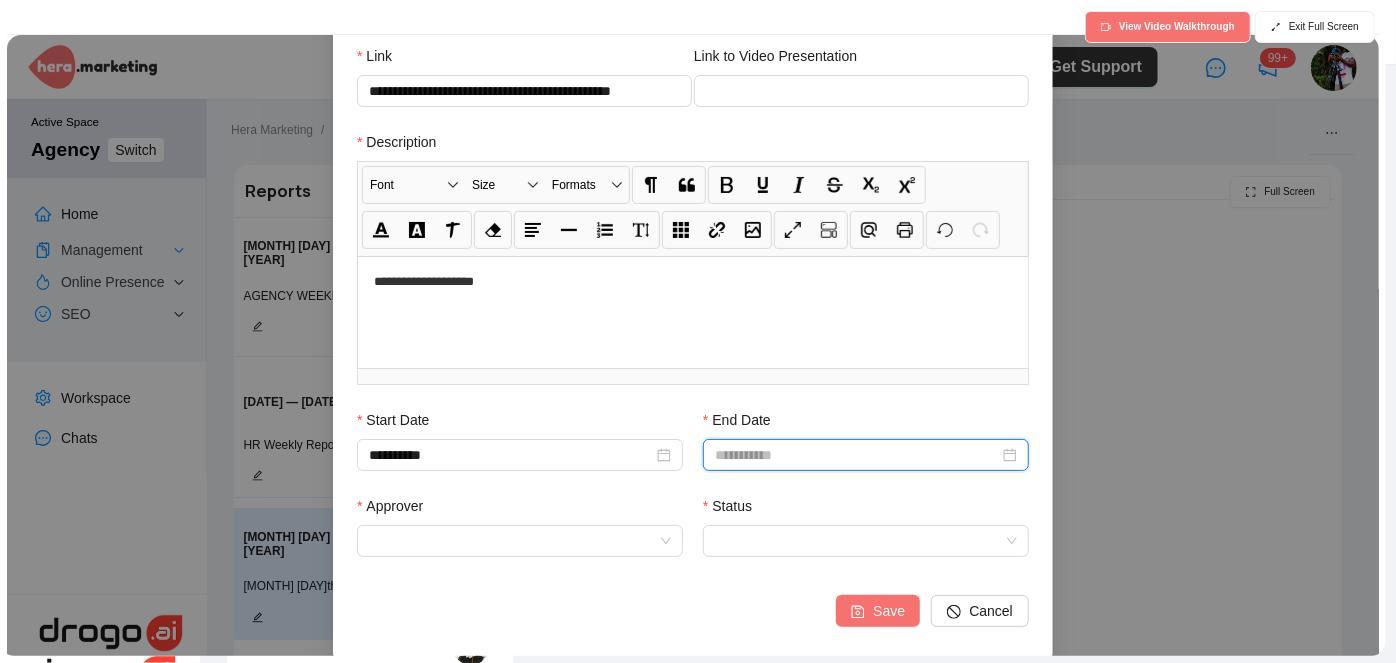 click on "End Date" at bounding box center (857, 455) 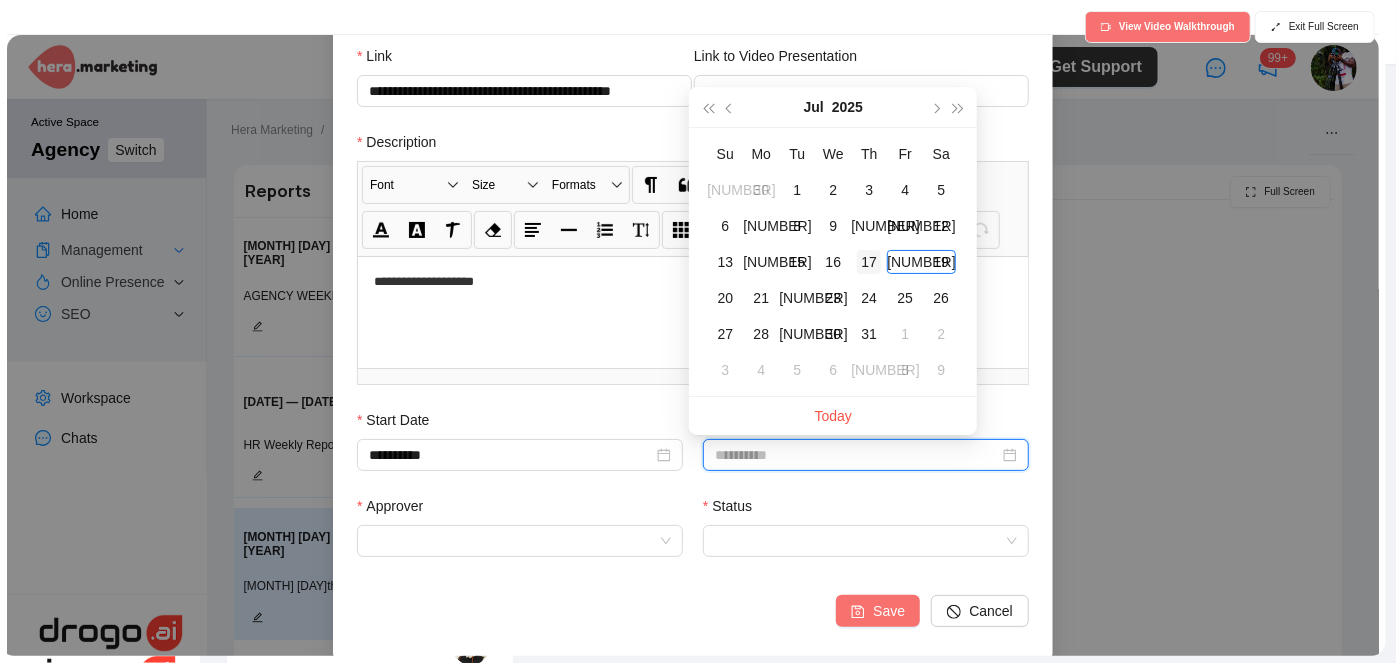 type on "**********" 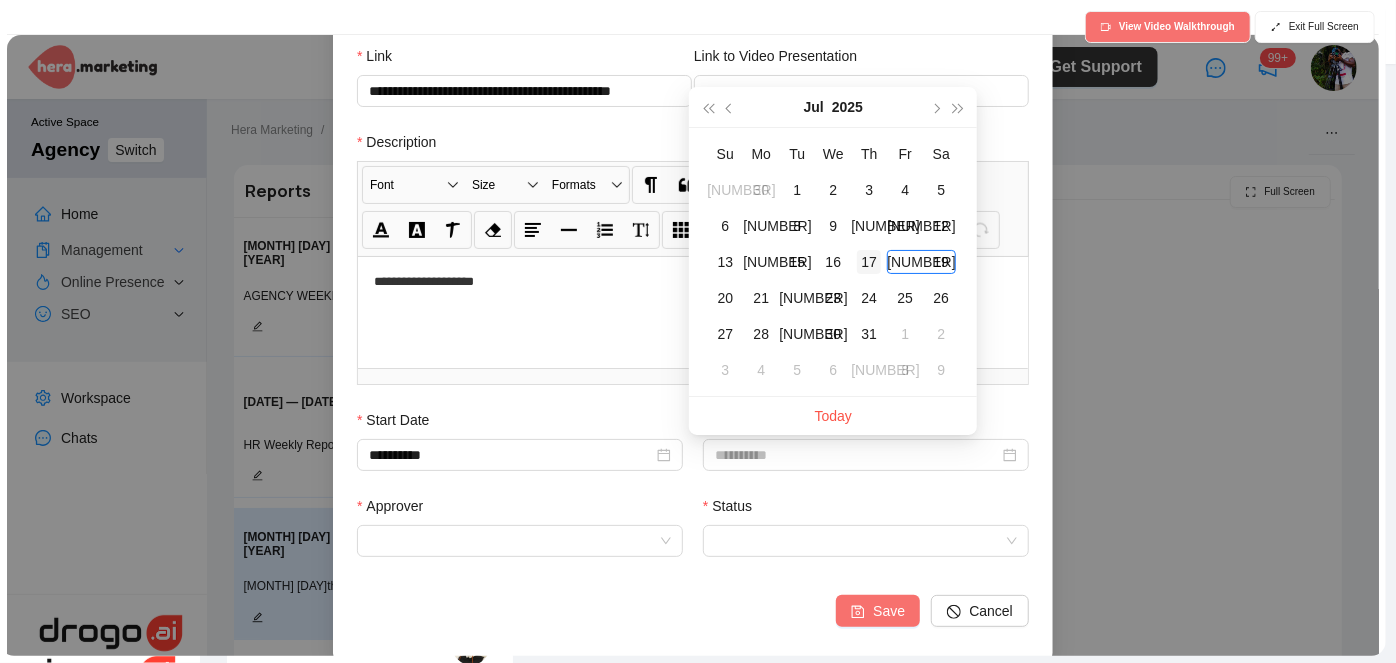 click on "17" at bounding box center (869, 262) 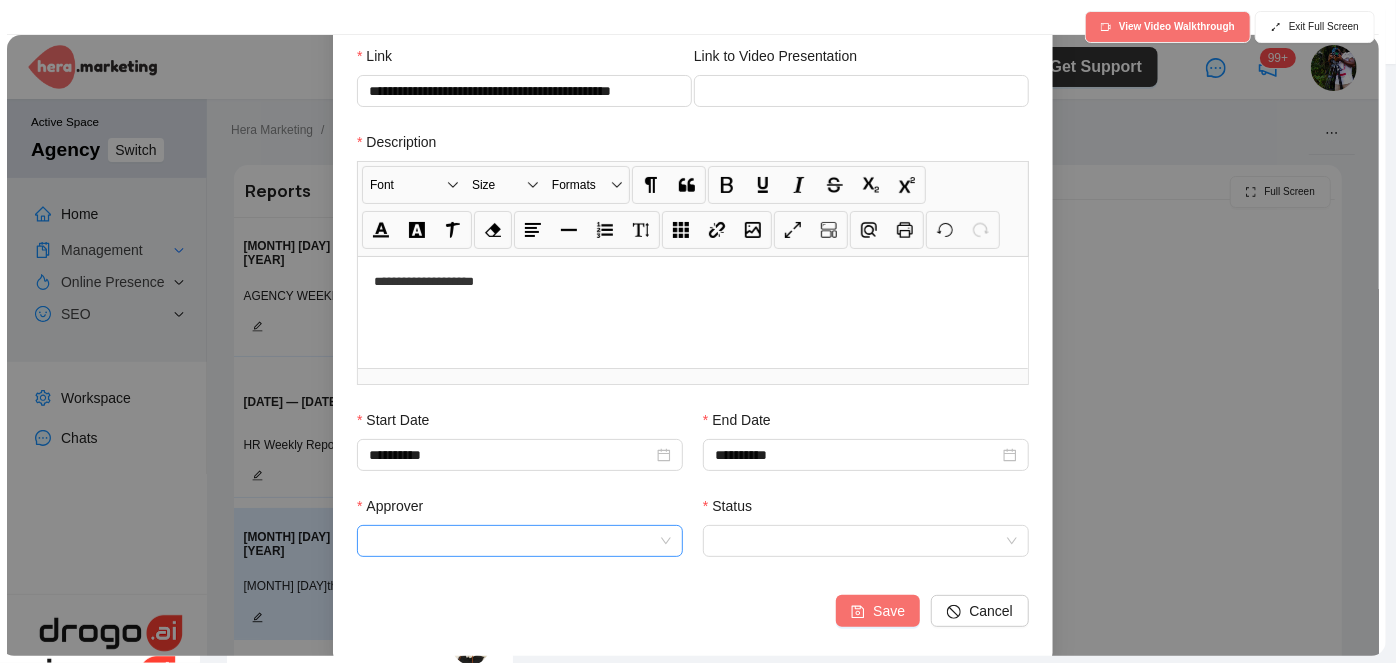 click on "Approver" at bounding box center [520, 541] 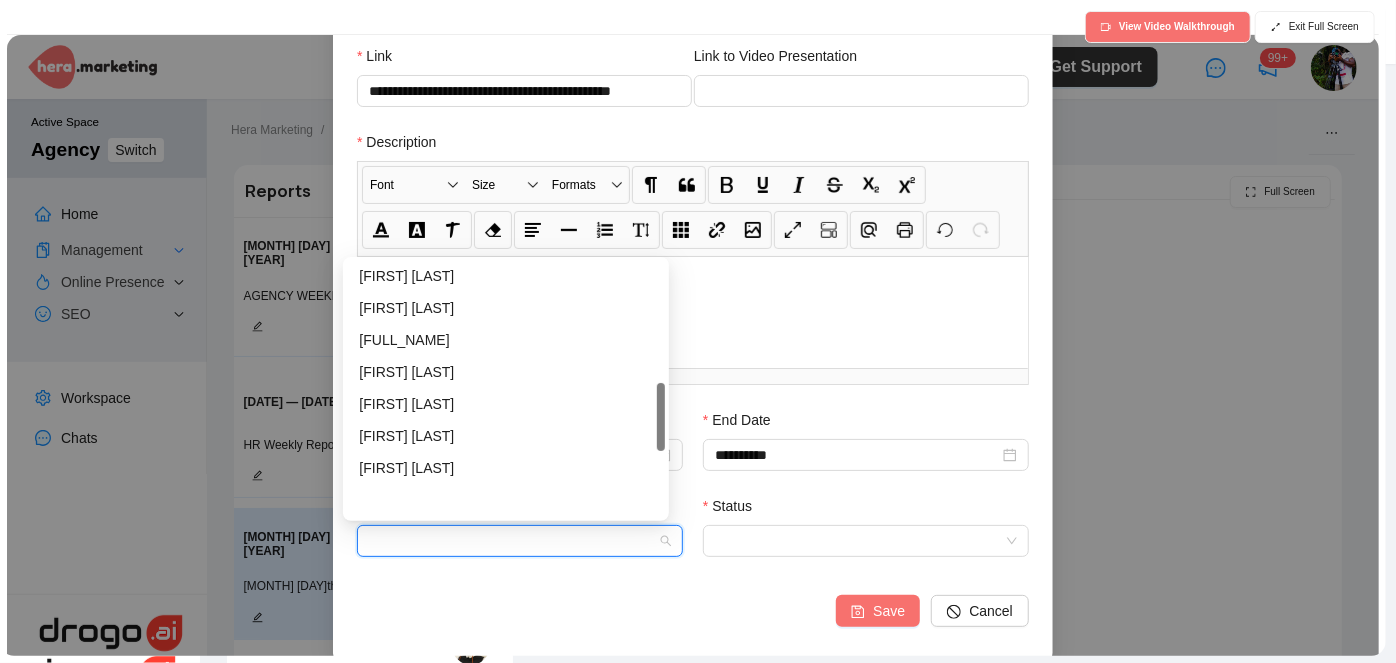 scroll, scrollTop: 704, scrollLeft: 0, axis: vertical 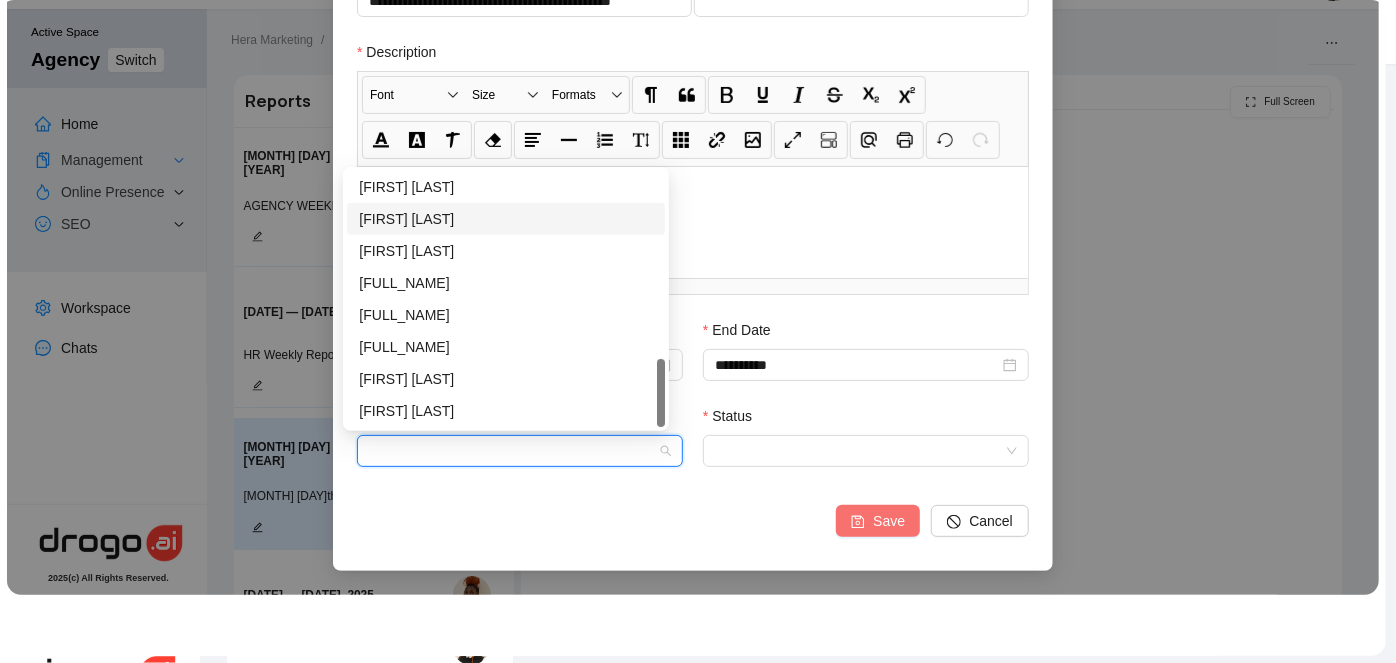click on "[FIRST] [LAST]" at bounding box center [506, 220] 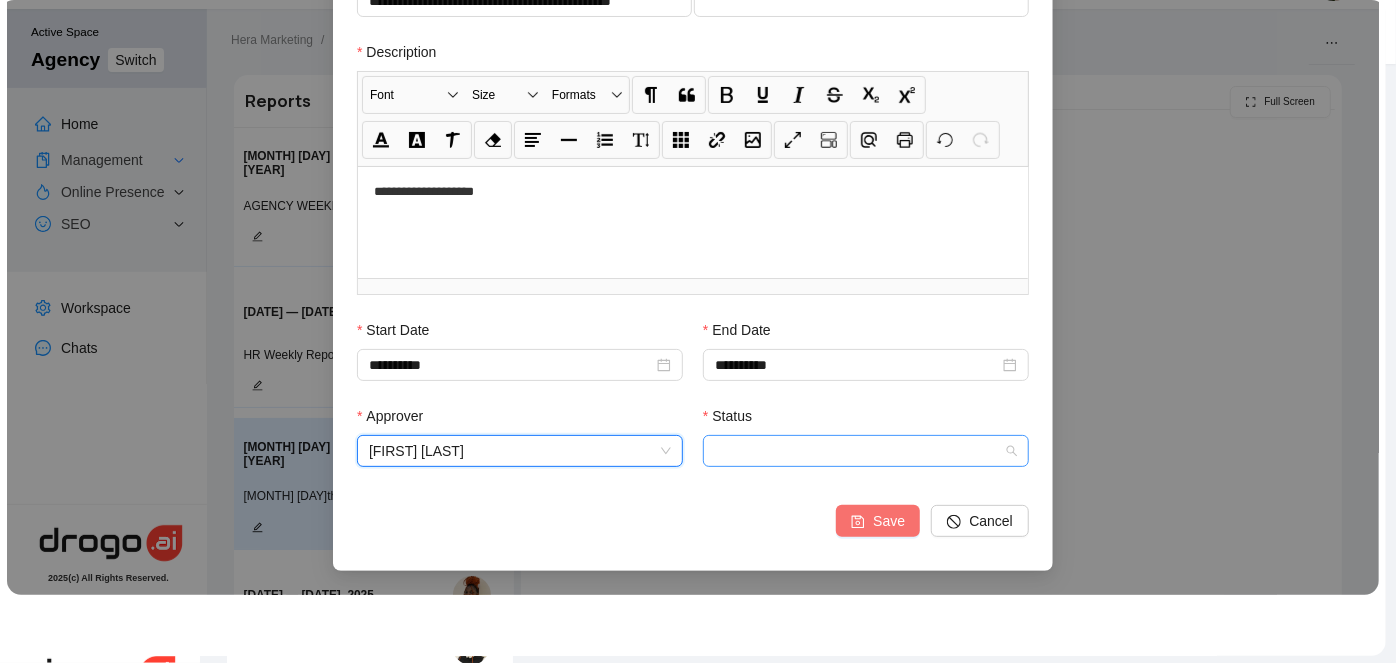 click on "Status" at bounding box center [866, 452] 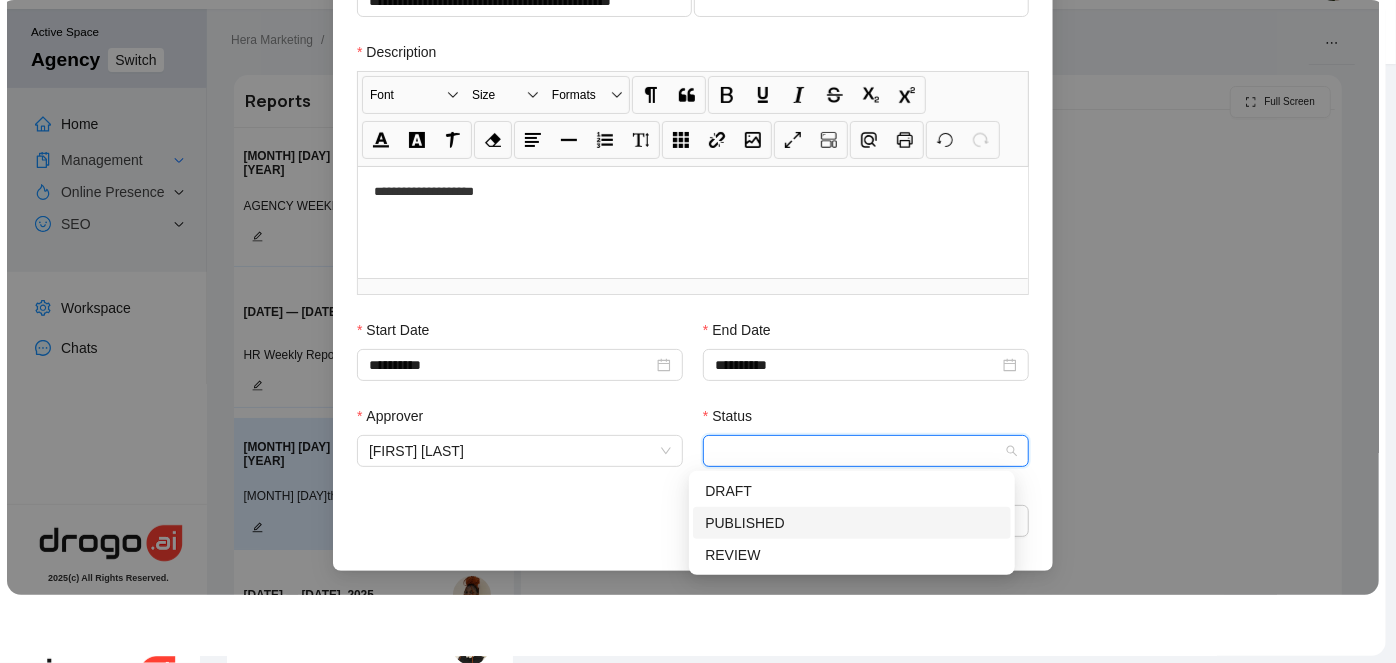 click on "PUBLISHED" at bounding box center [852, 524] 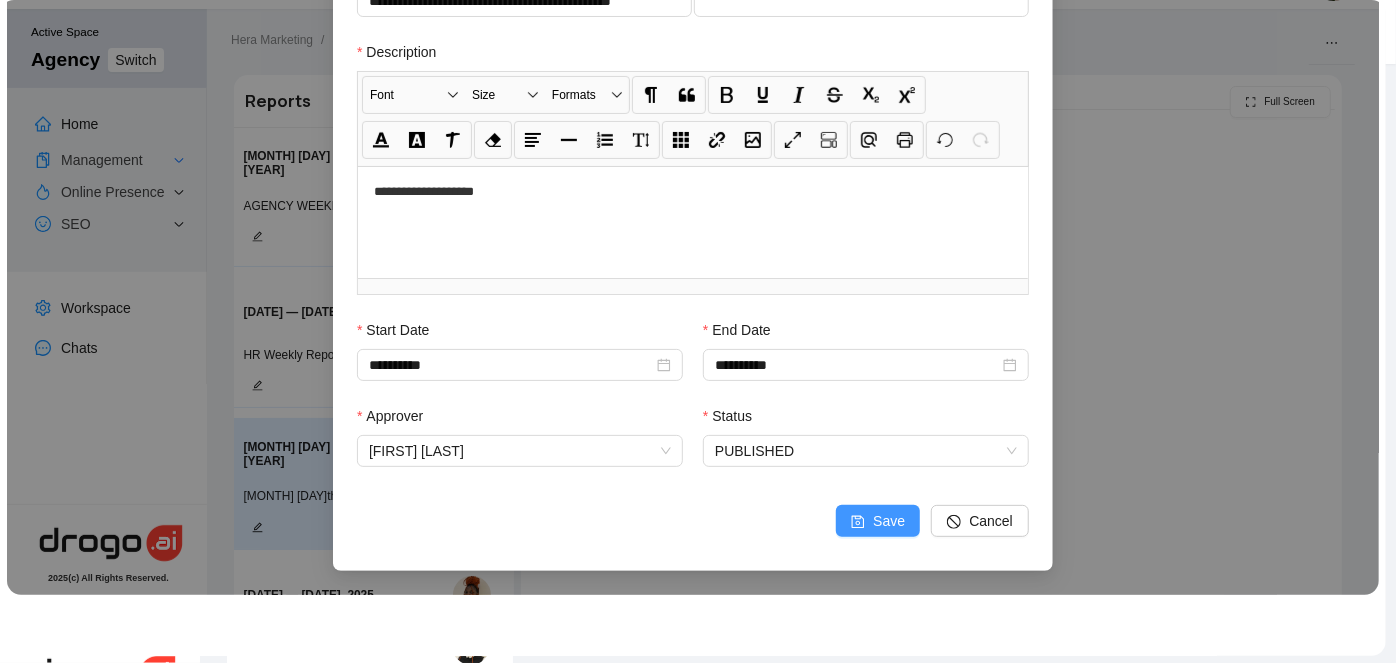 click on "Save" at bounding box center (889, 522) 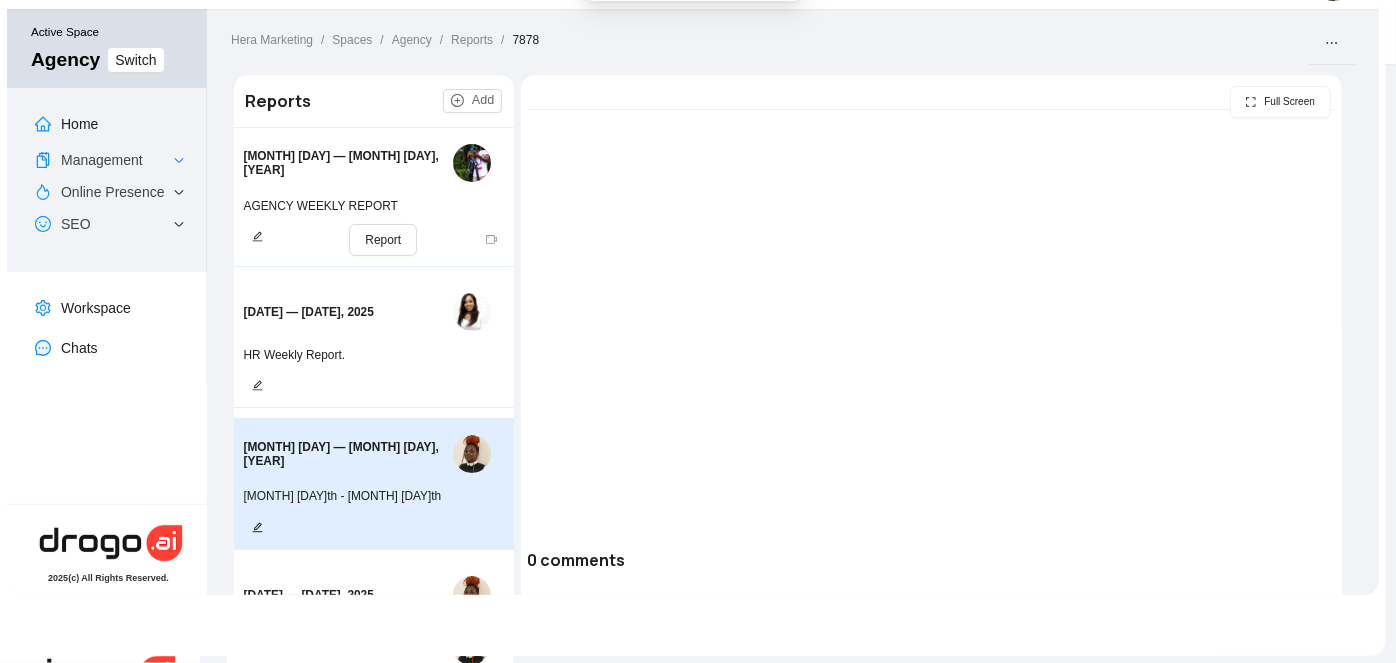 scroll, scrollTop: 0, scrollLeft: 0, axis: both 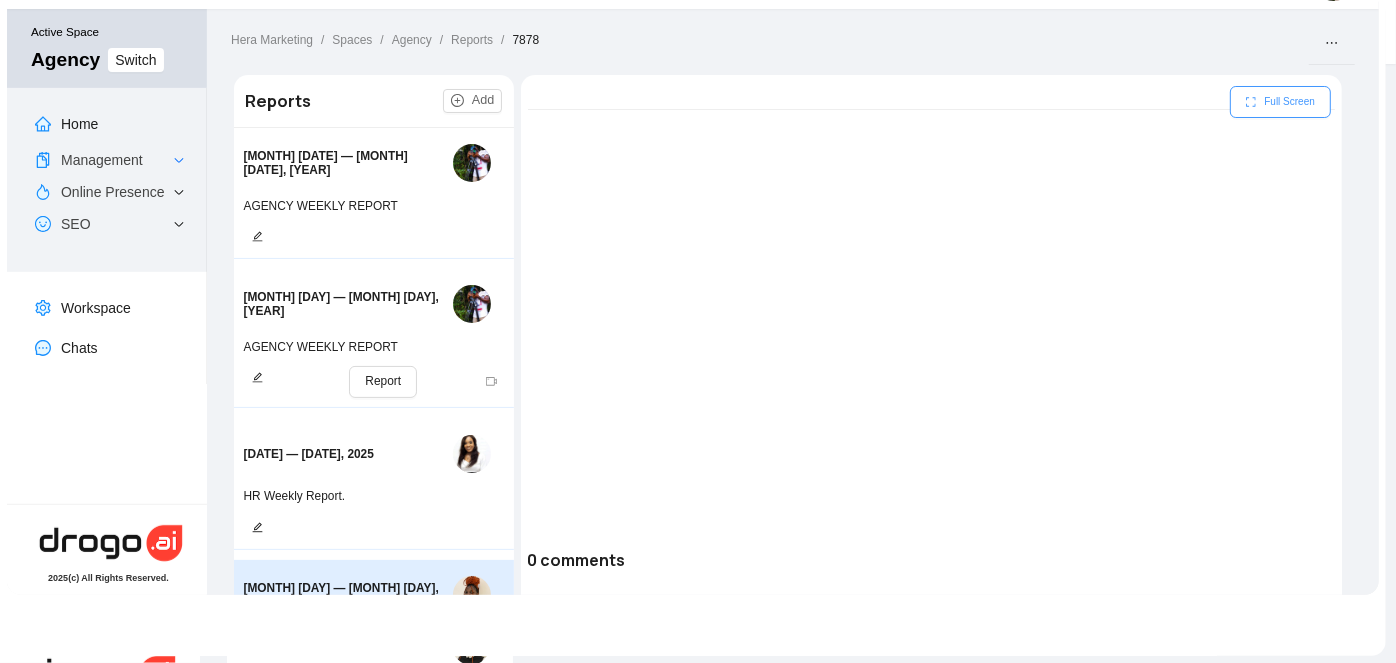 click on "Full Screen" at bounding box center [1289, 103] 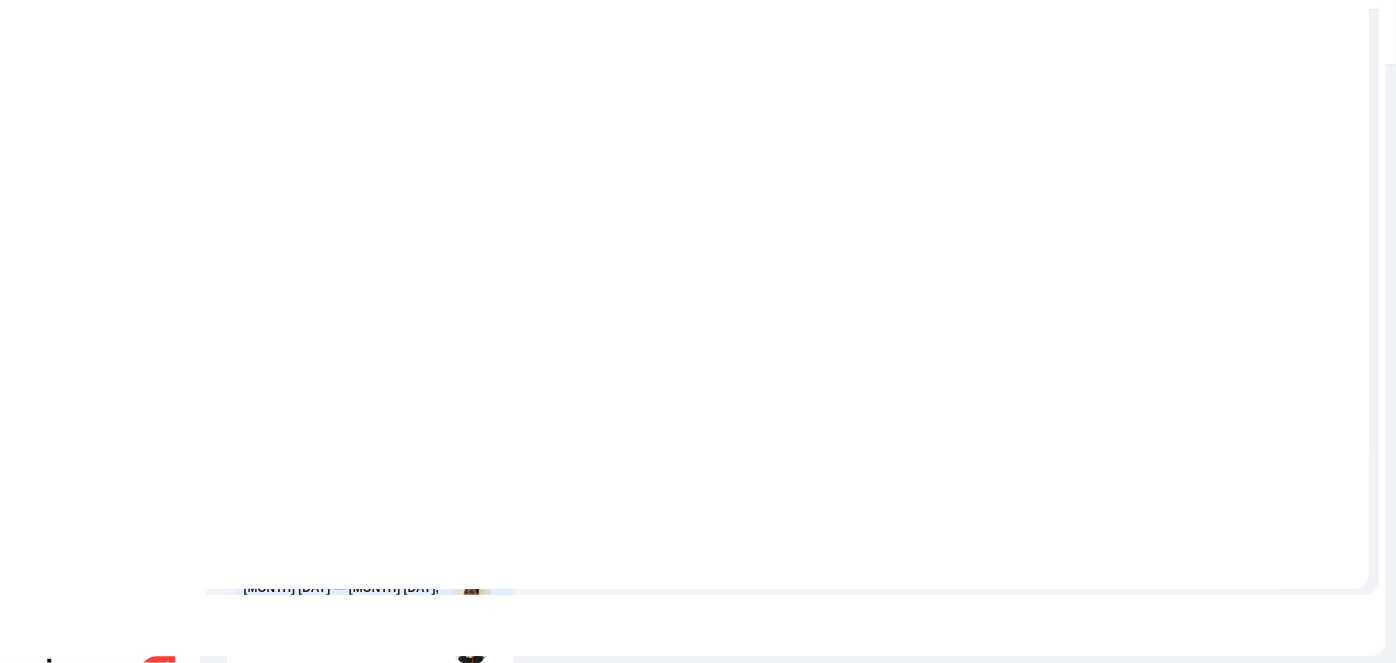 scroll, scrollTop: 0, scrollLeft: 0, axis: both 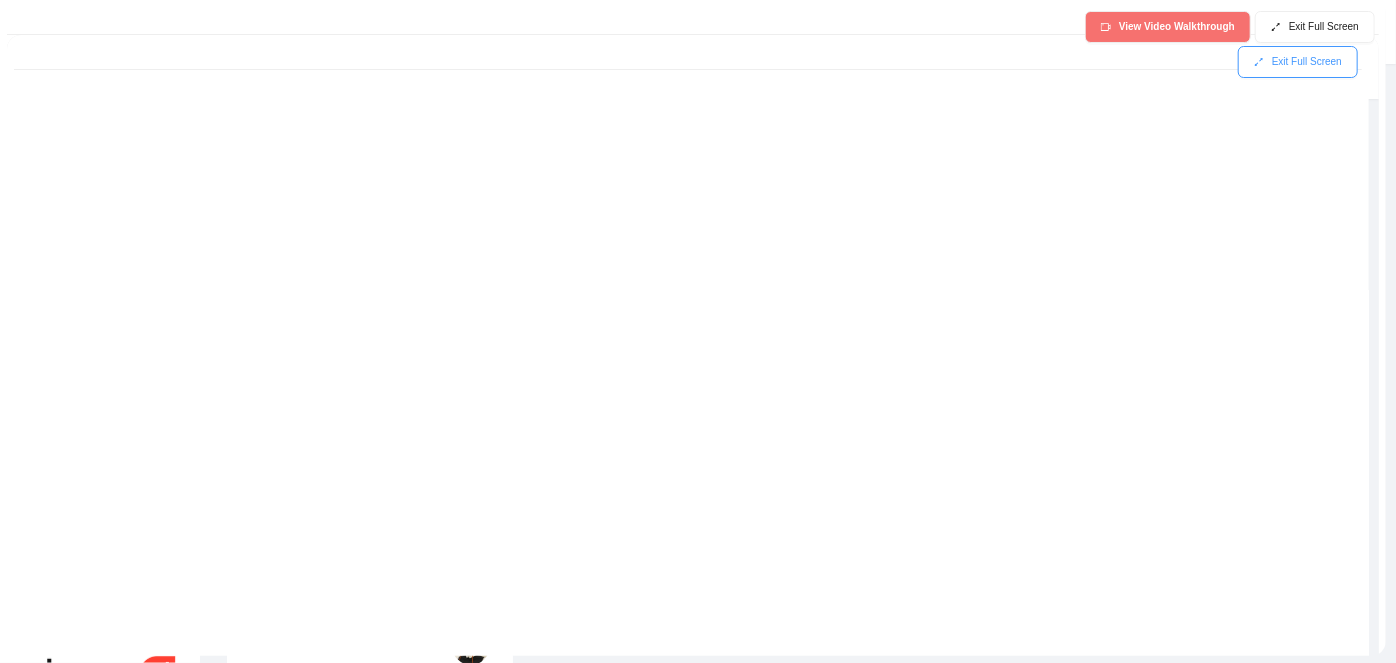 click on "Exit Full Screen" at bounding box center [1307, 62] 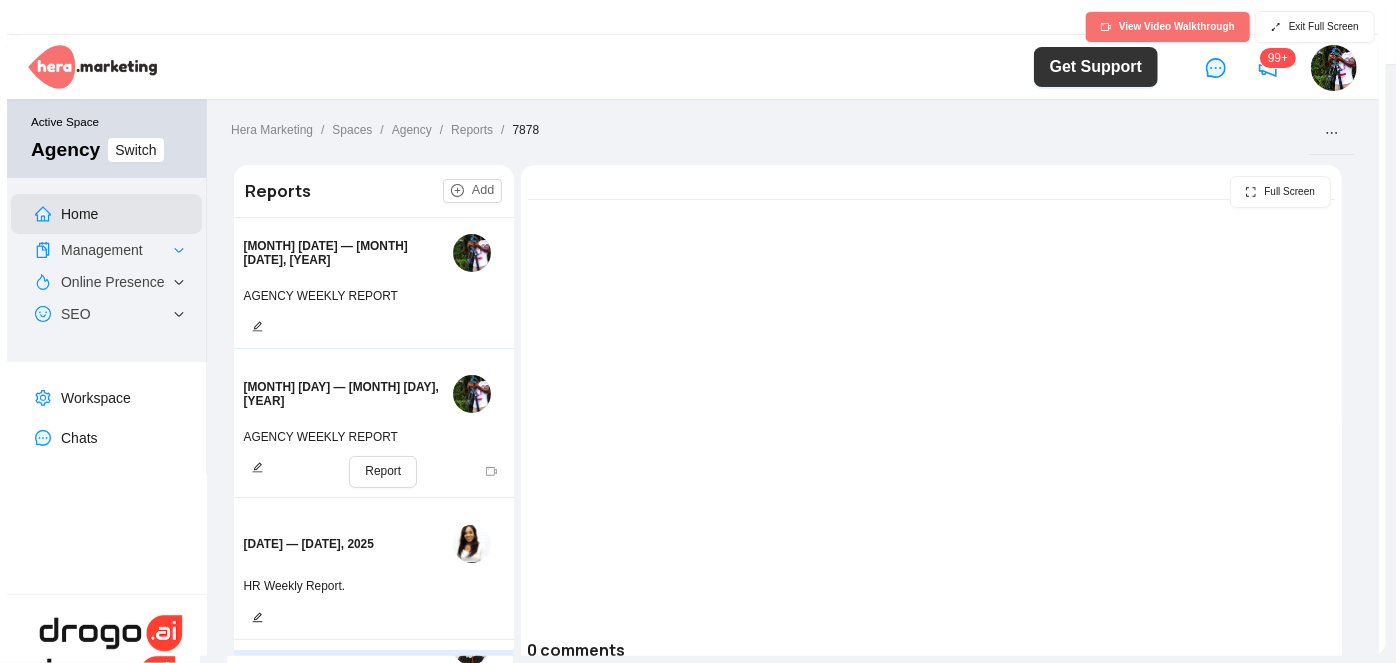 click on "Home" at bounding box center (79, 214) 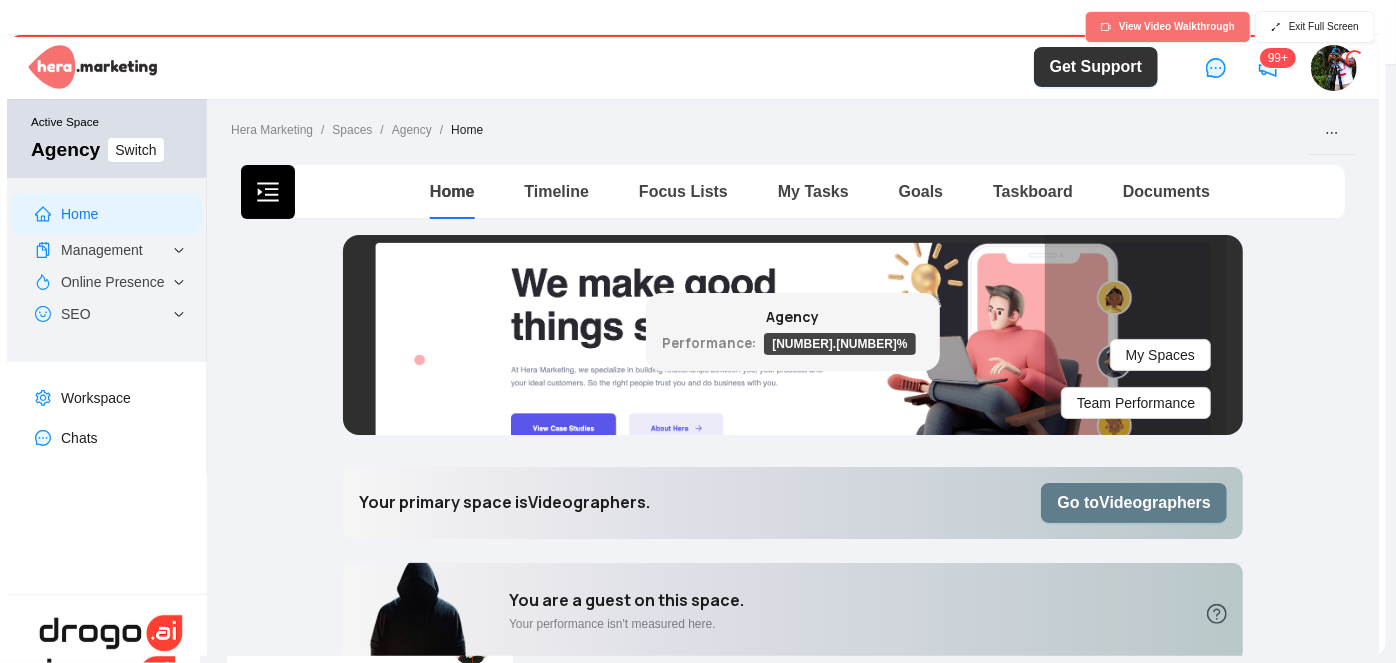scroll, scrollTop: 94, scrollLeft: 0, axis: vertical 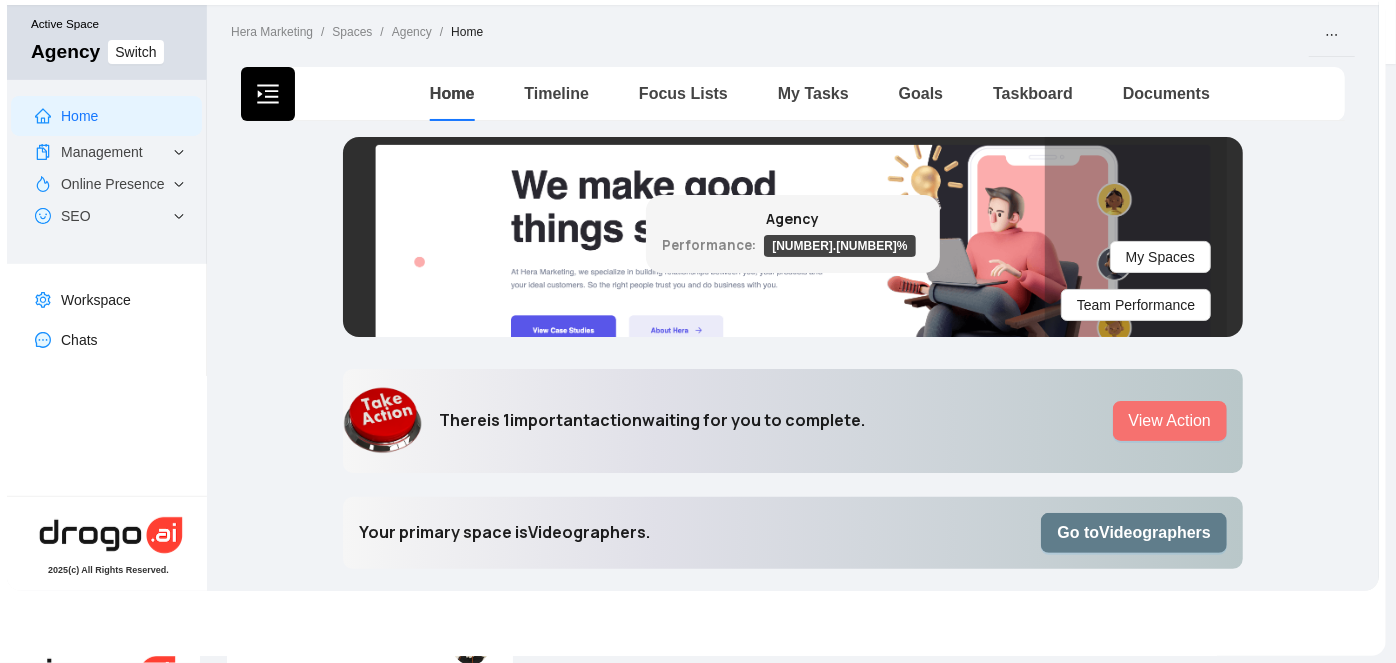 click on "Go to  Videographers" at bounding box center [1134, 533] 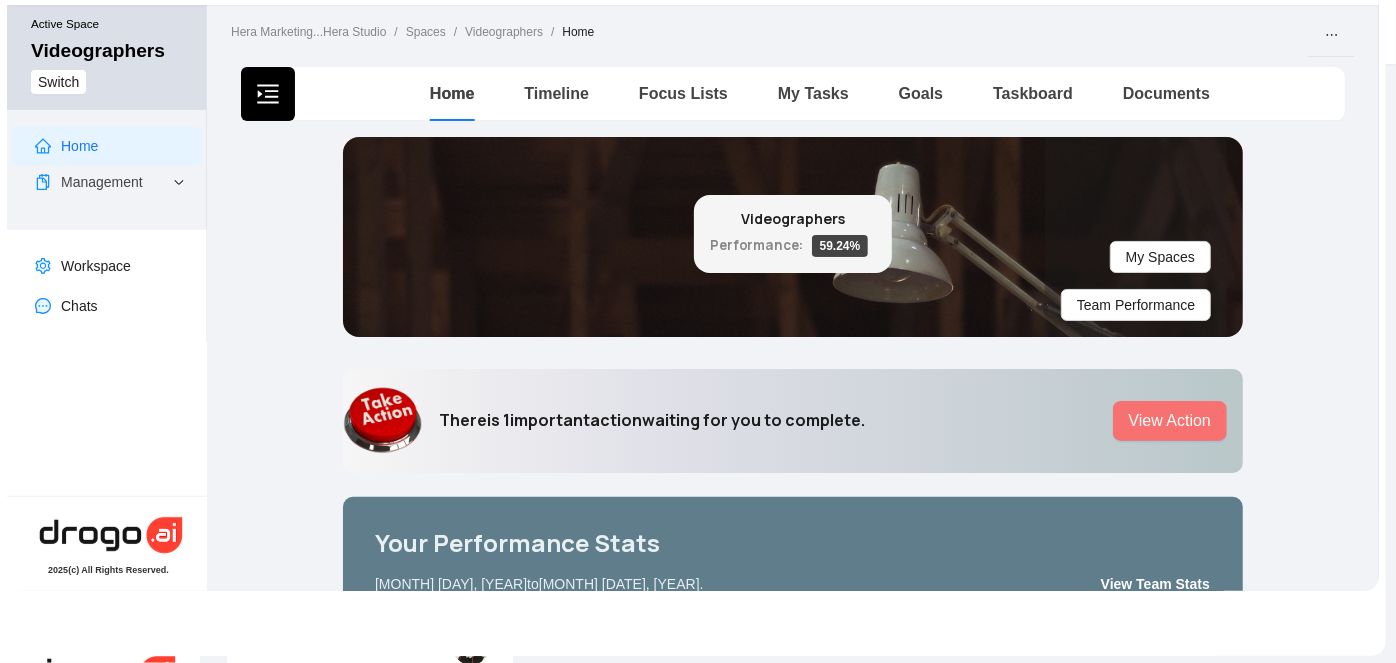 type 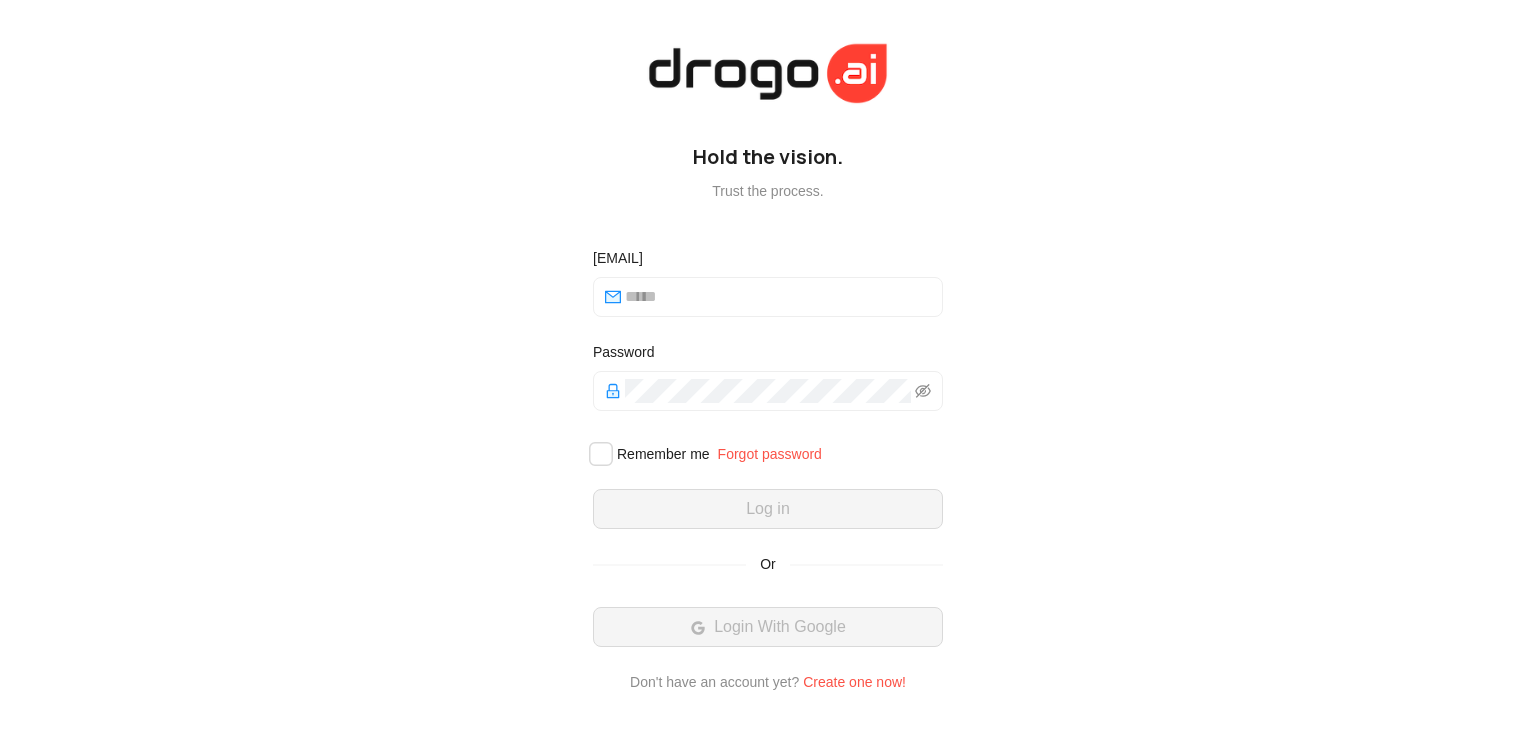 scroll, scrollTop: 0, scrollLeft: 0, axis: both 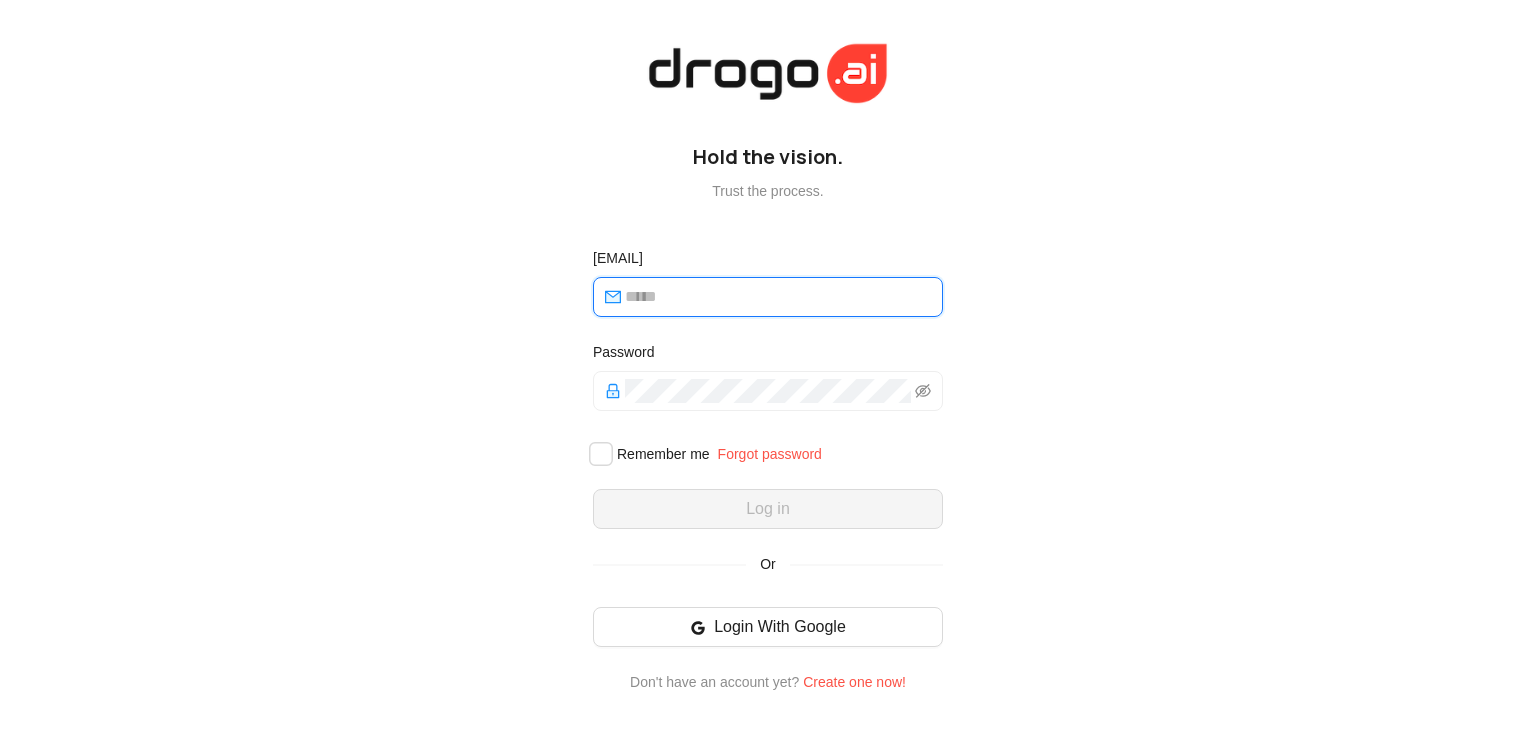 type on "[PASSWORD]" 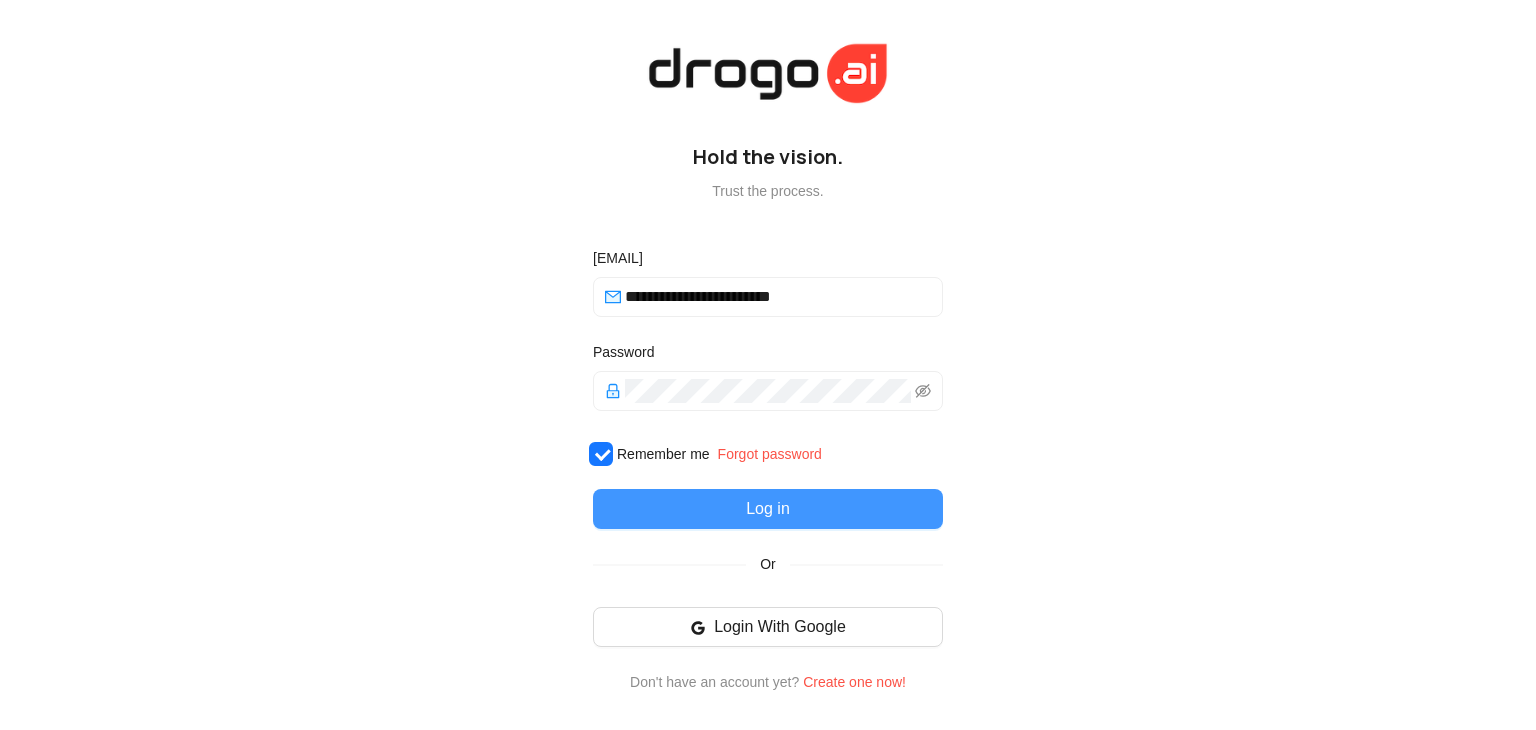 click on "Log in" at bounding box center (768, 509) 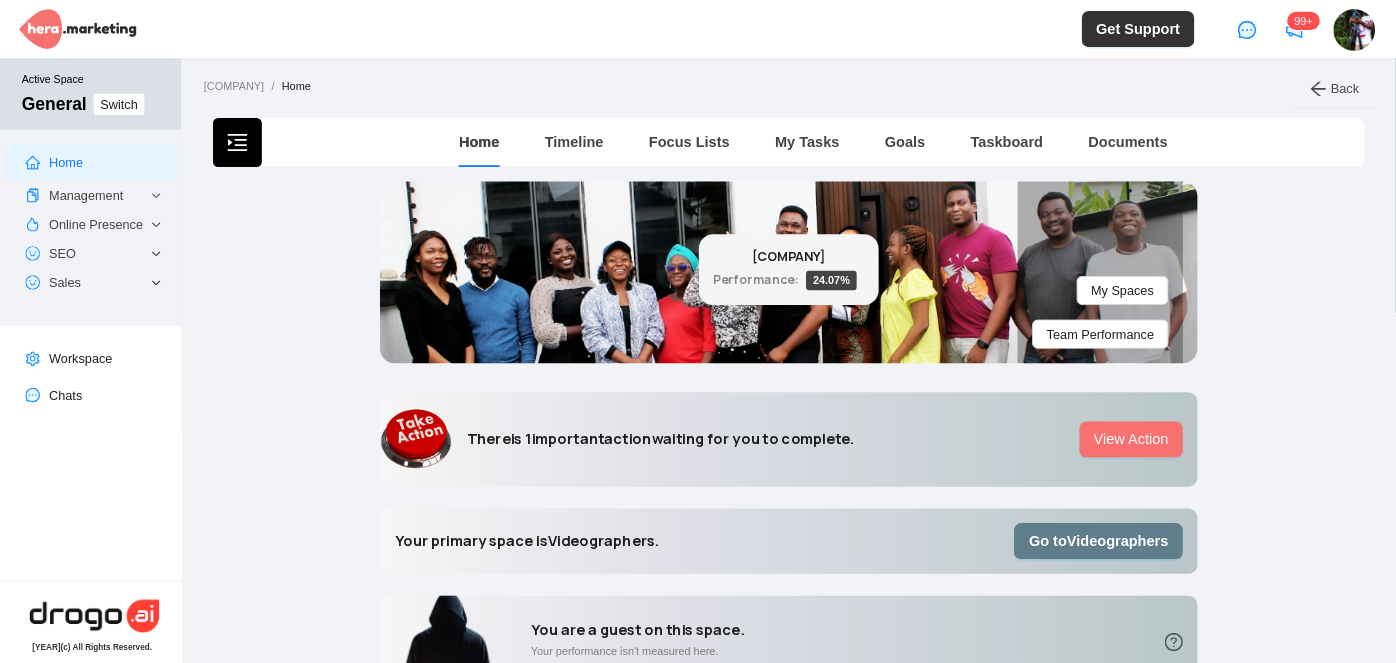 scroll, scrollTop: 0, scrollLeft: 0, axis: both 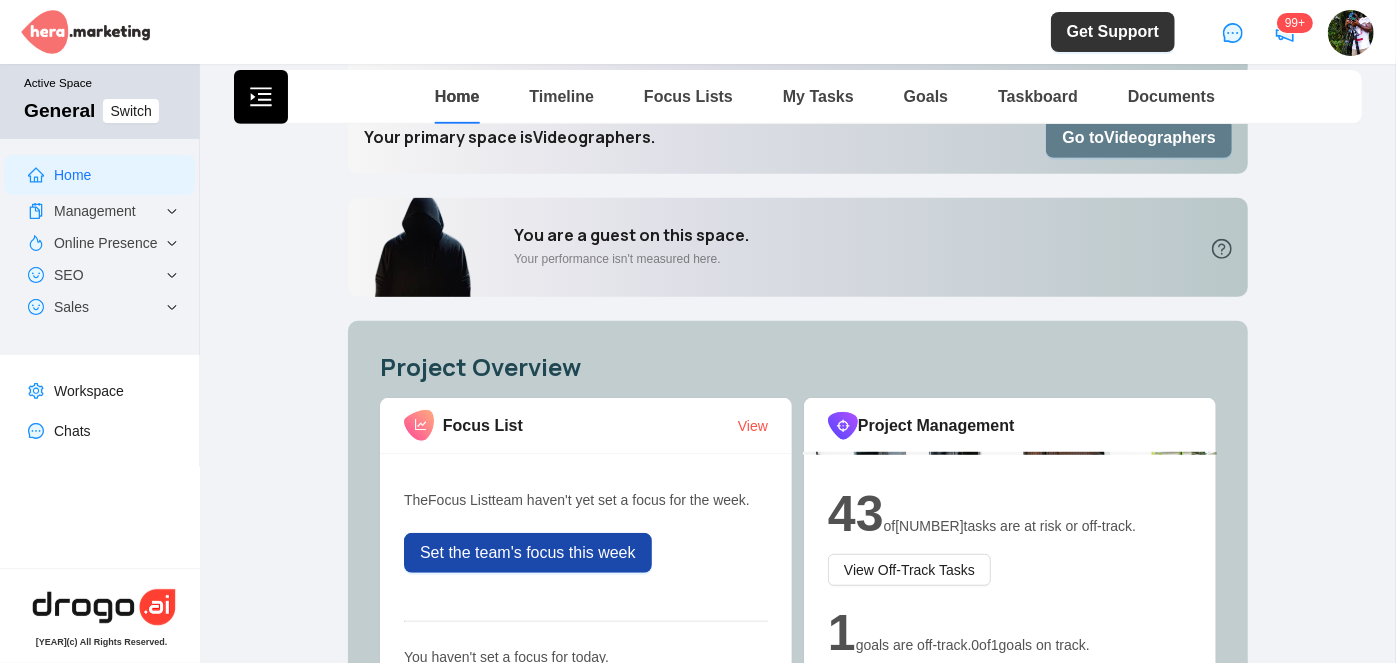 click on "Home Timeline Focus Lists My Tasks Goals Taskboard Documents" at bounding box center [798, 105] 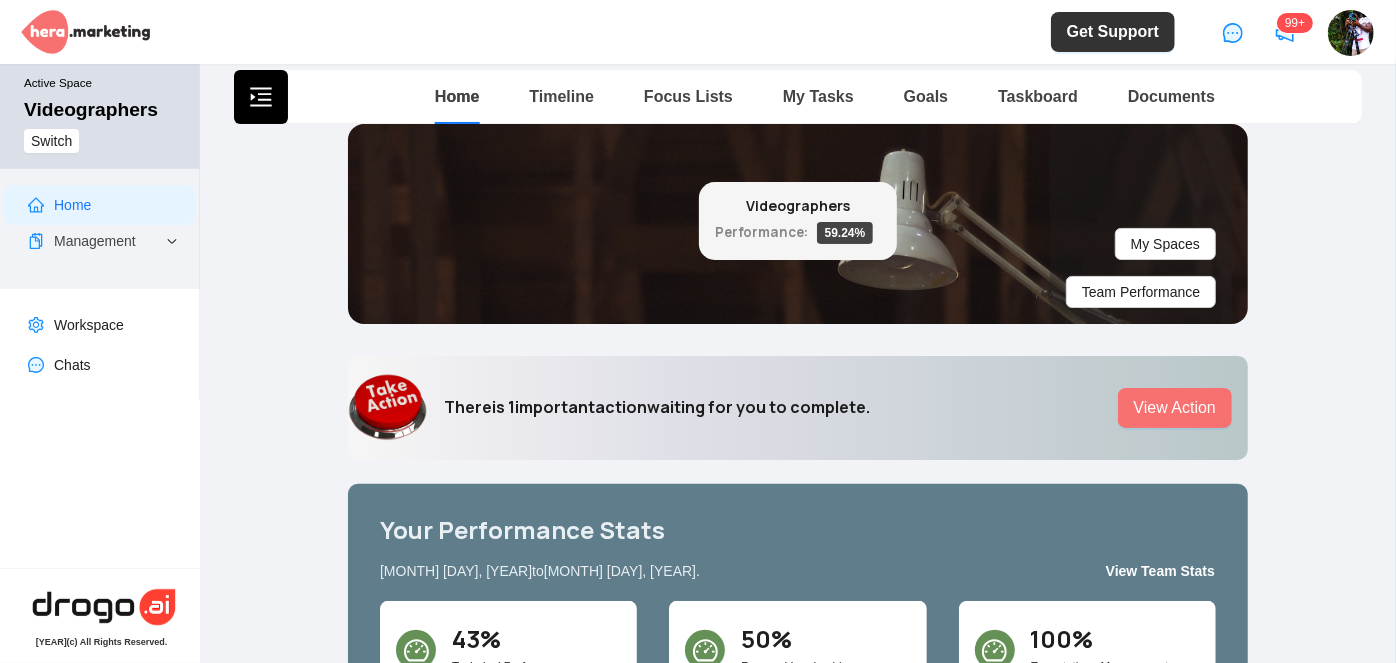 scroll, scrollTop: 454, scrollLeft: 0, axis: vertical 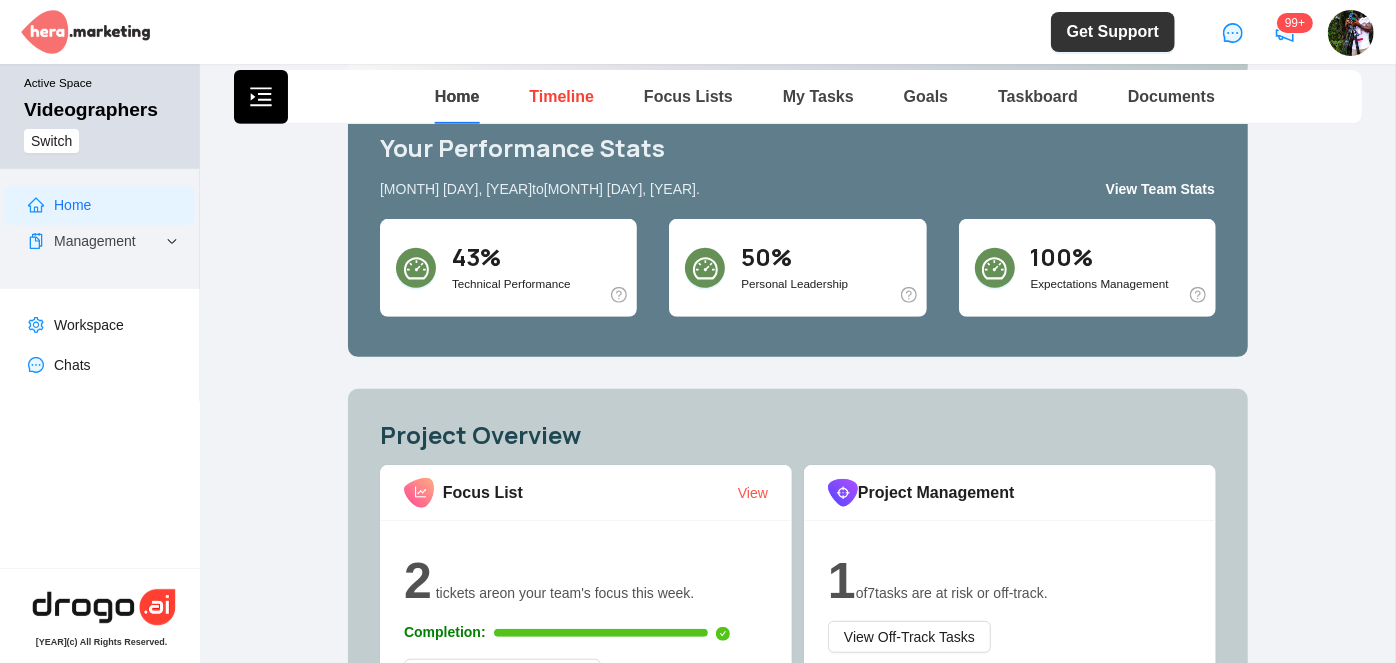 click on "Timeline" at bounding box center [561, 96] 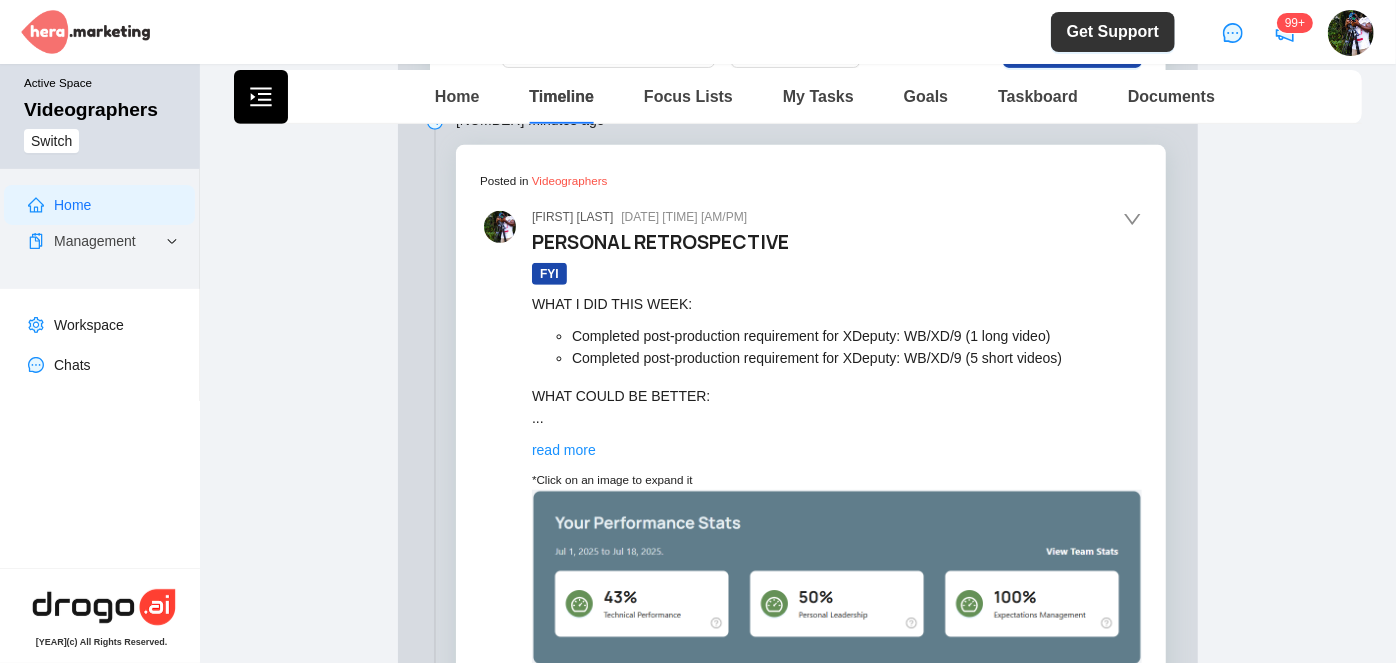 scroll, scrollTop: 454, scrollLeft: 0, axis: vertical 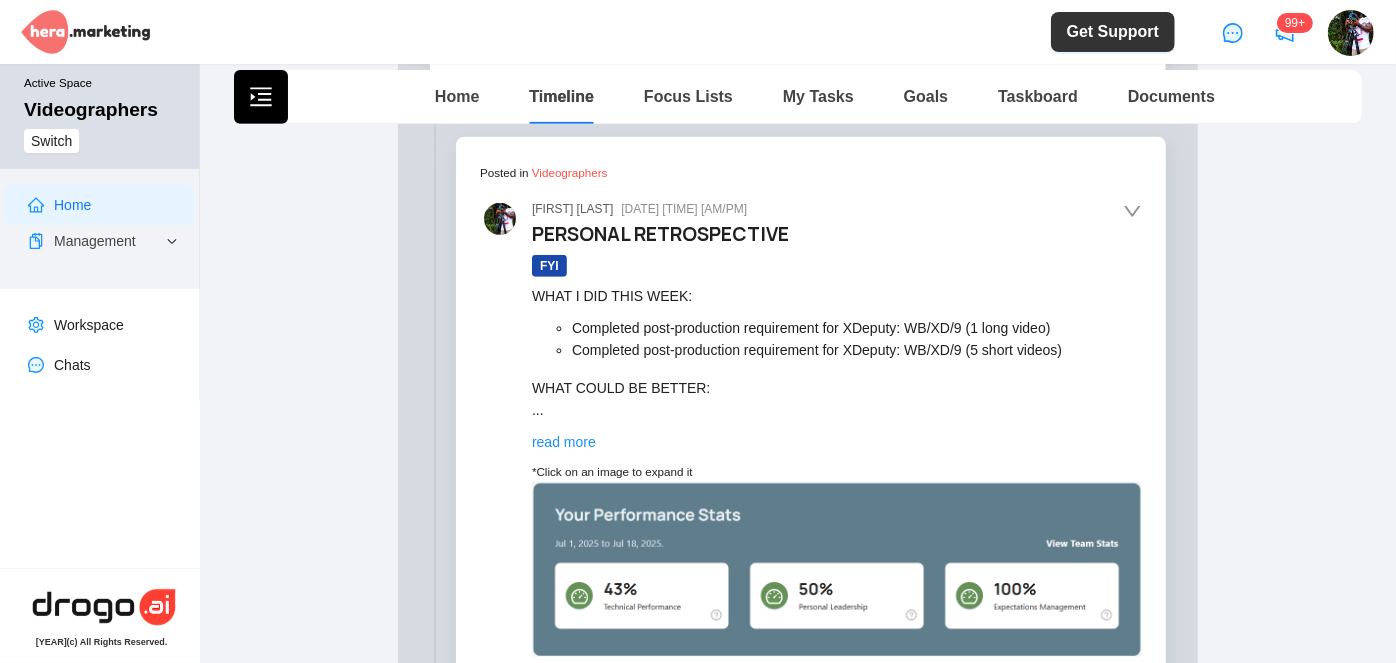 click on "read more" at bounding box center [564, 442] 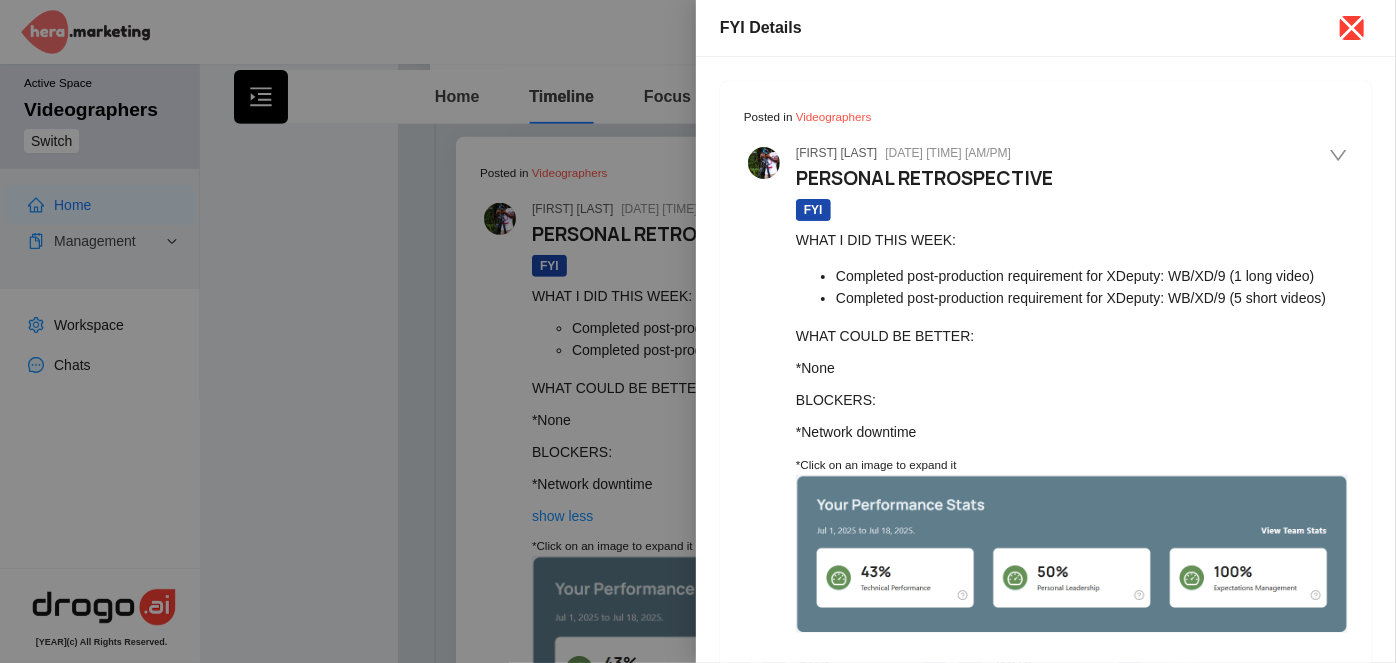 click 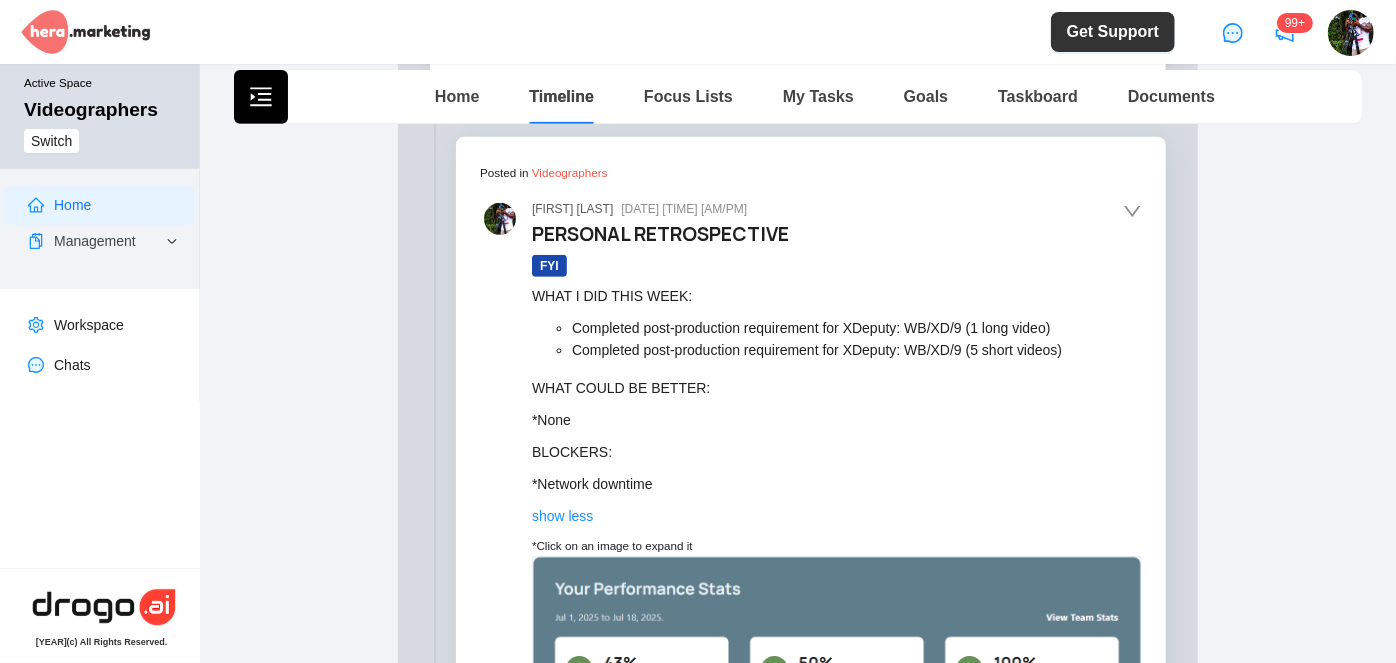 click 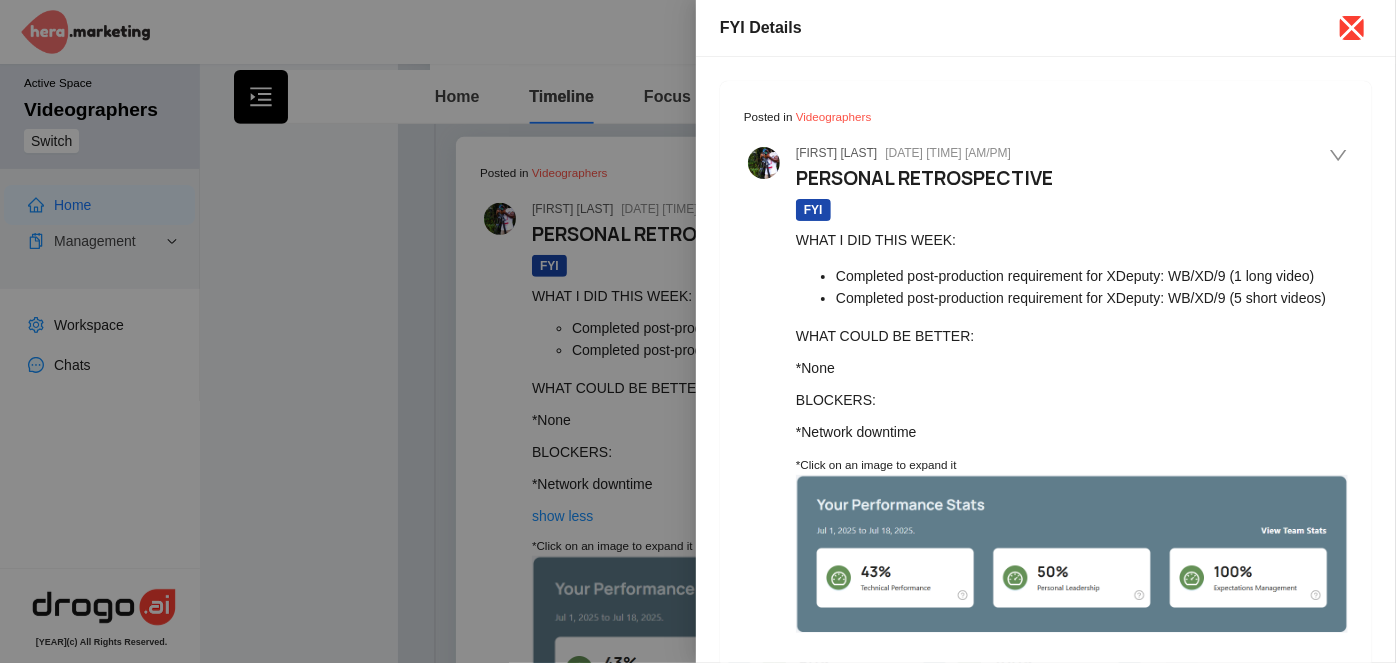 click 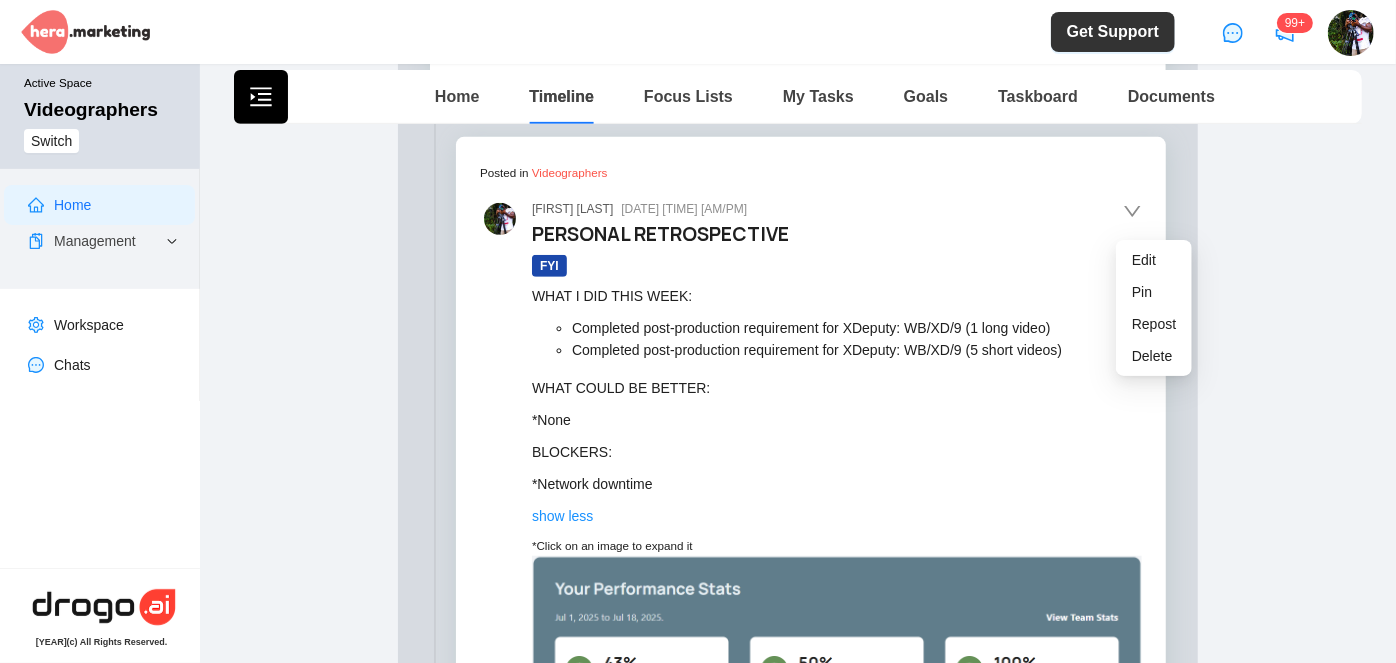 click 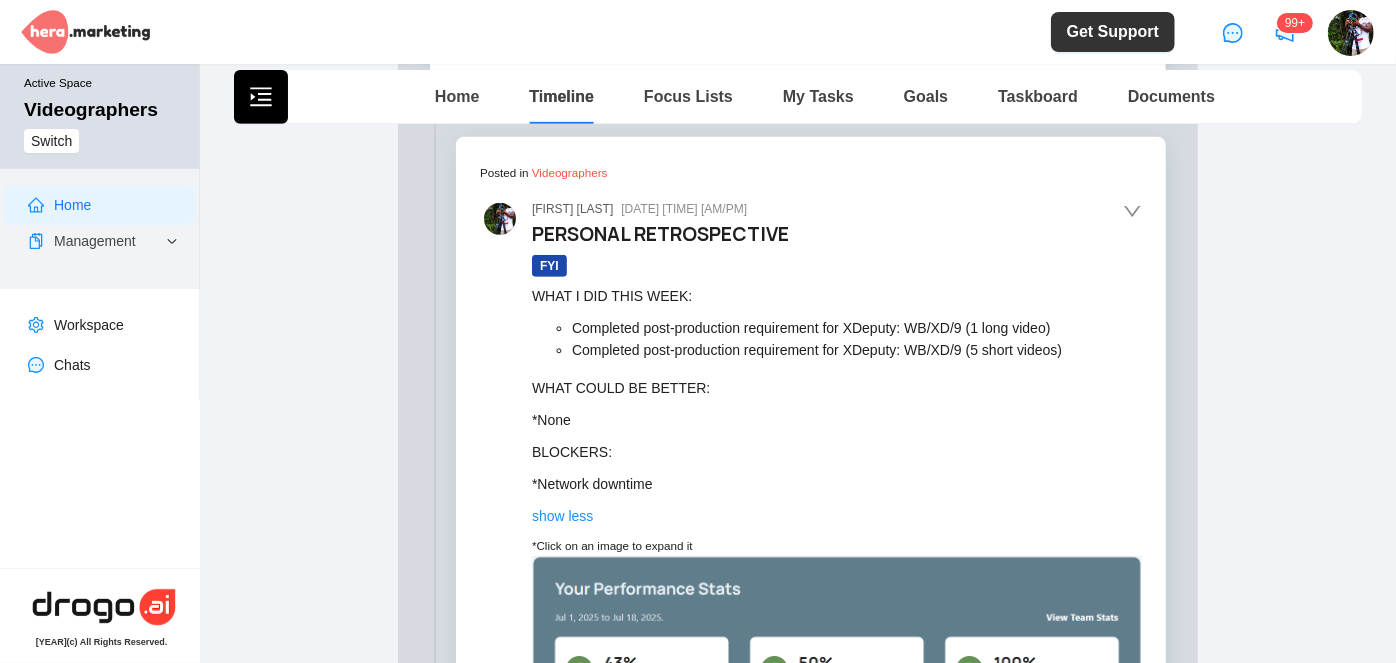 click 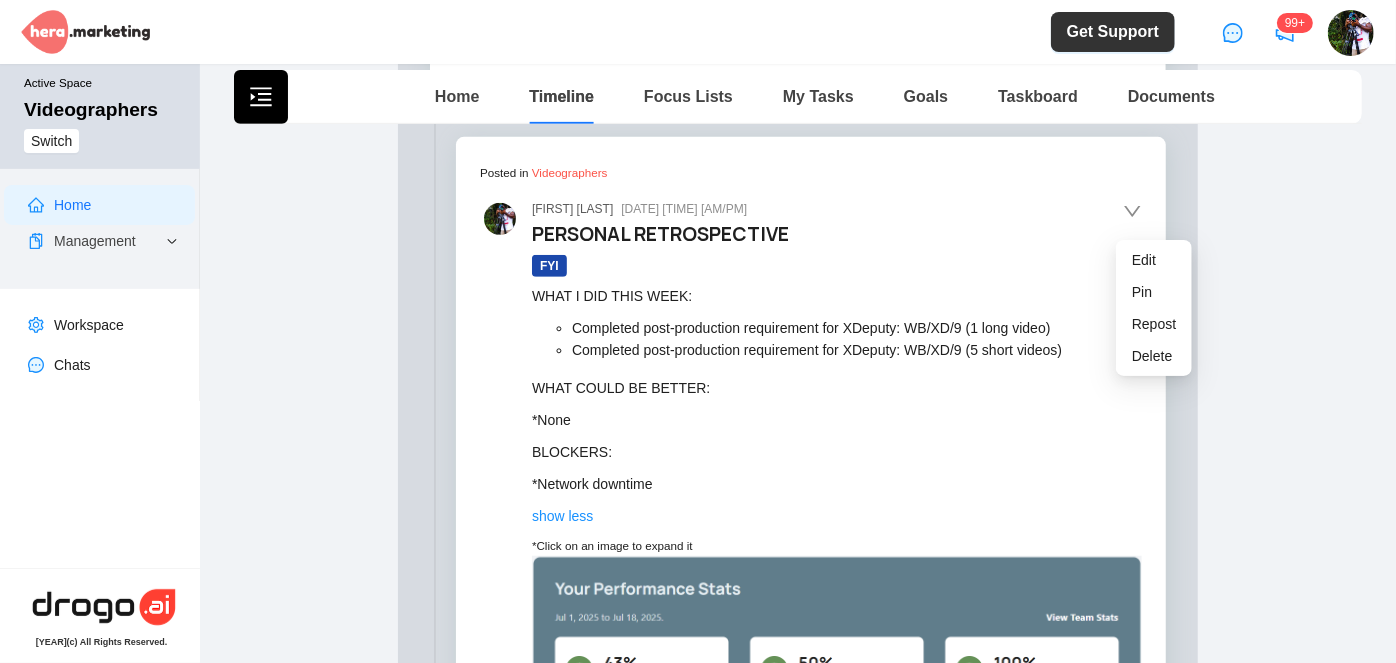click 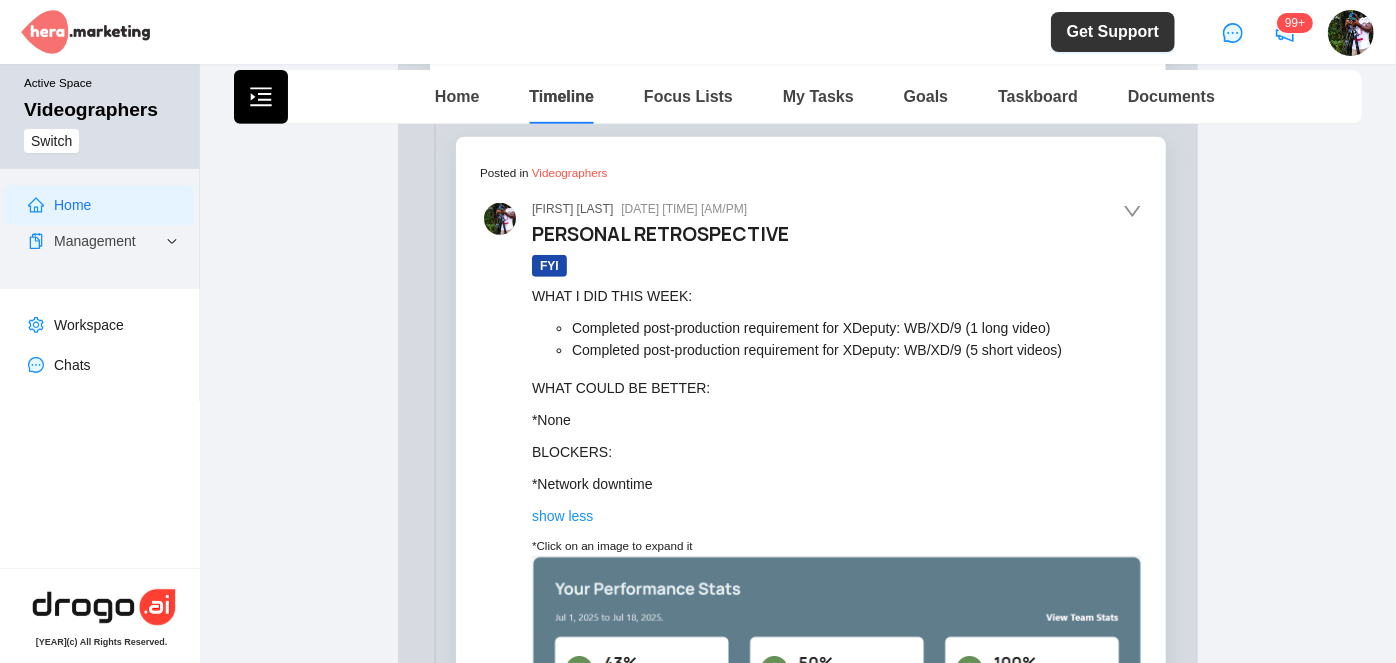 click 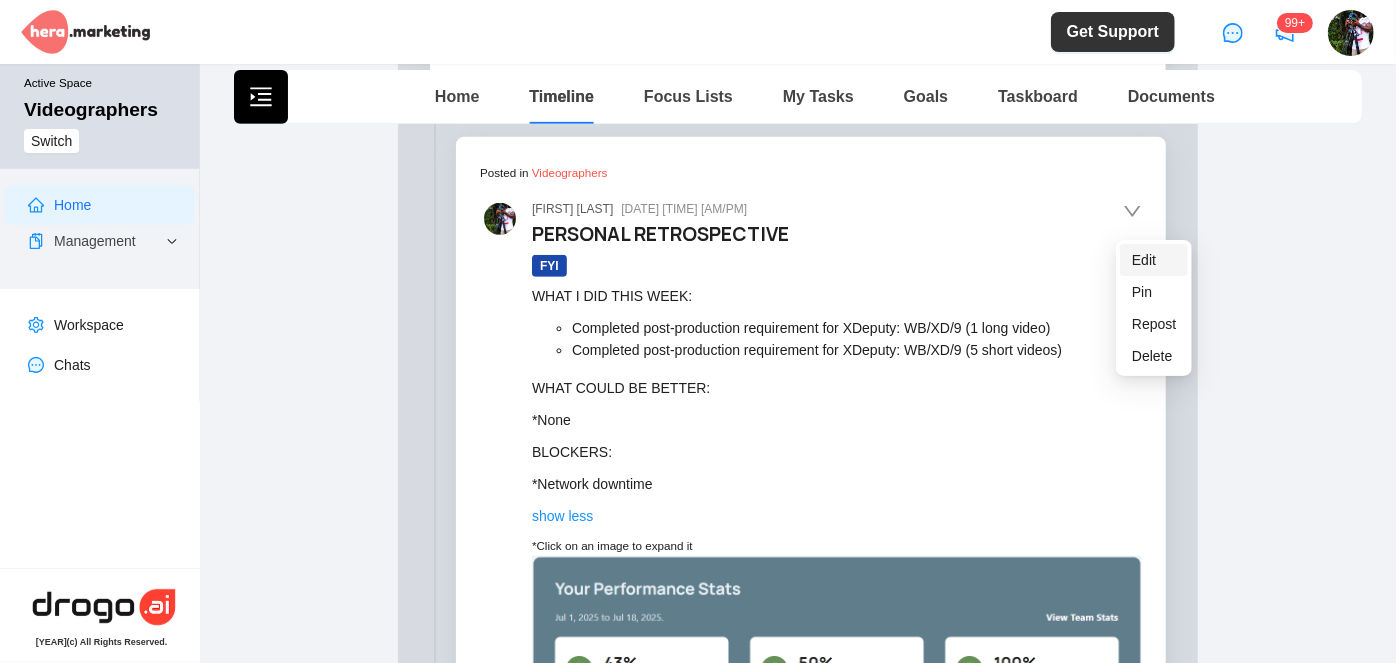 click on "Edit" at bounding box center (1154, 260) 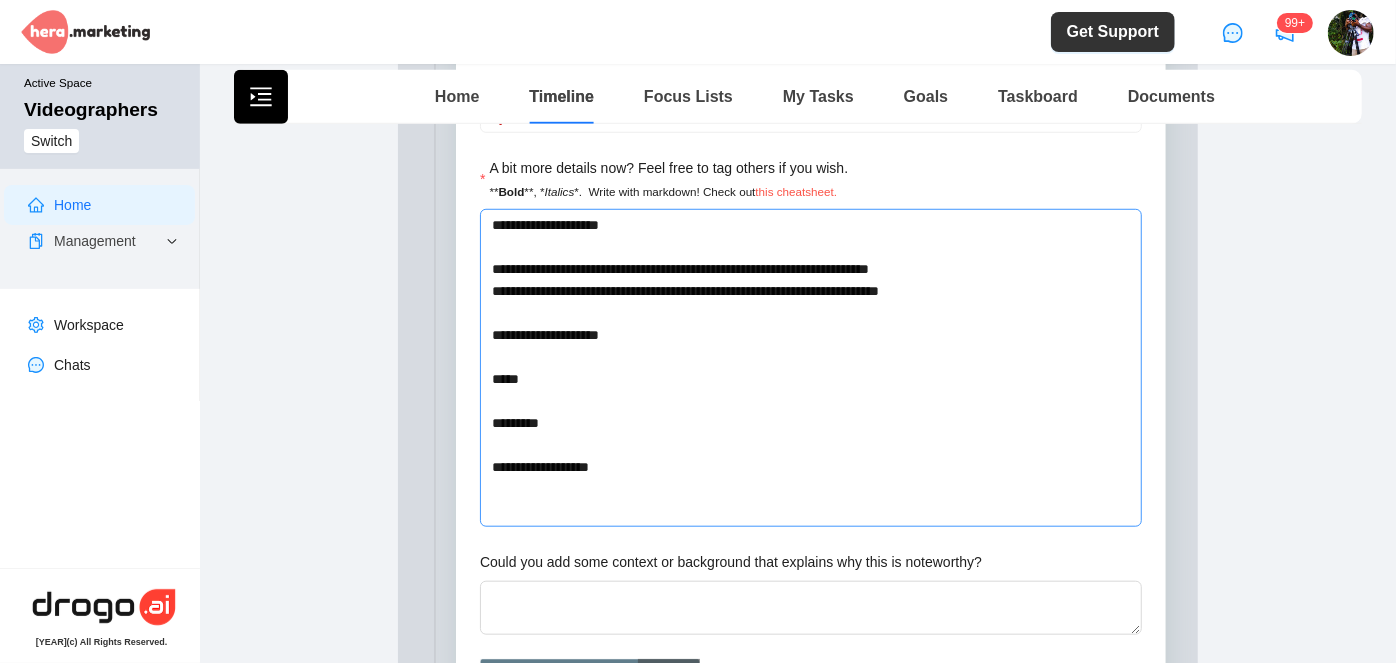scroll, scrollTop: 818, scrollLeft: 0, axis: vertical 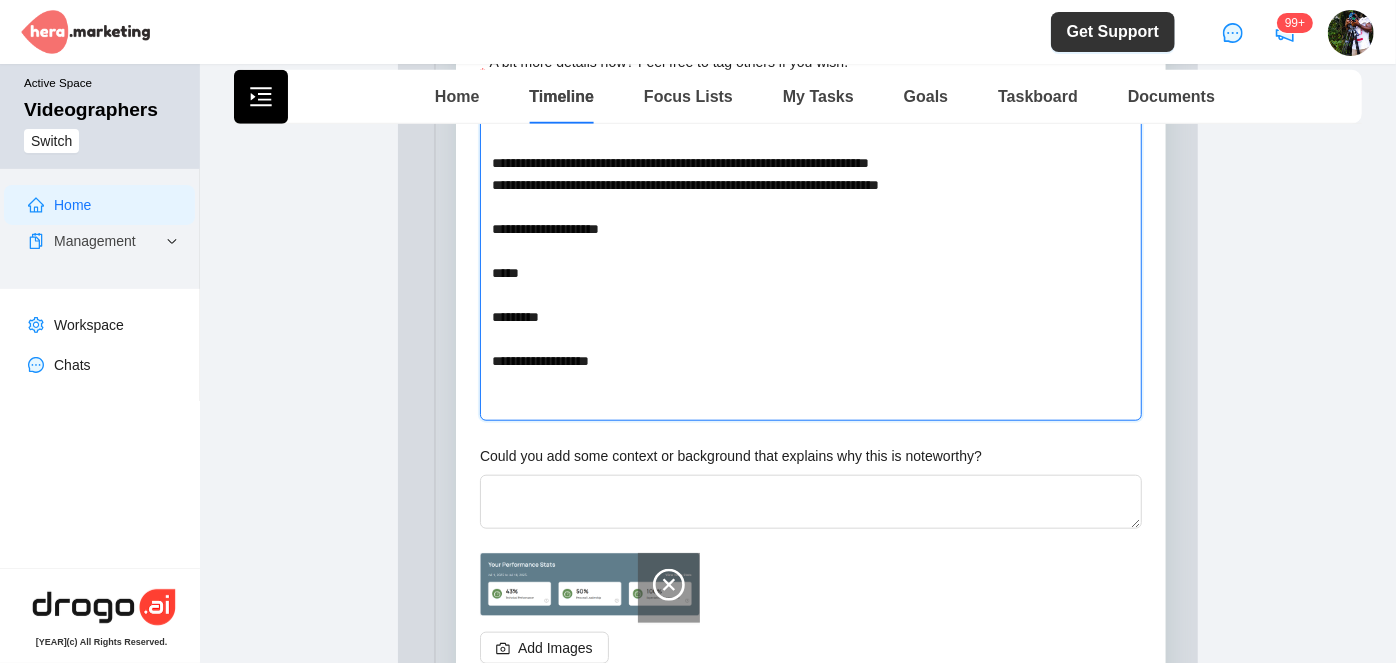 drag, startPoint x: 614, startPoint y: 368, endPoint x: 453, endPoint y: 366, distance: 161.01242 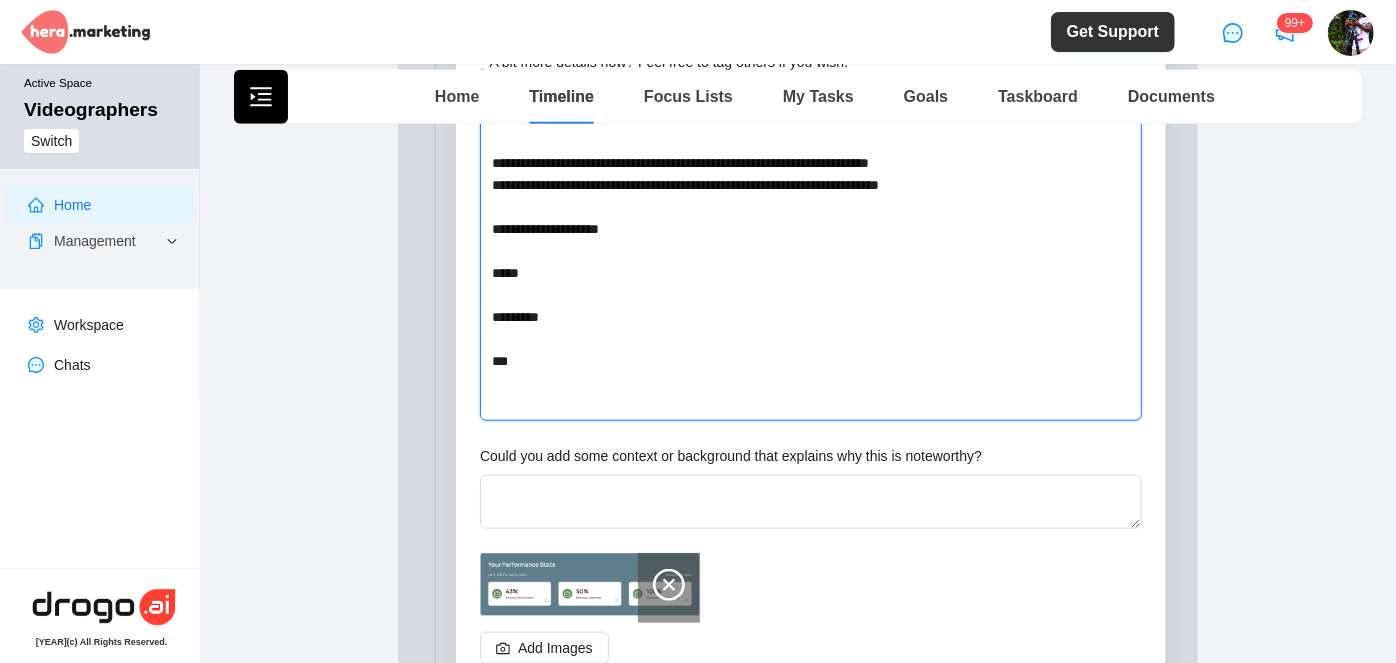 type 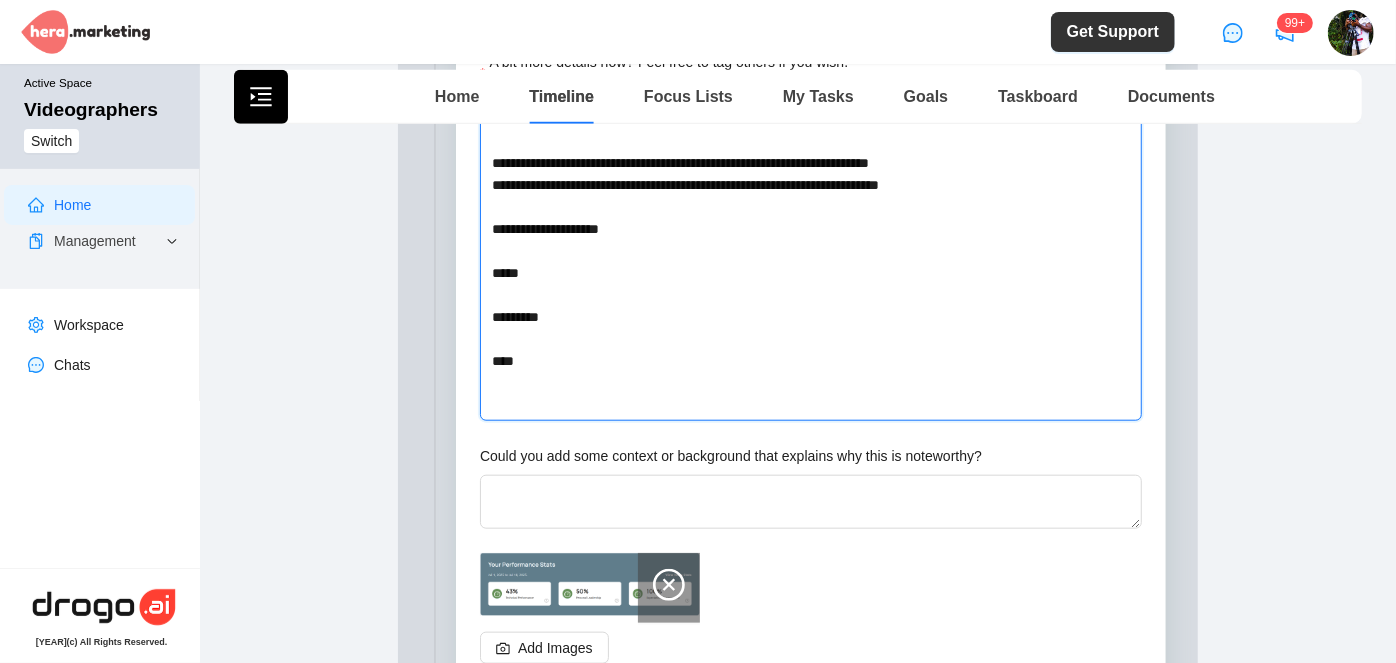 type 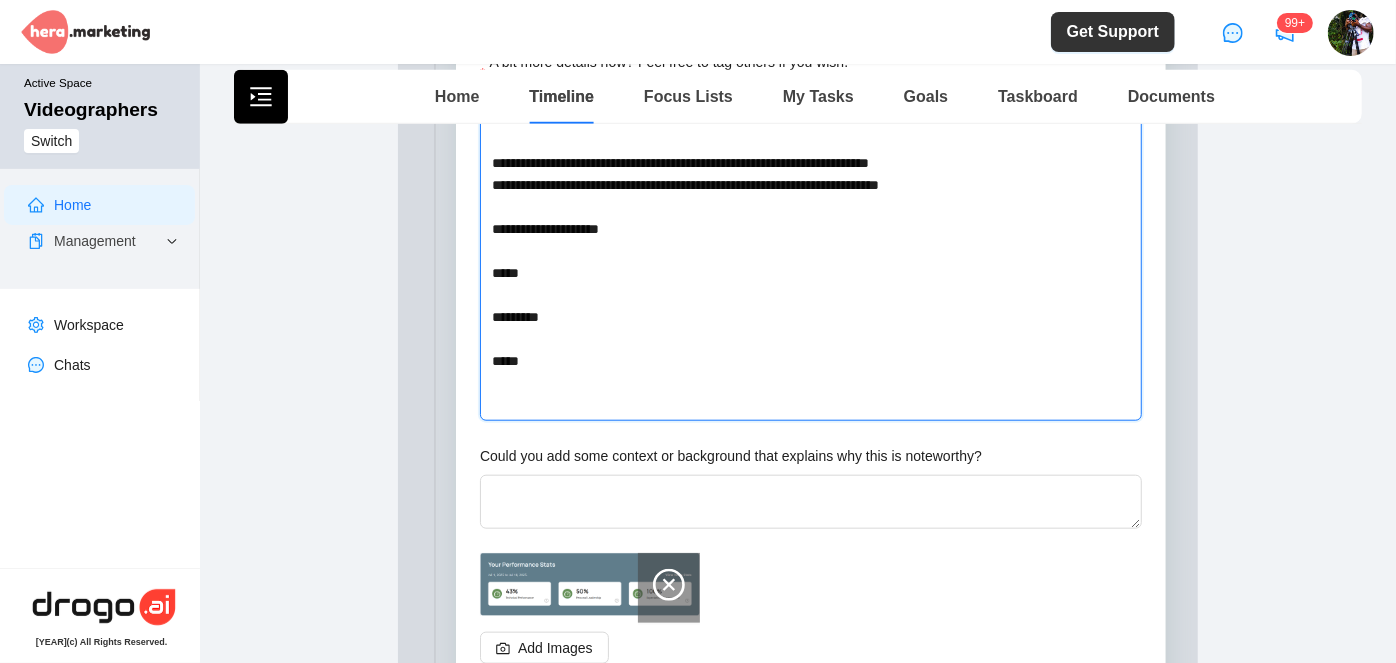 type 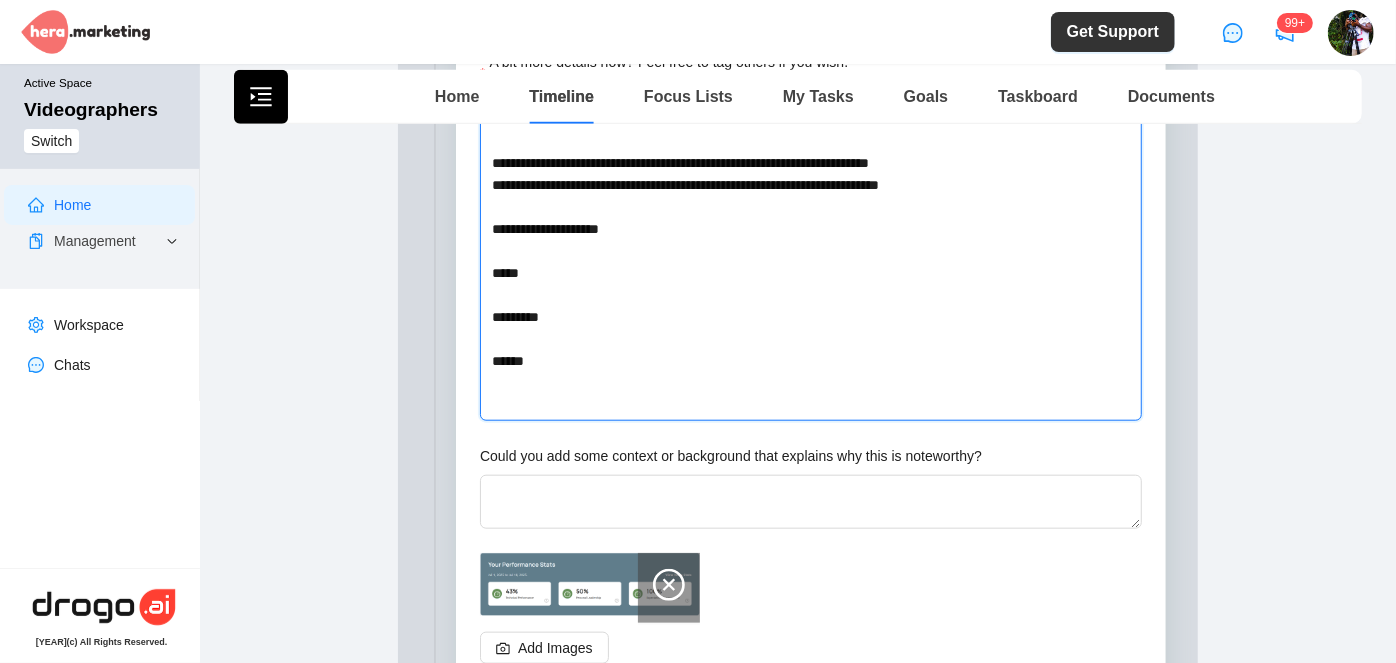 type 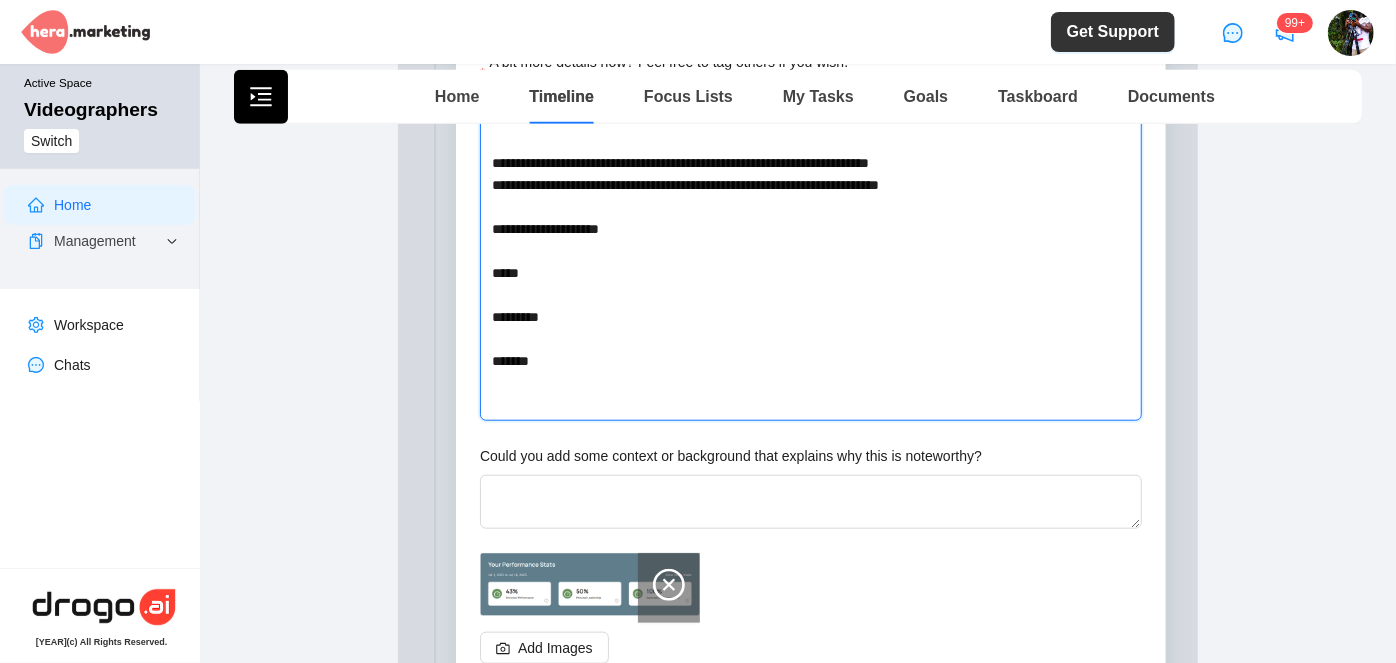 type 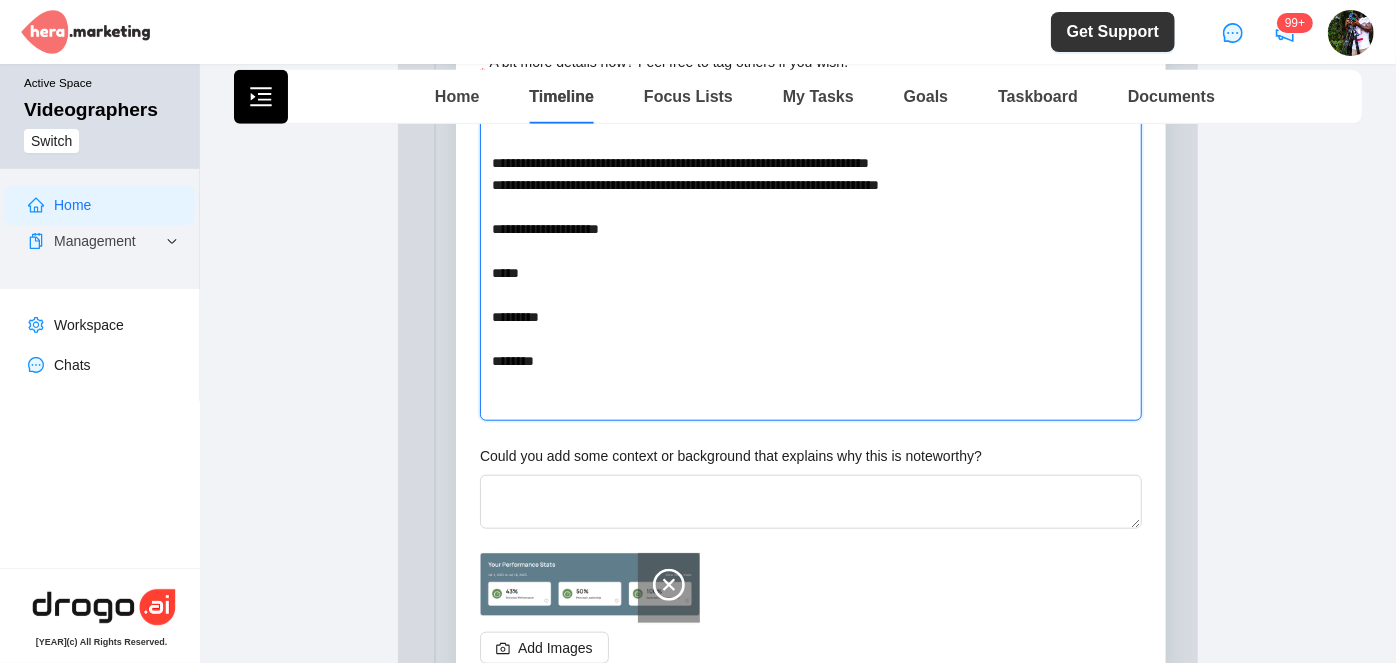 click on "**********" at bounding box center [811, 262] 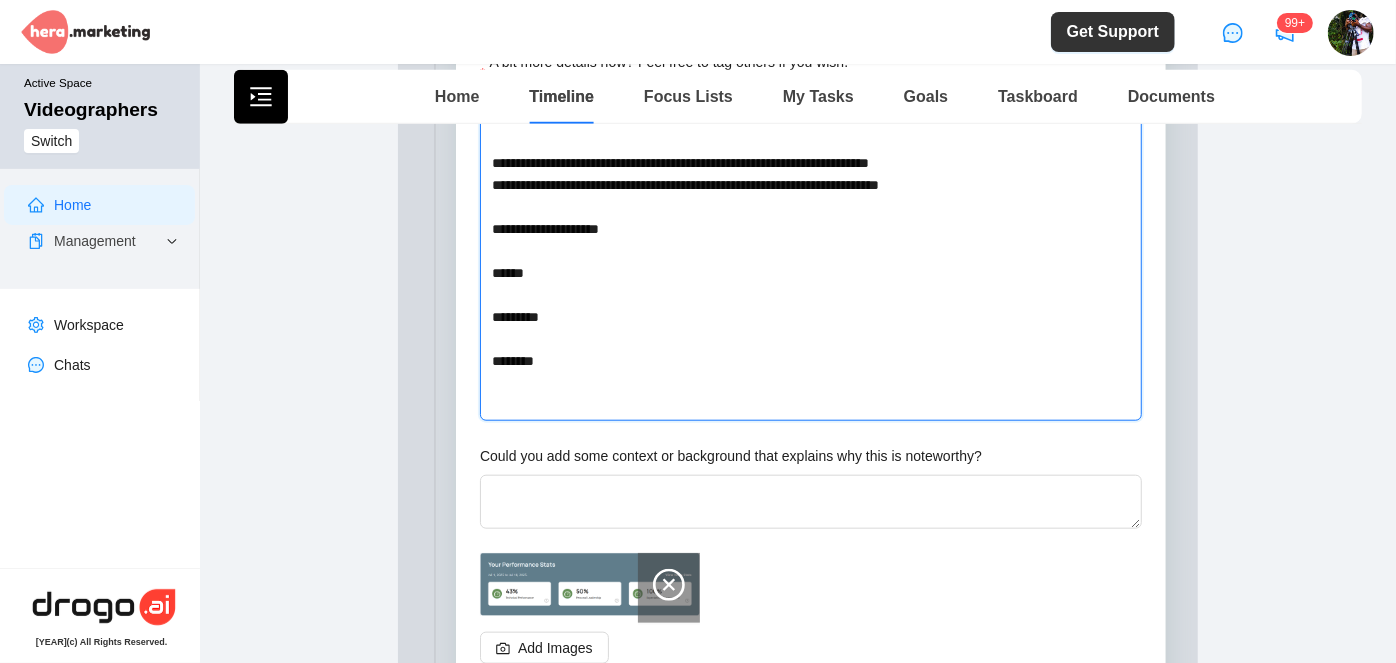 click on "**********" at bounding box center [811, 262] 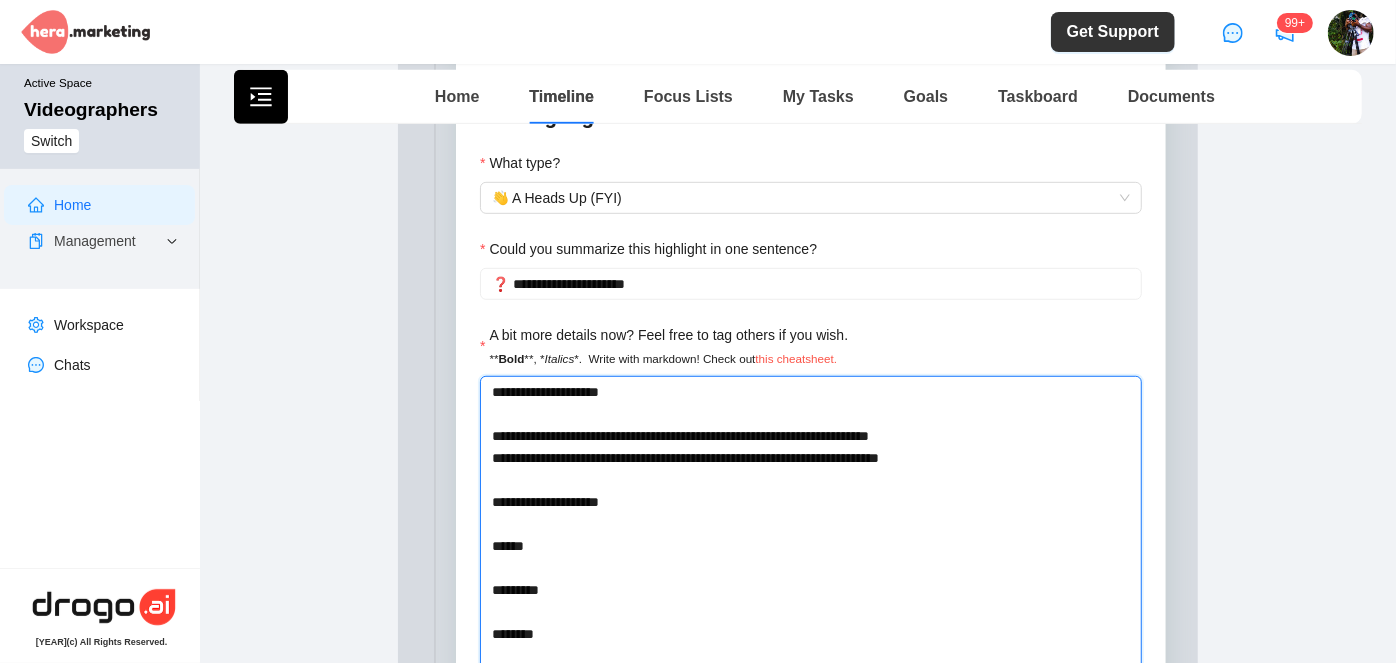 scroll, scrollTop: 1000, scrollLeft: 0, axis: vertical 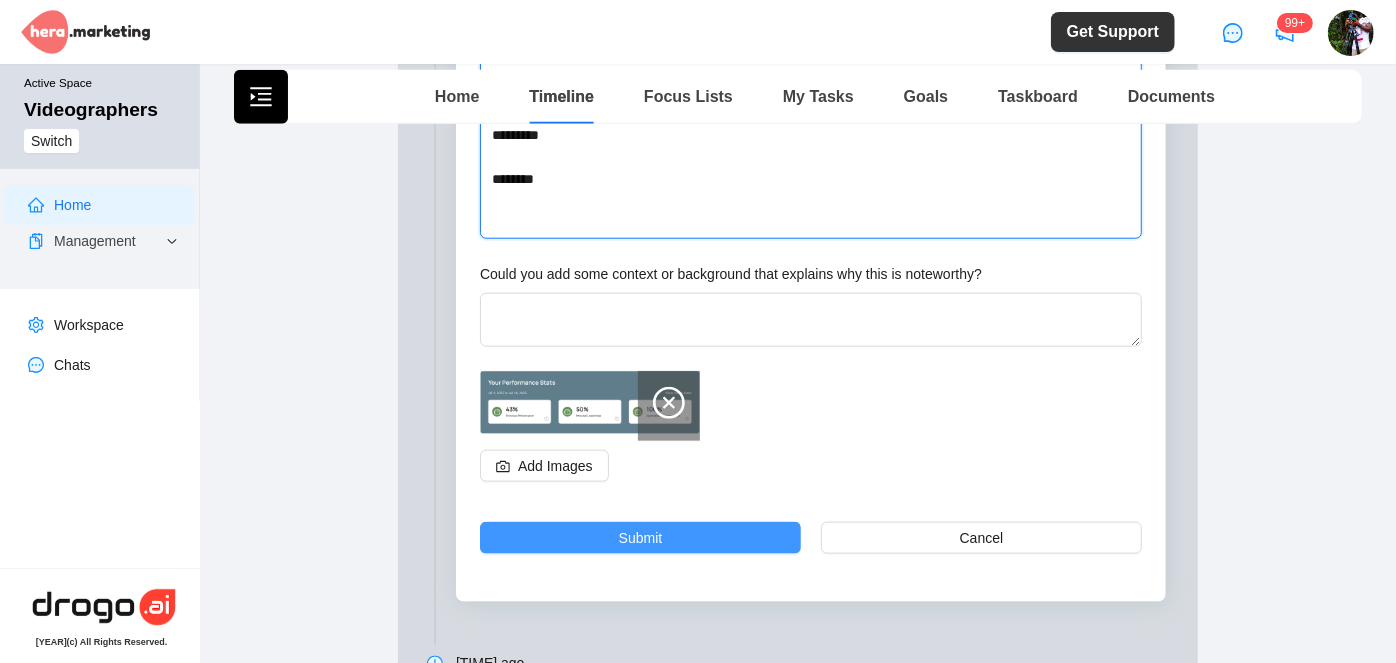 type on "**********" 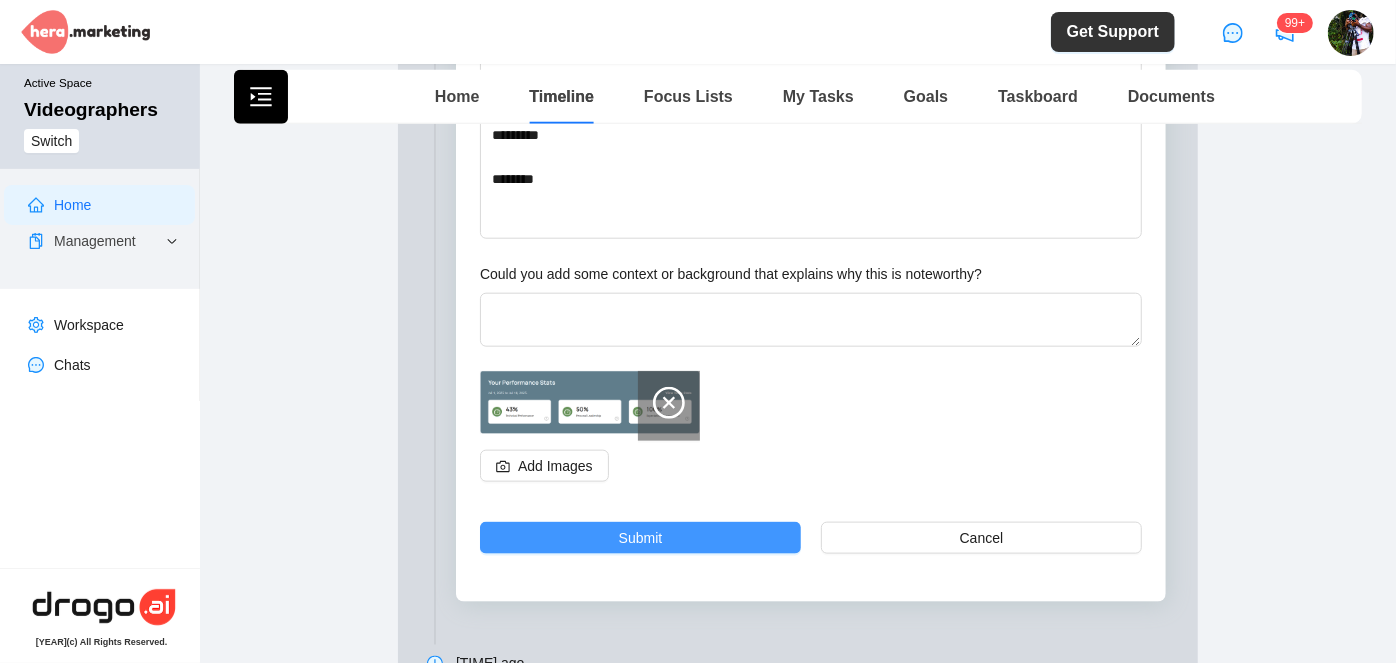 click on "Submit" at bounding box center [640, 538] 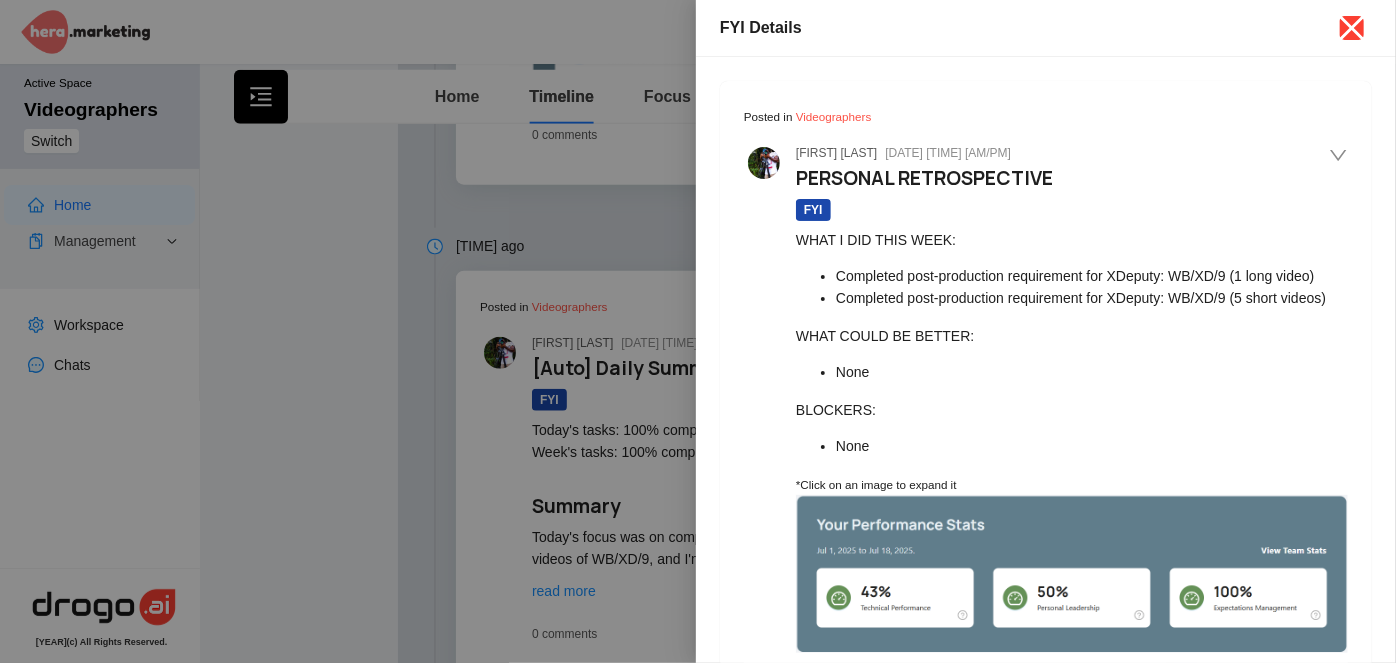 click 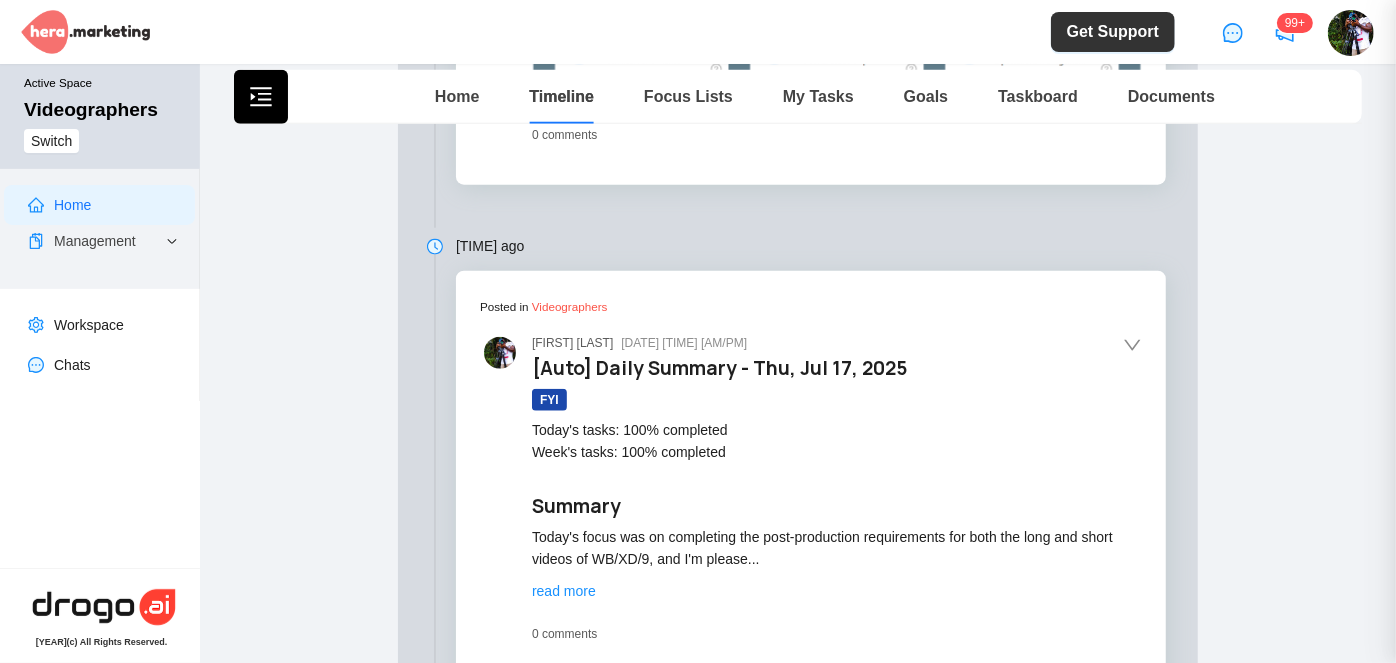 type 